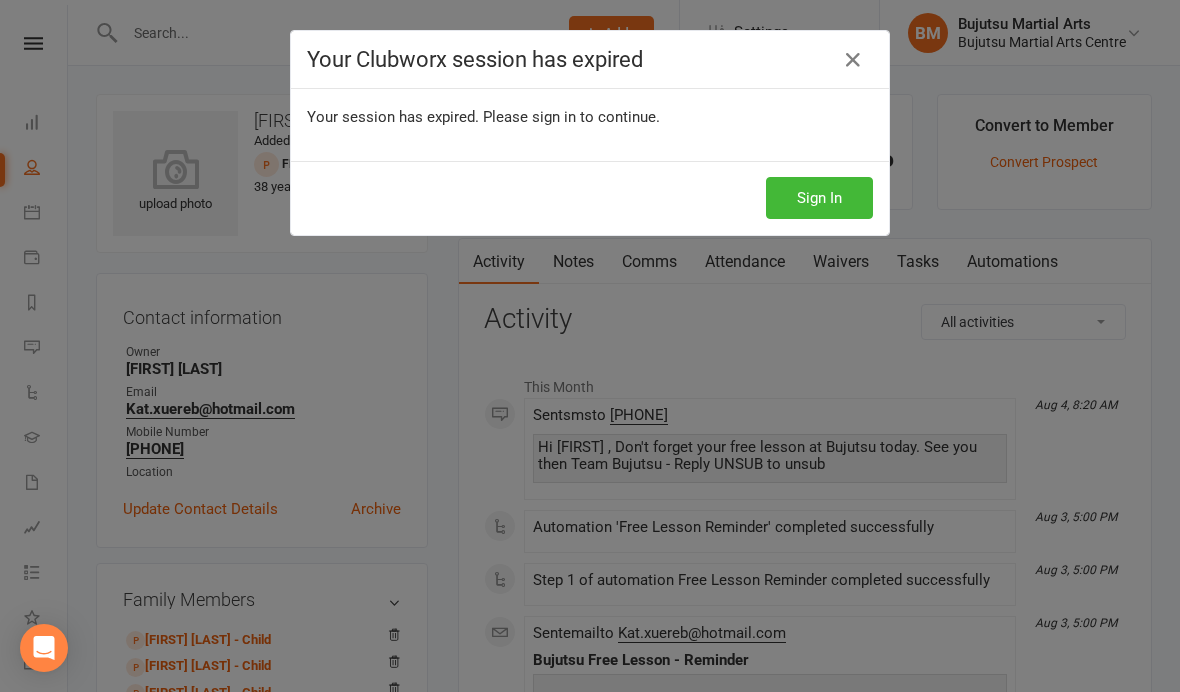 scroll, scrollTop: 35, scrollLeft: 0, axis: vertical 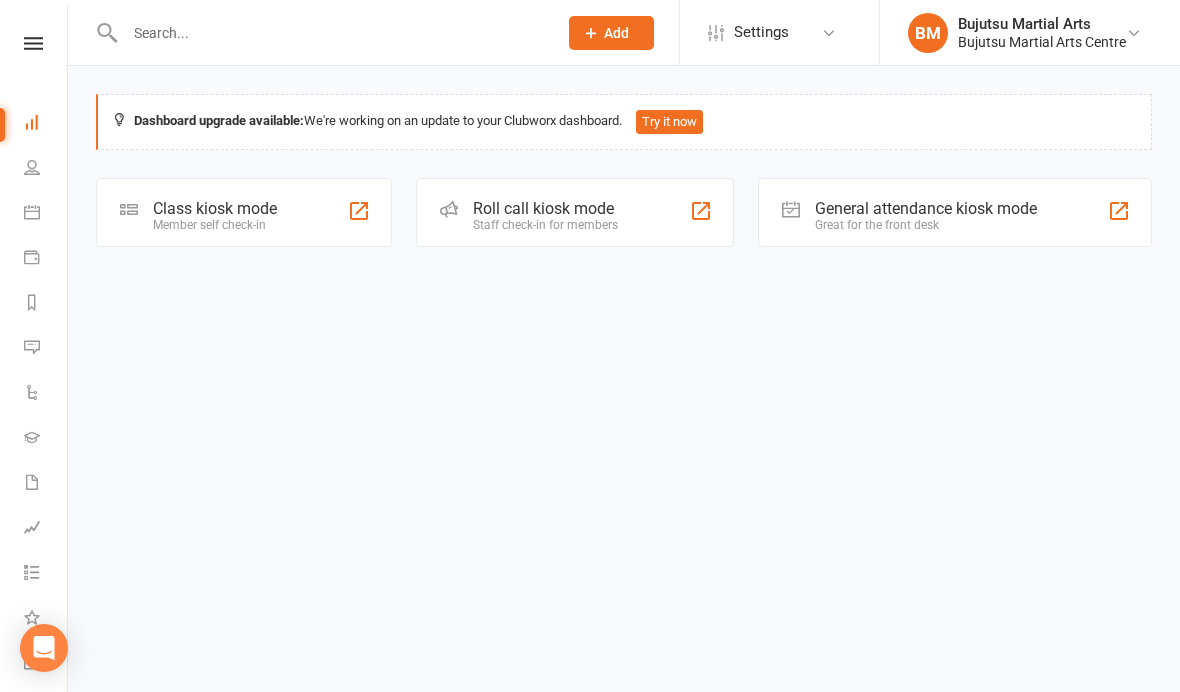 click at bounding box center [331, 33] 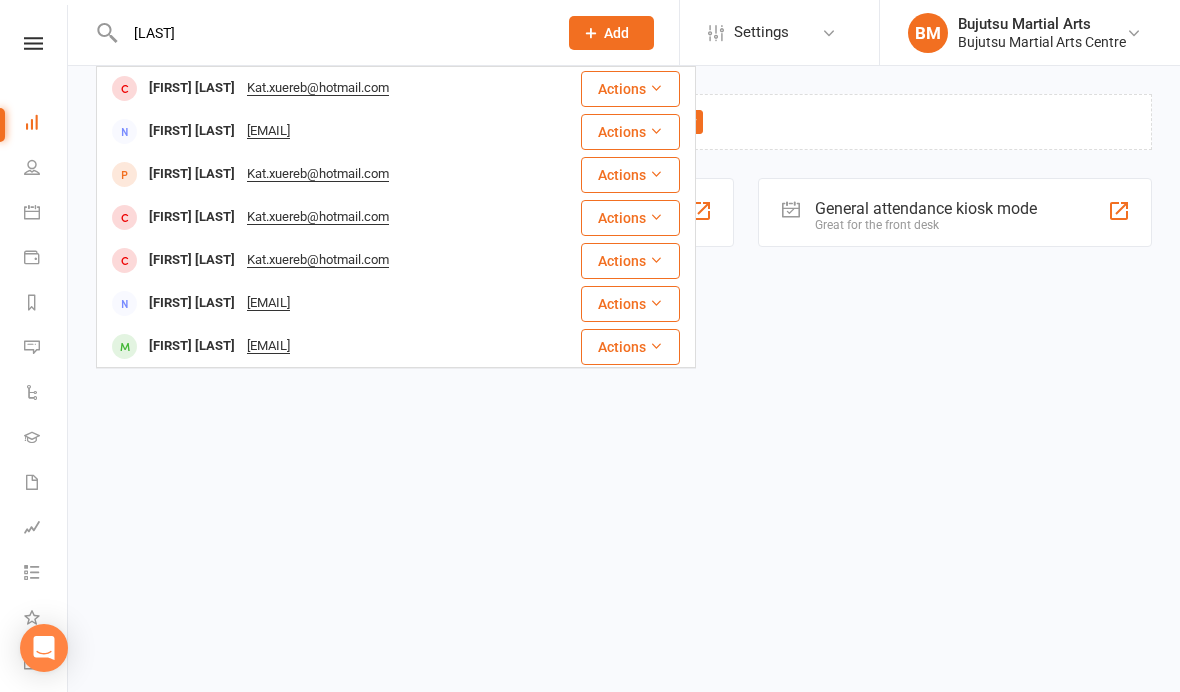 type on "[LAST]" 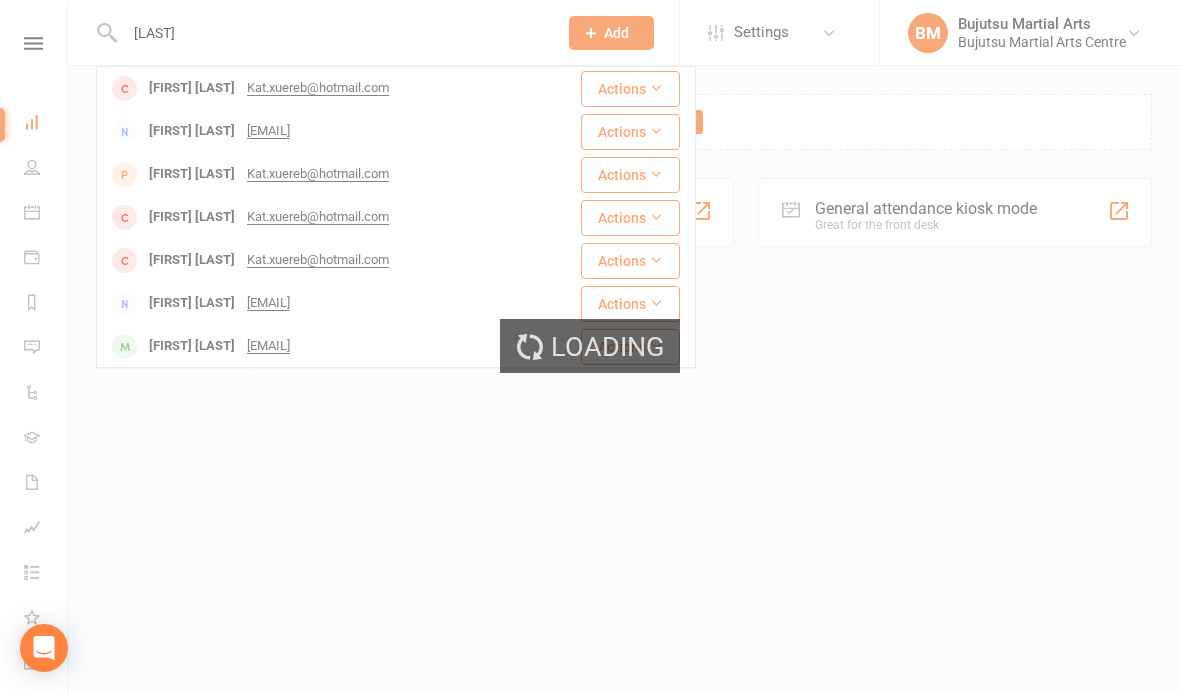 type 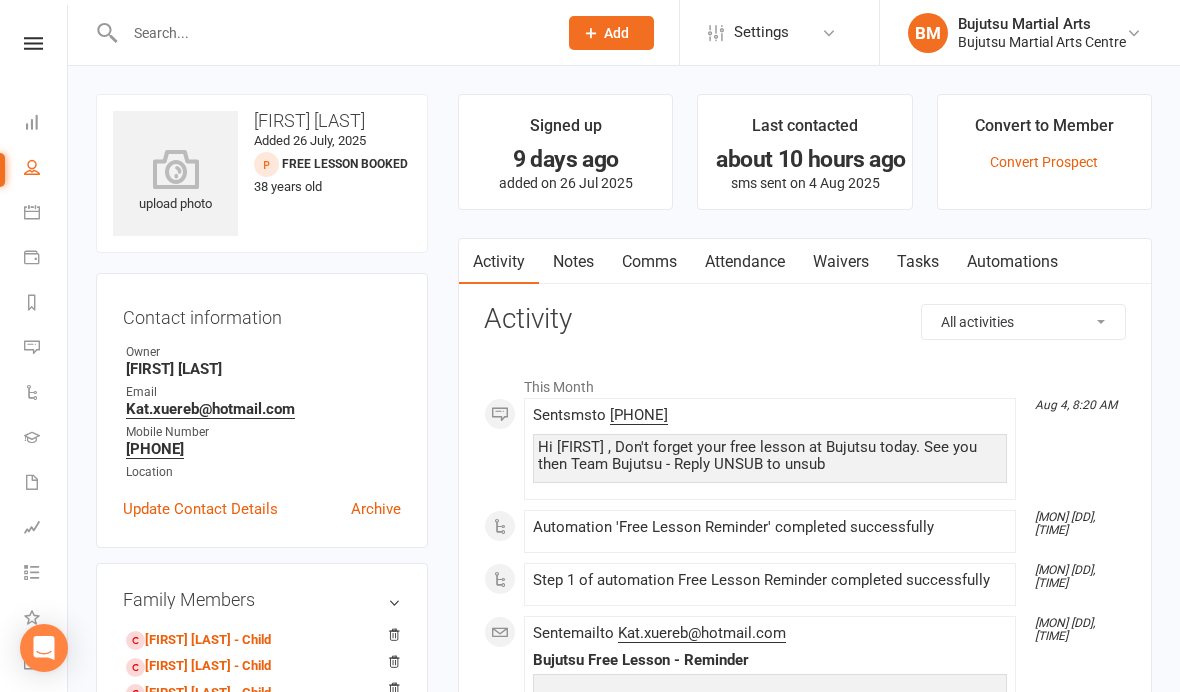 click on "Waivers" at bounding box center [841, 262] 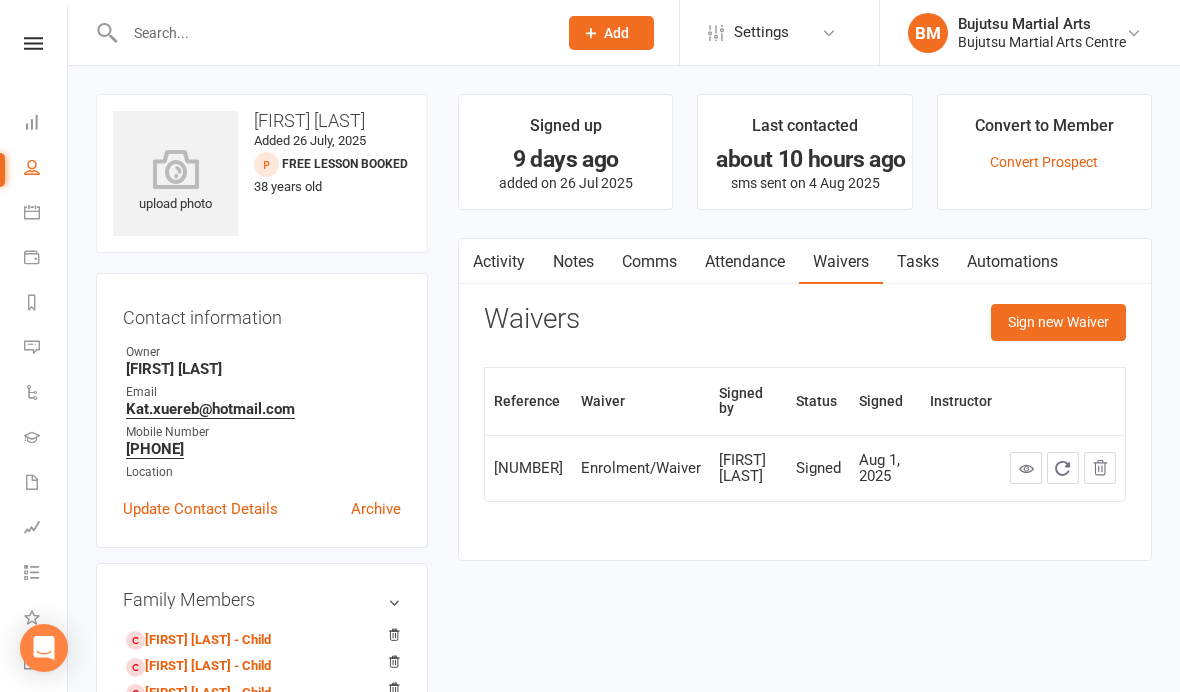 click on "Sign new Waiver" at bounding box center (1058, 322) 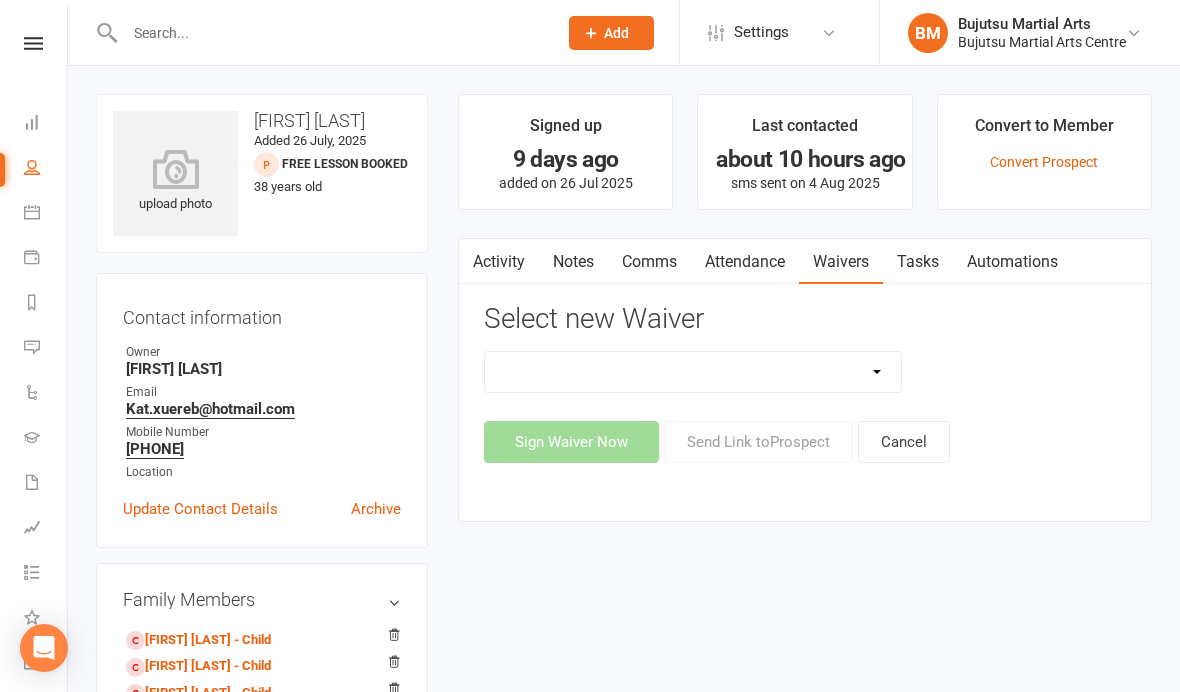click on "Bujutsu Child Care Kids Karate Program Cash Upfront Membership Application Change of Bank Details Enrolment/Waiver Gym Induction Membership Application" at bounding box center (693, 372) 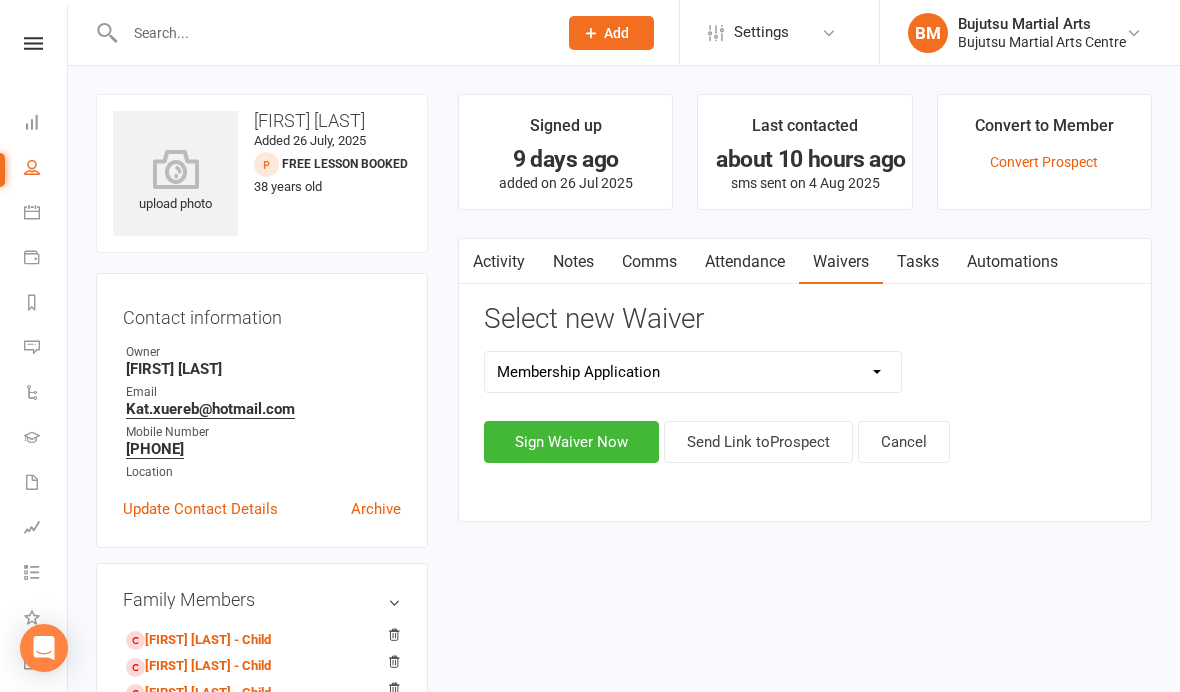 click on "Sign Waiver Now" at bounding box center [571, 442] 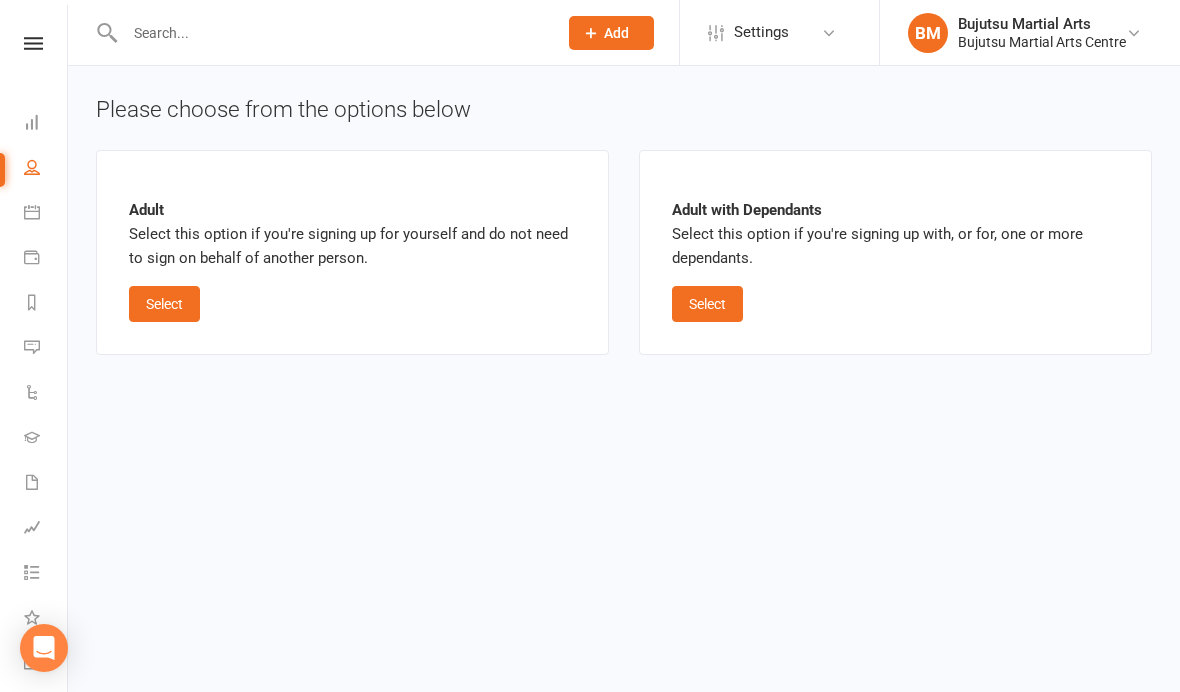 click on "Select" at bounding box center (707, 304) 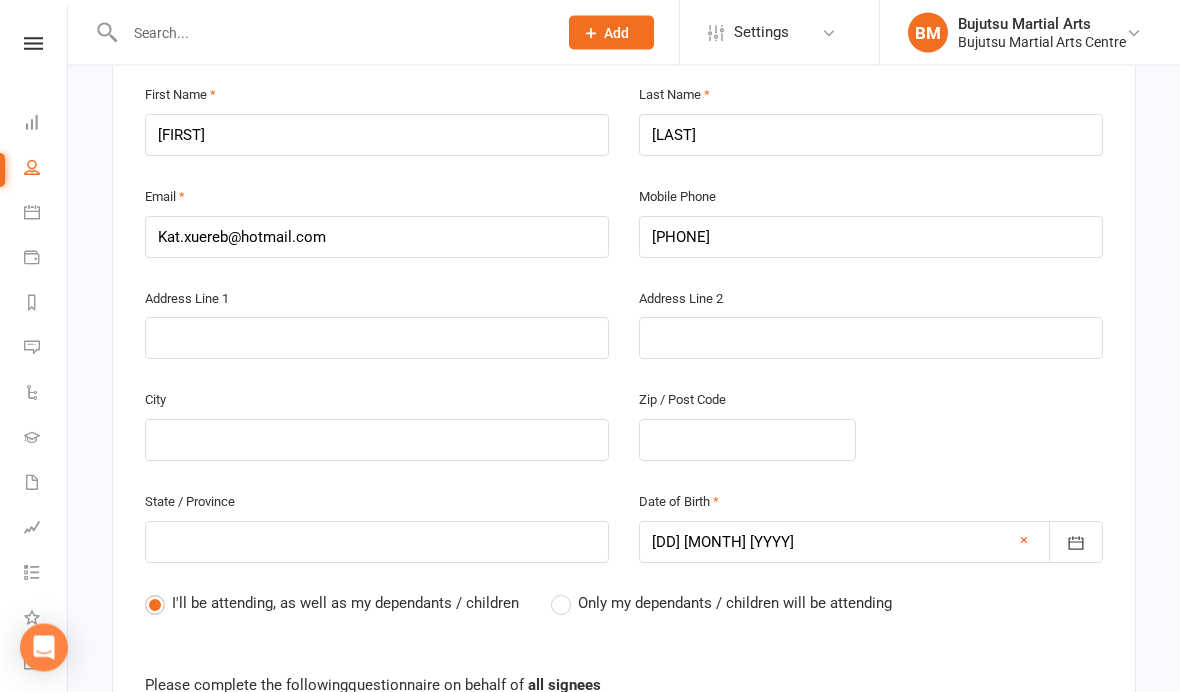 scroll, scrollTop: 564, scrollLeft: 0, axis: vertical 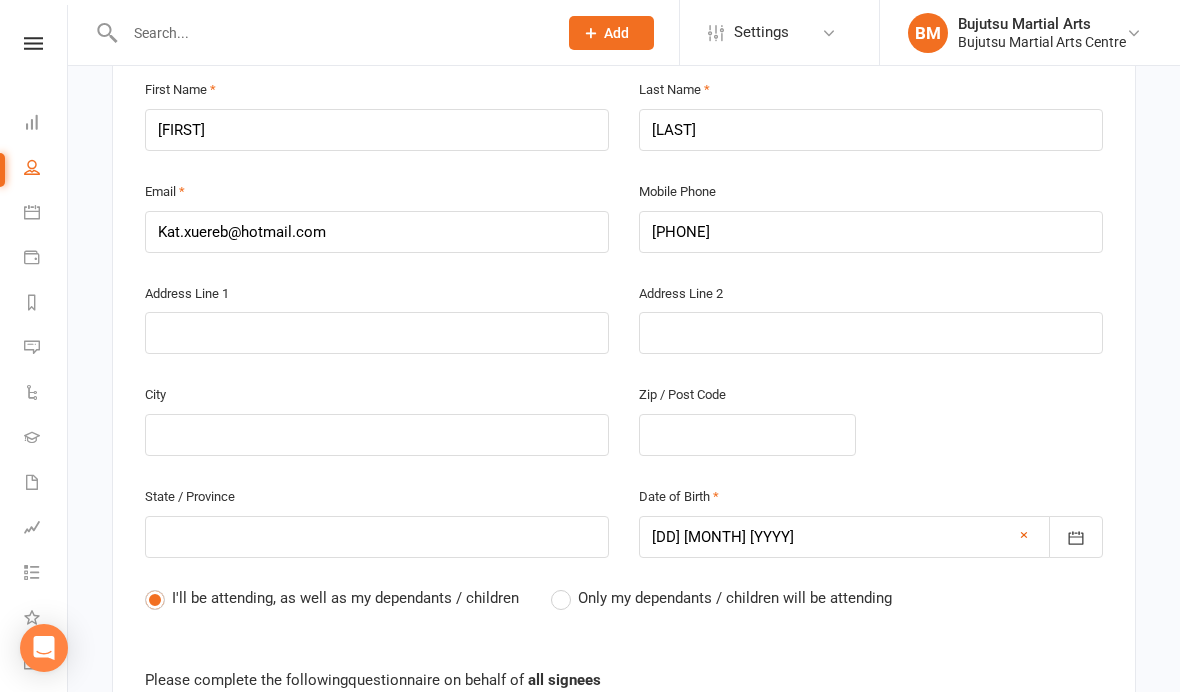 click on "Address Line 1" at bounding box center [377, 318] 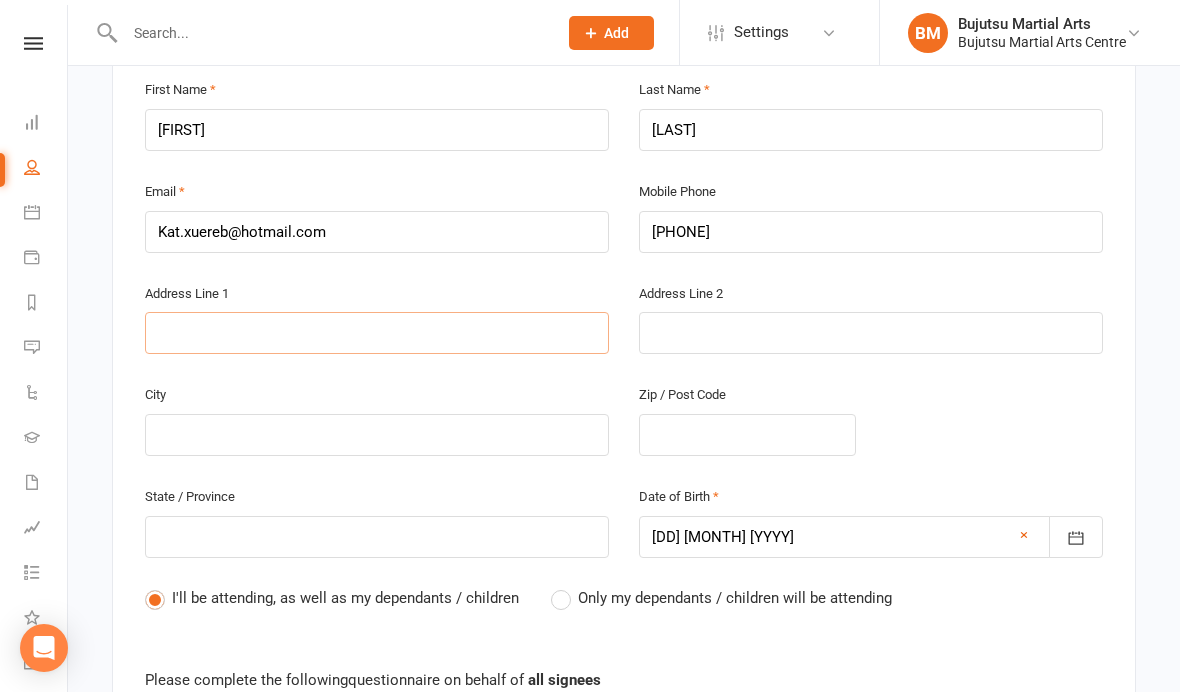 click at bounding box center [377, 333] 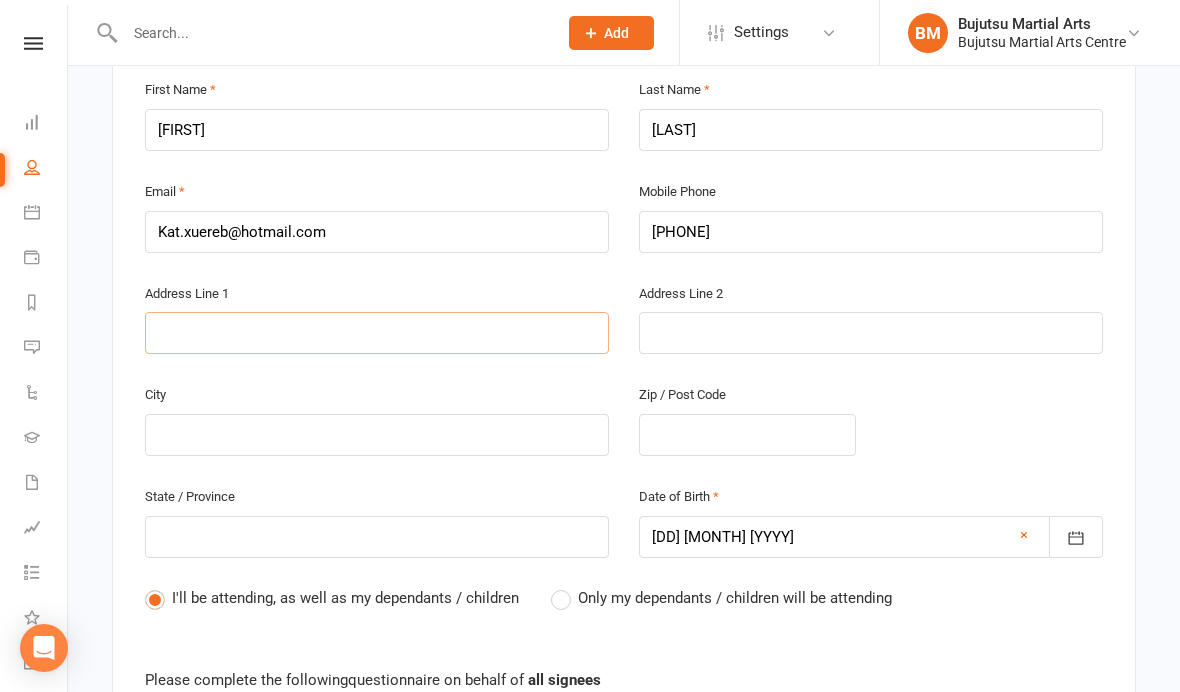 type on "6" 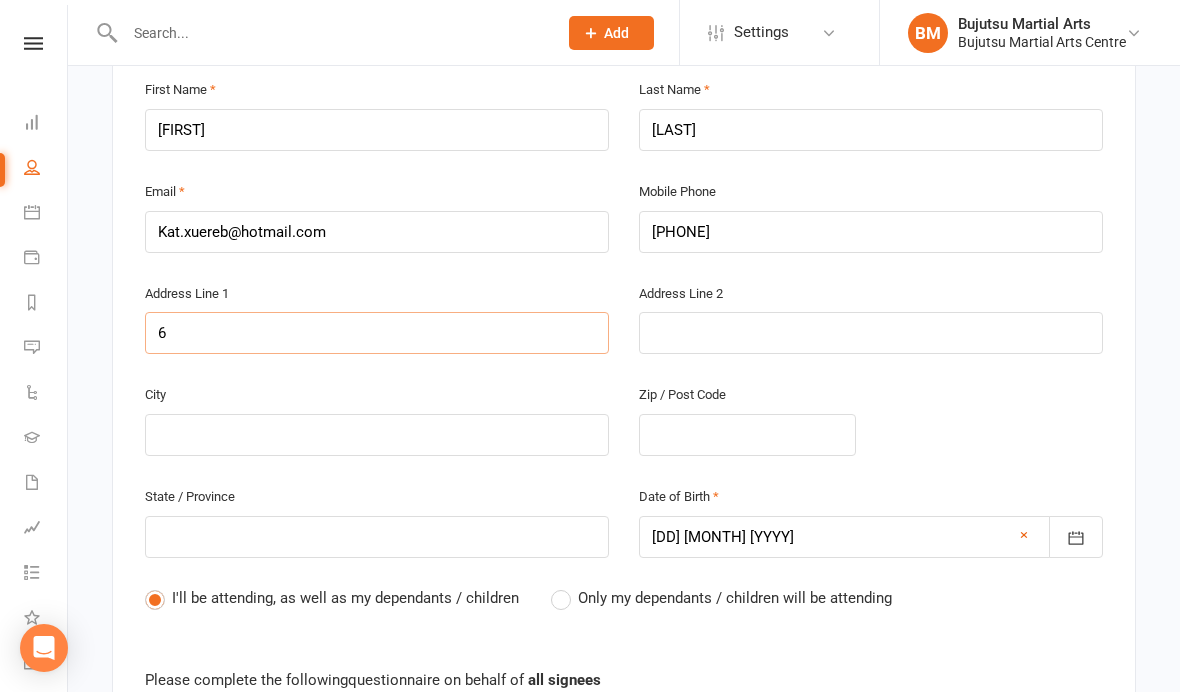 type on "60" 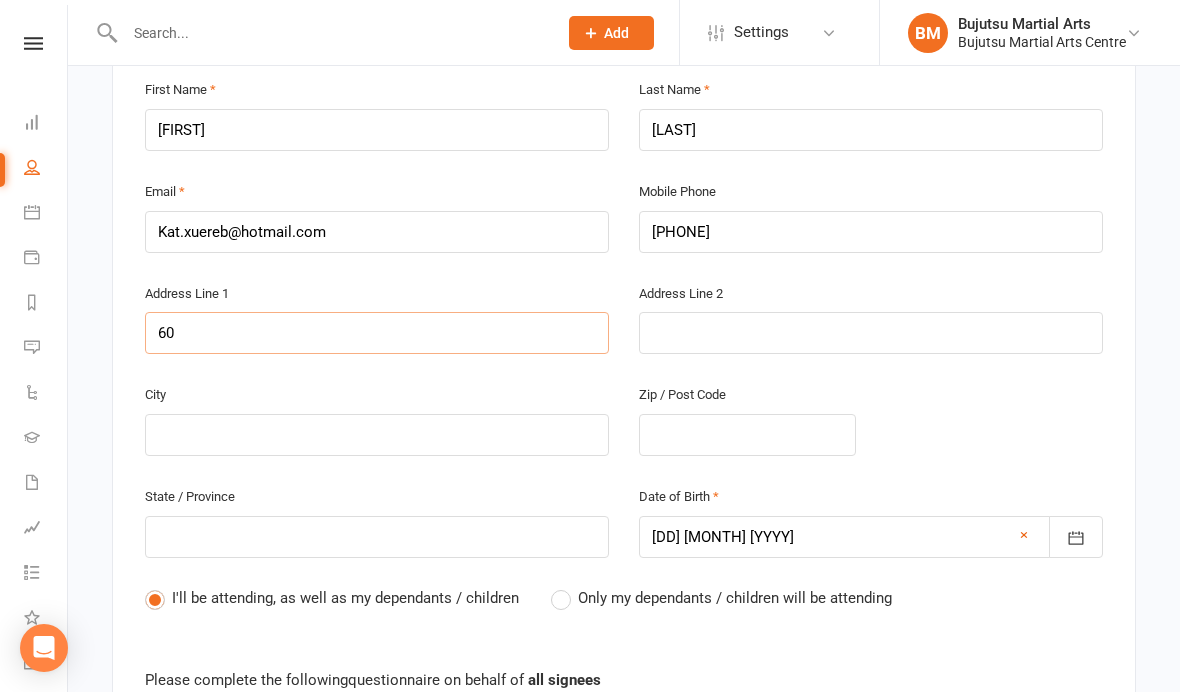type on "[NUMBER] C" 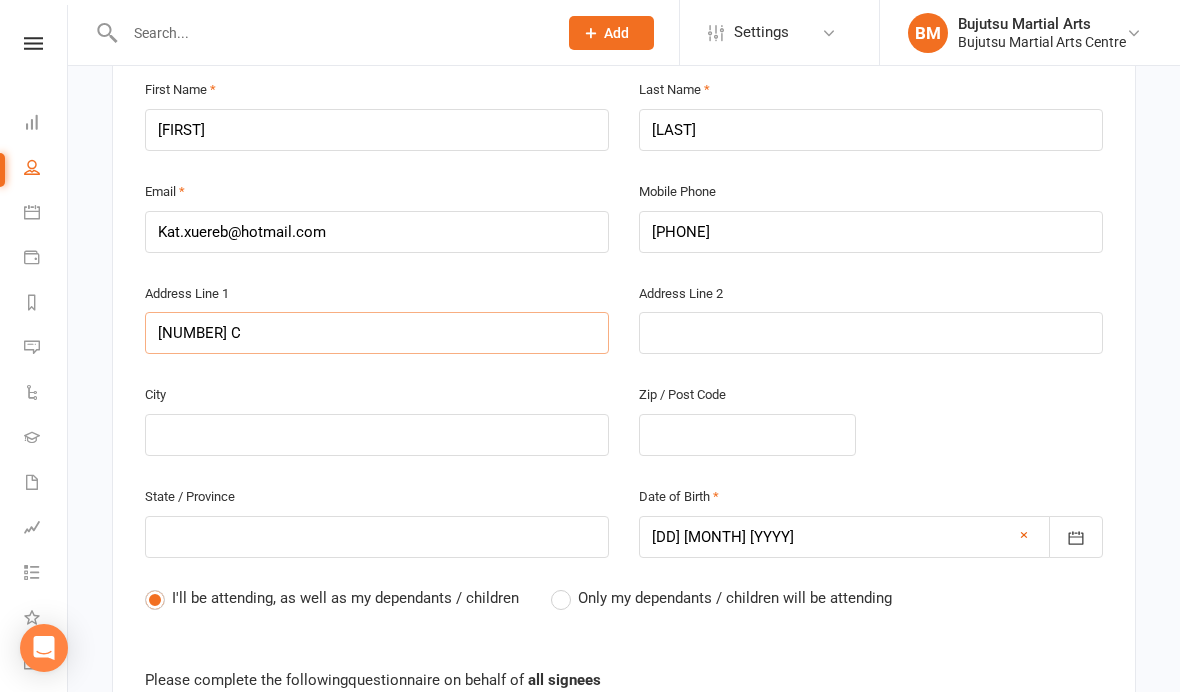type on "[NUMBER] [STREET]" 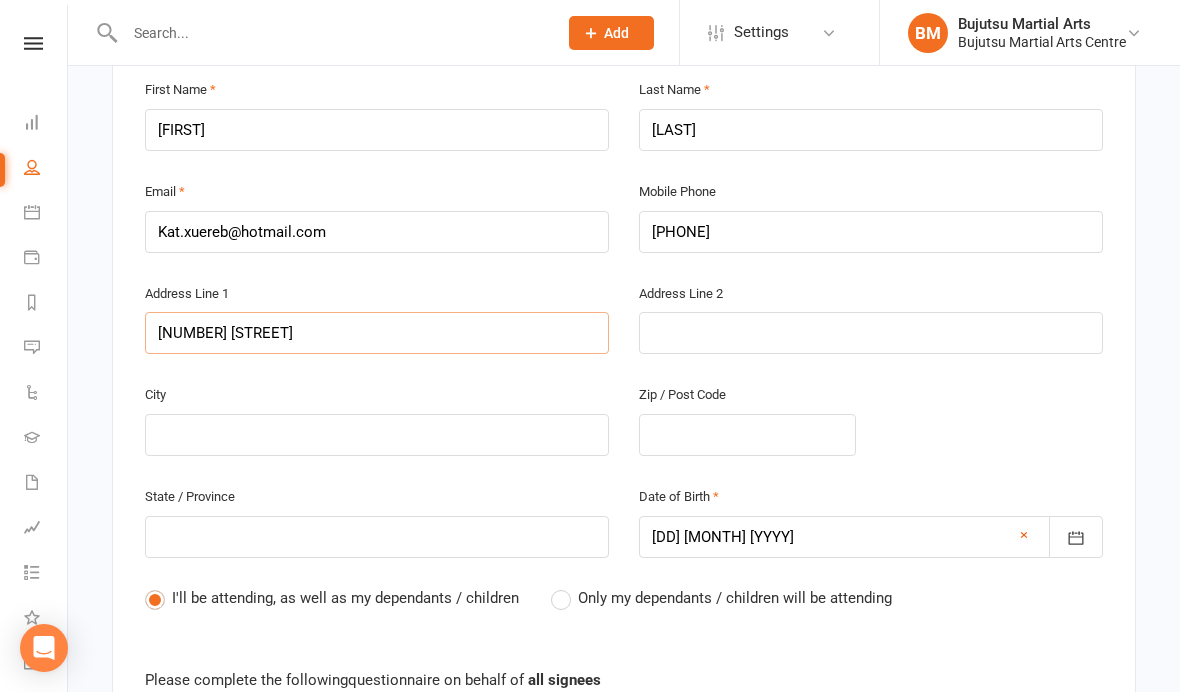 type on "[NUMBER] [SUBURB]" 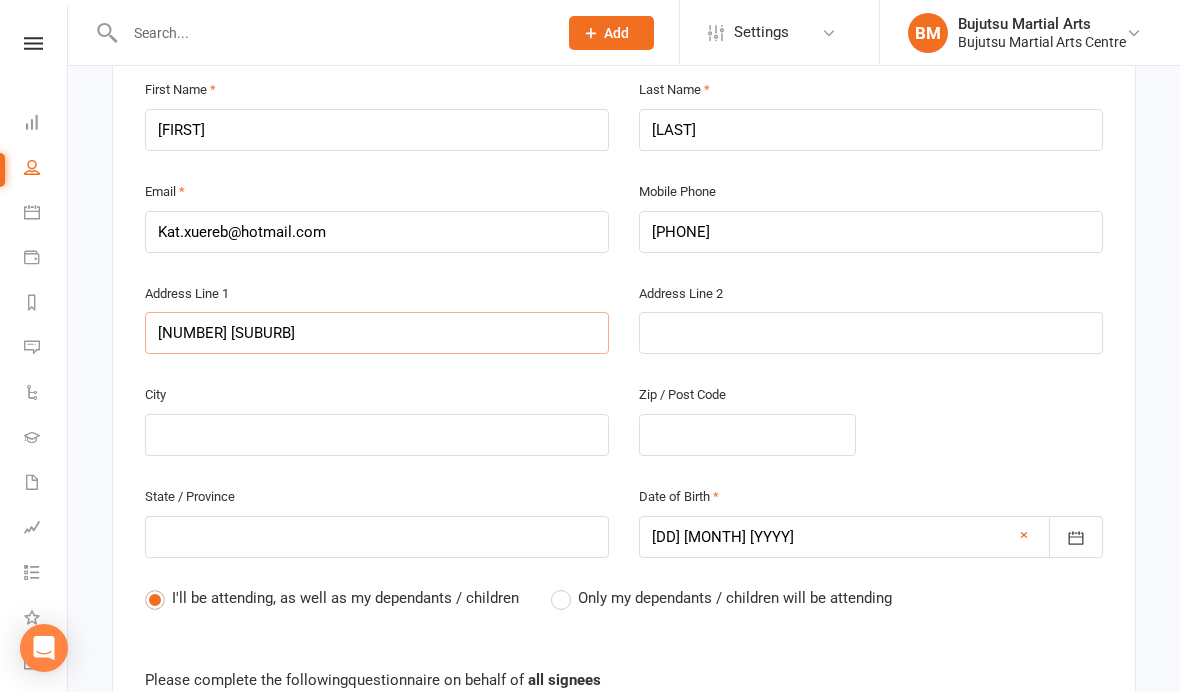type on "[NUMBER] [STREET]" 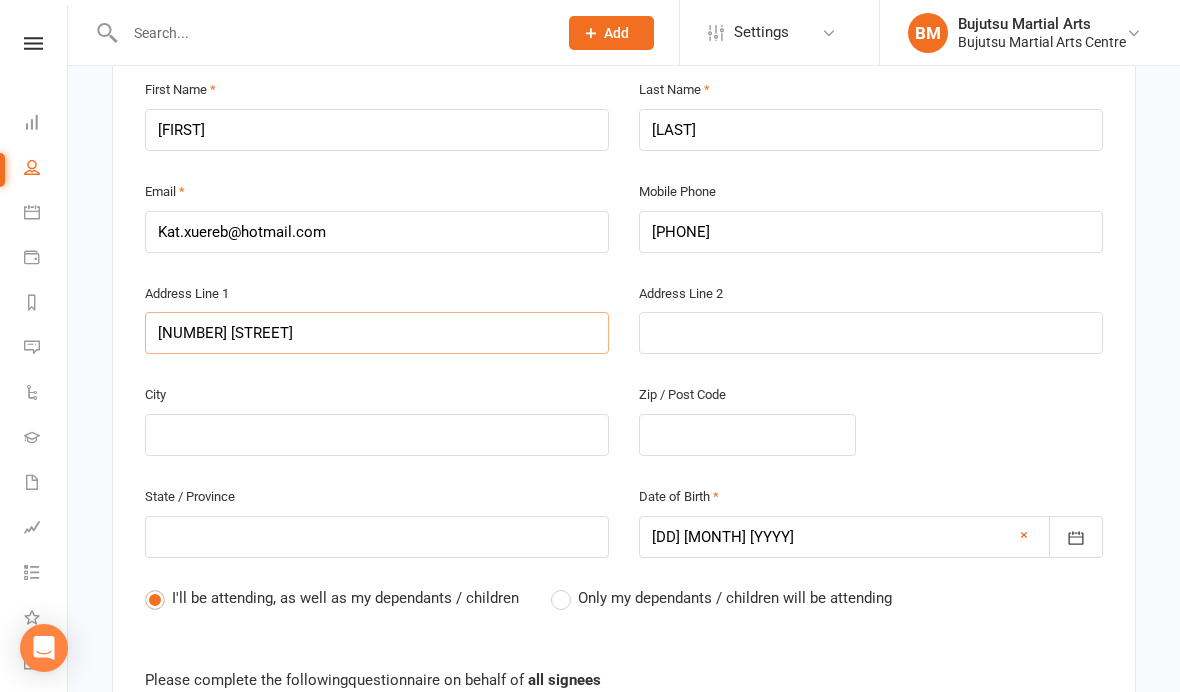 type on "[NUMBER] [SUBURB]" 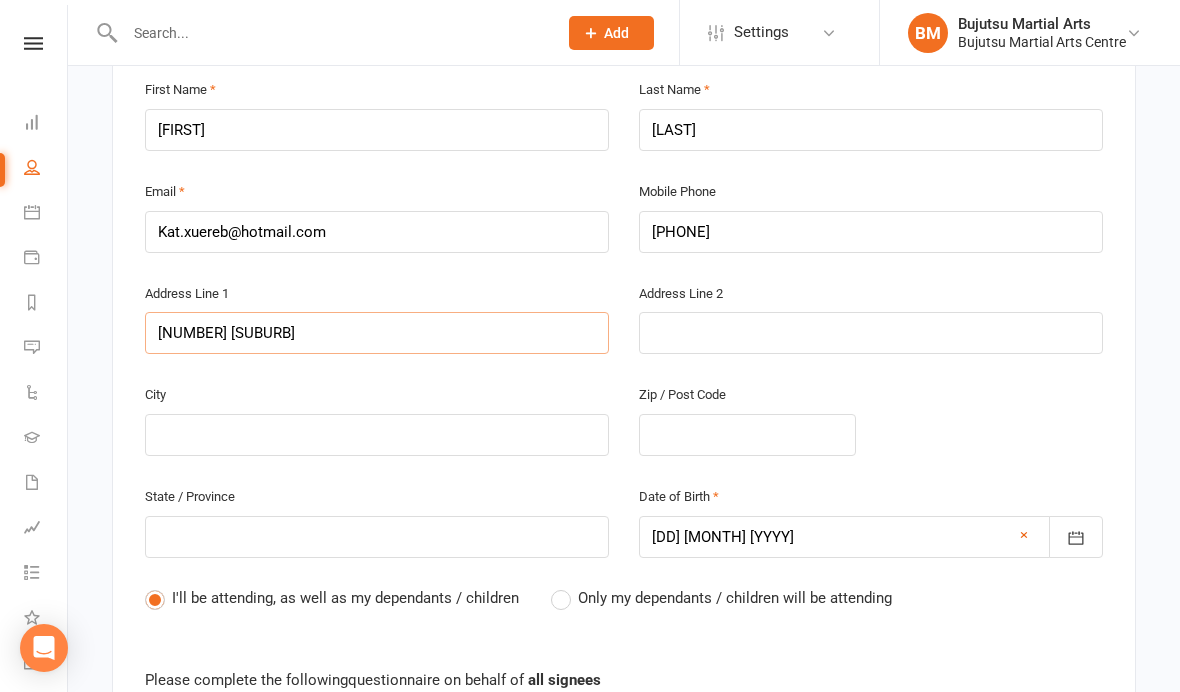 type on "[NUMBER] [STREET]" 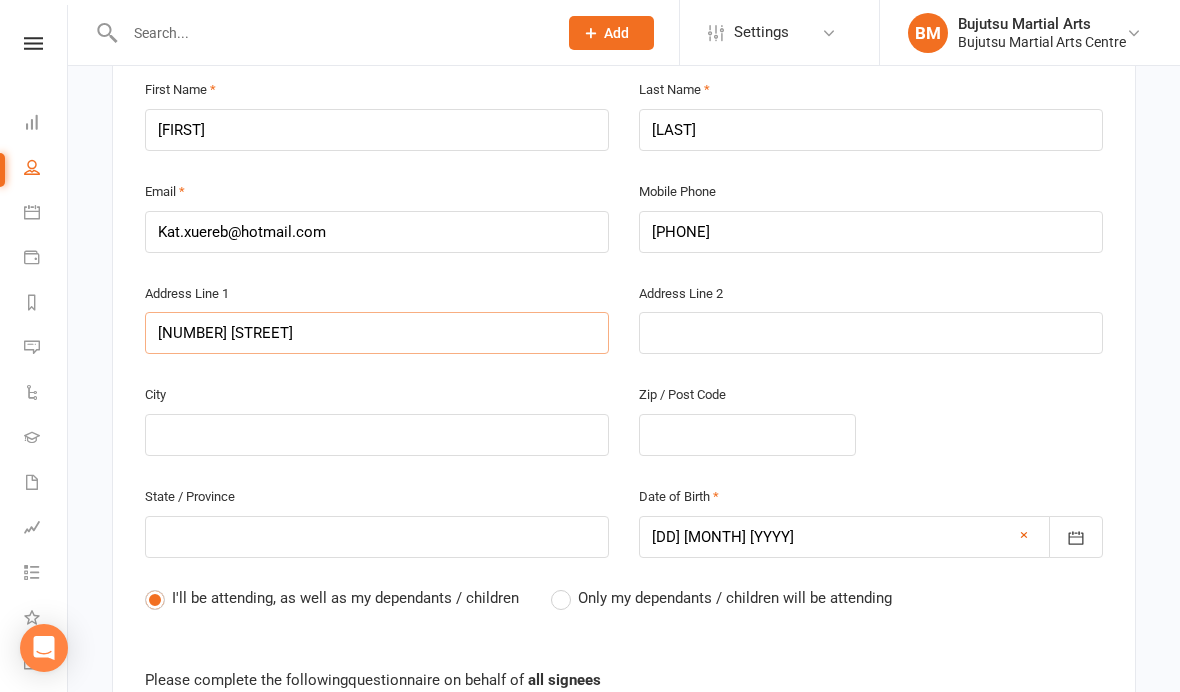 type on "[NUMBER] [STREET]" 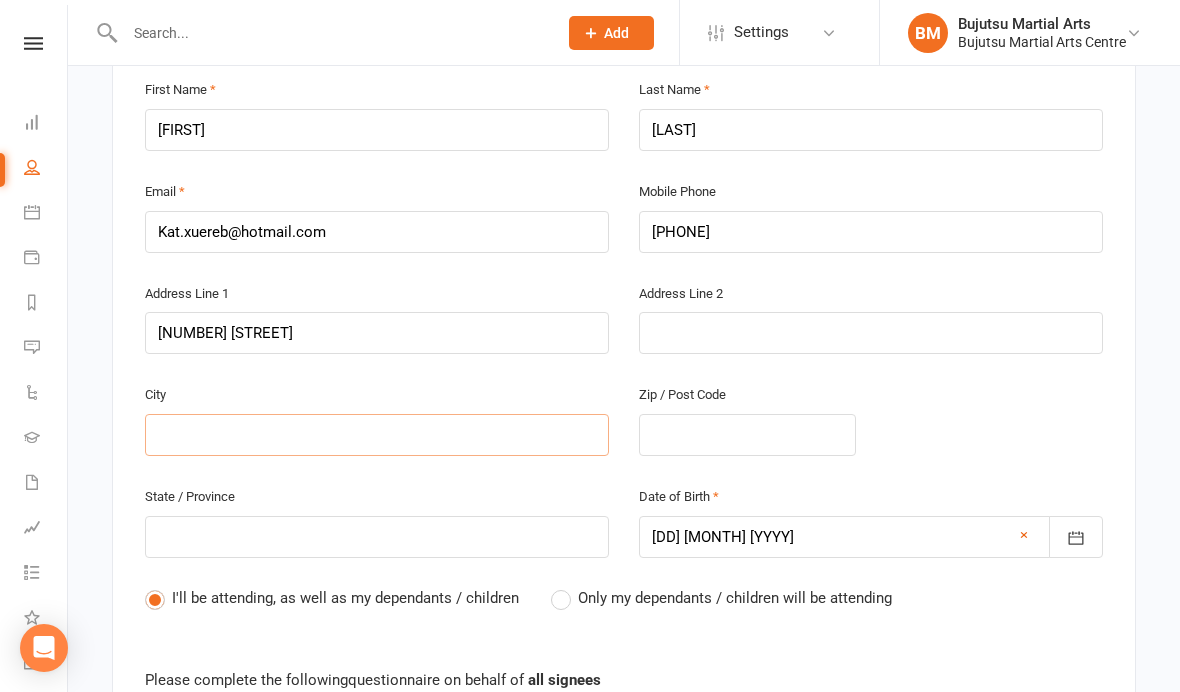 type on "L" 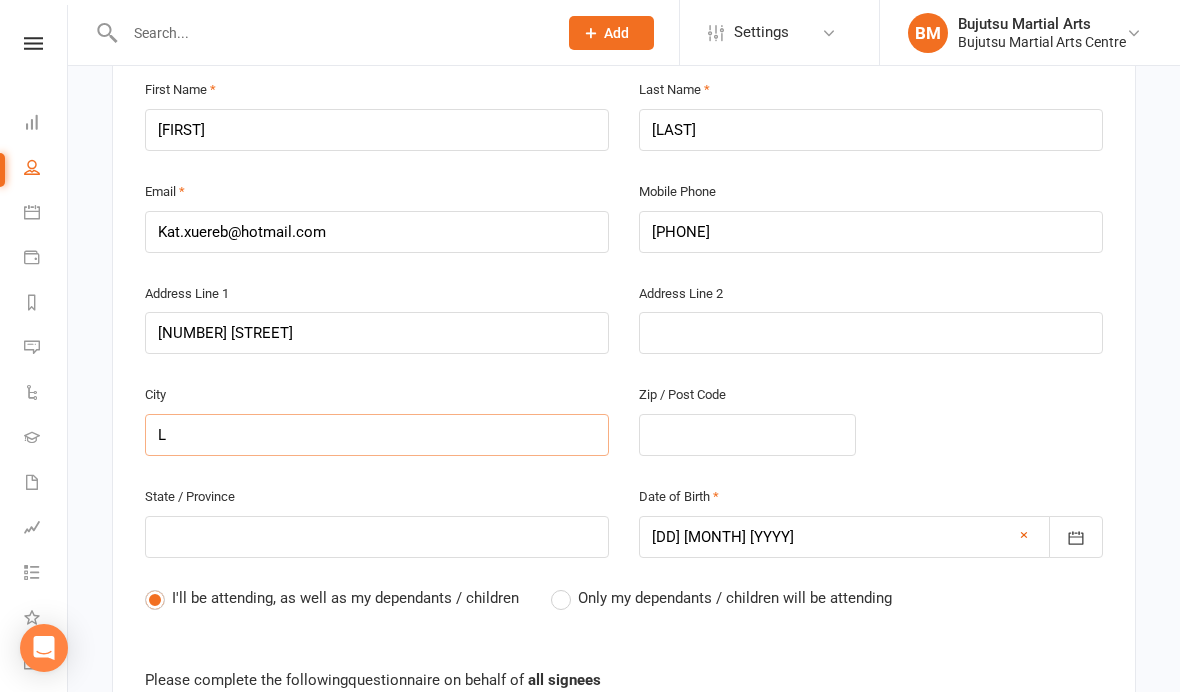 type on "Lu" 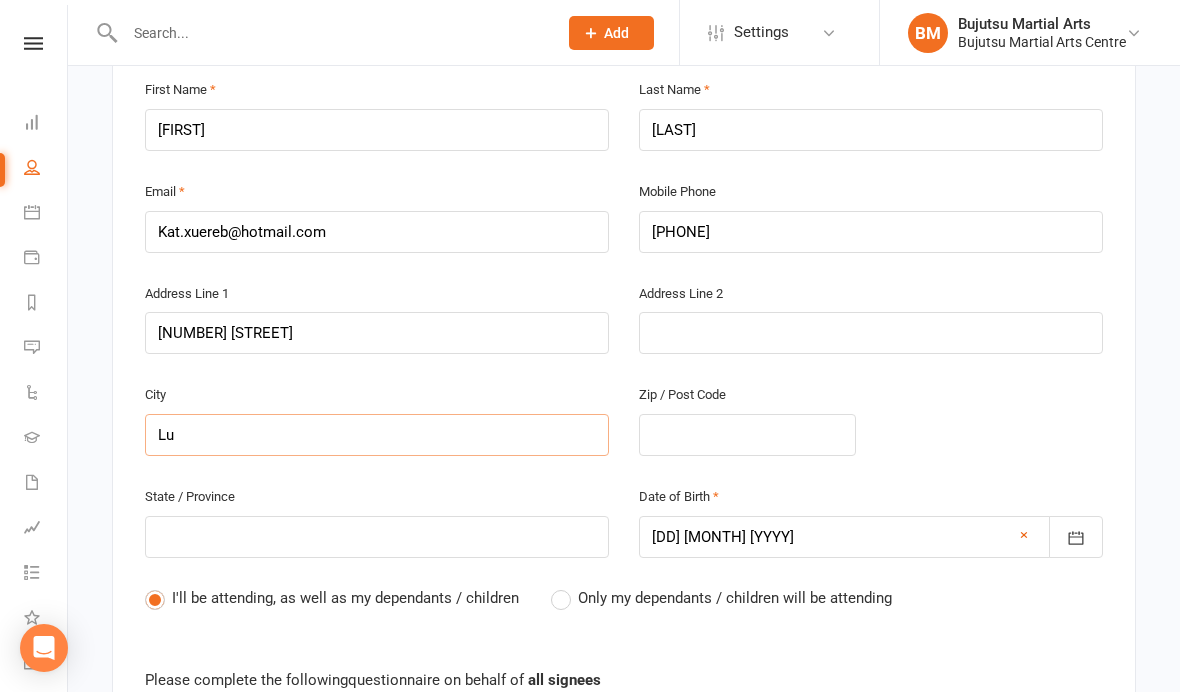 type on "[LAST]" 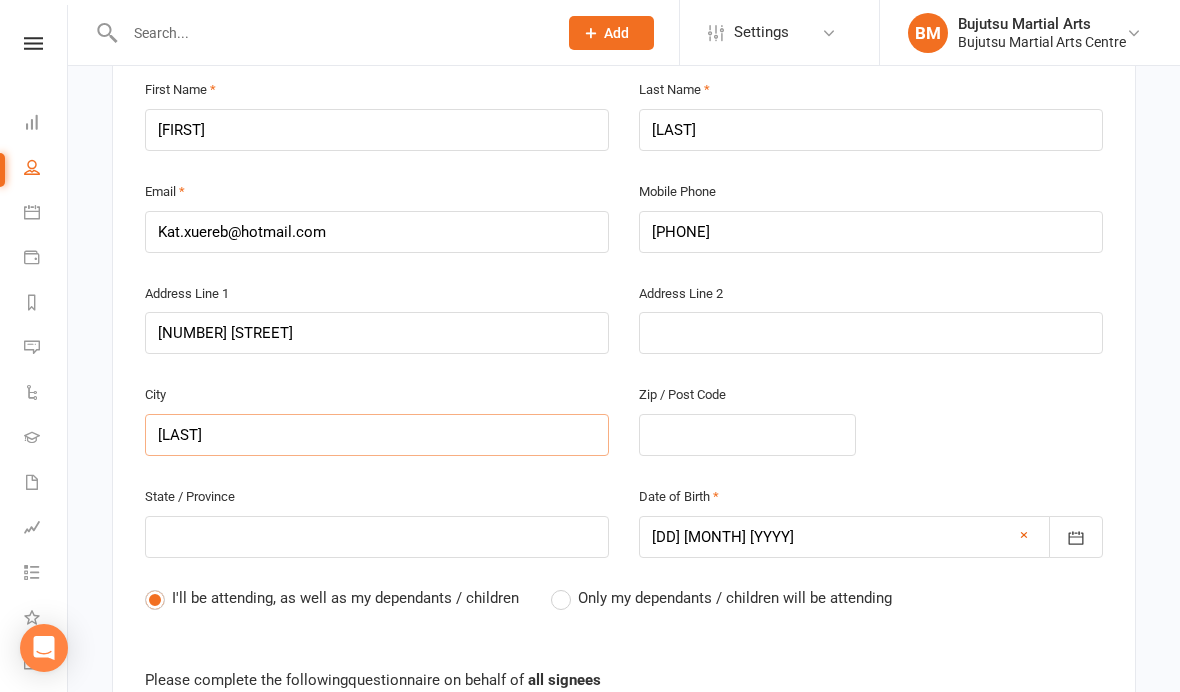type on "[SUBURB]" 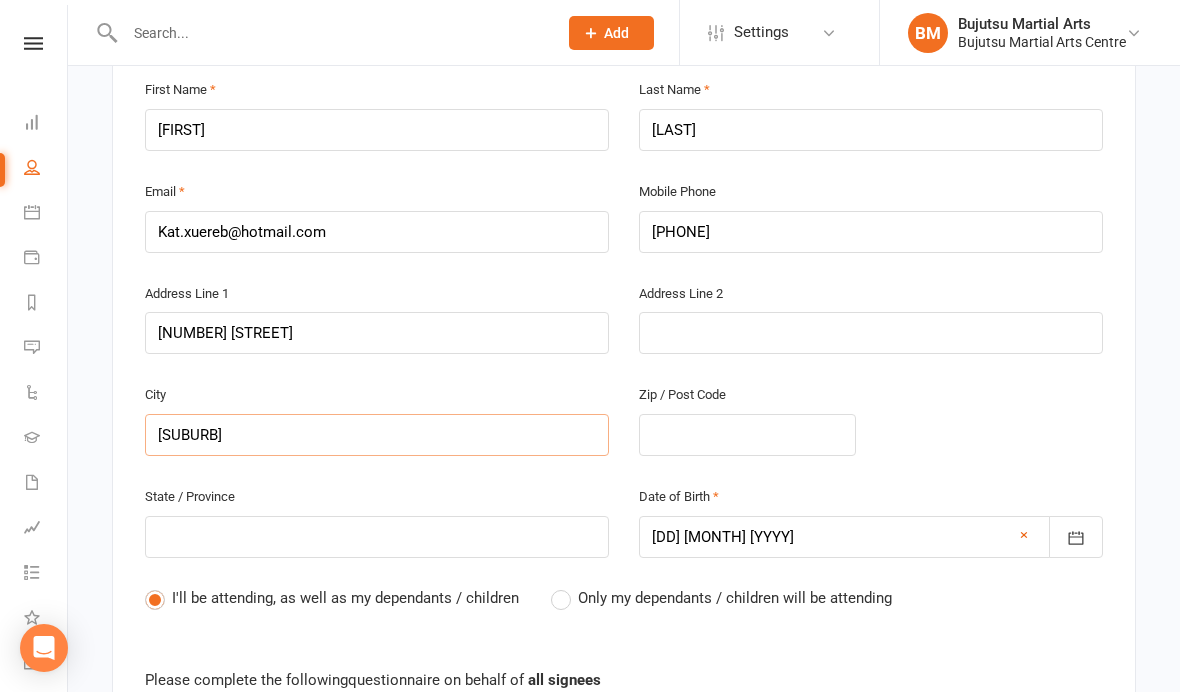type on "[LAST]" 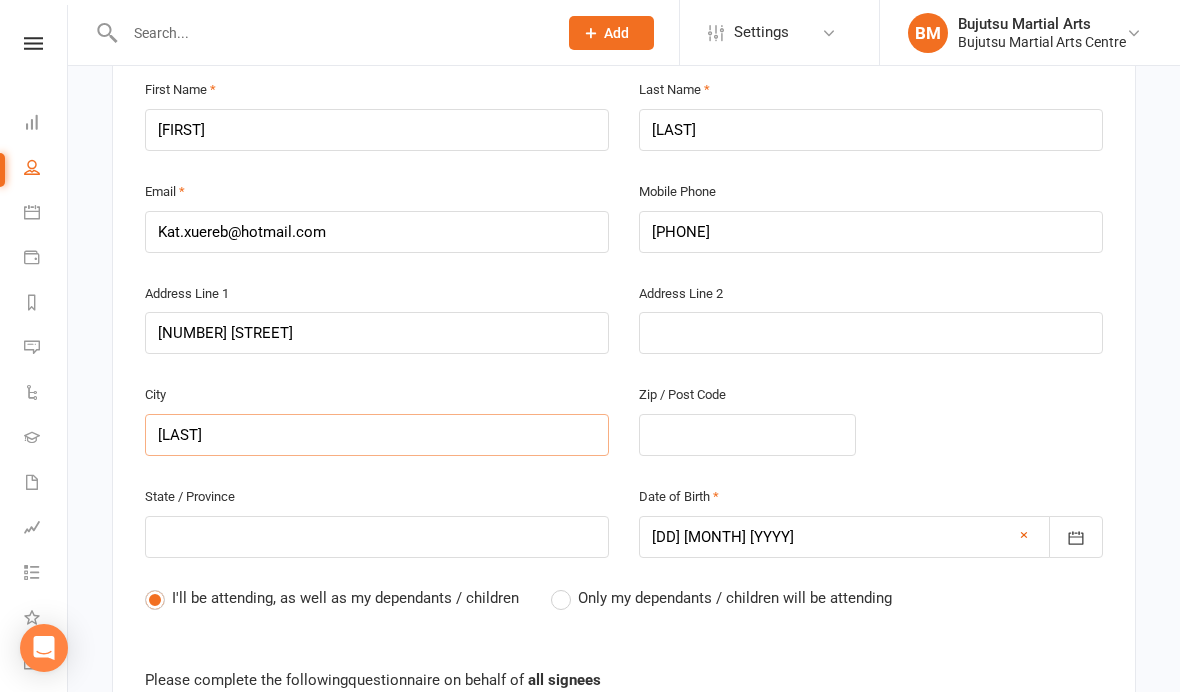 type on "[SUBURB]" 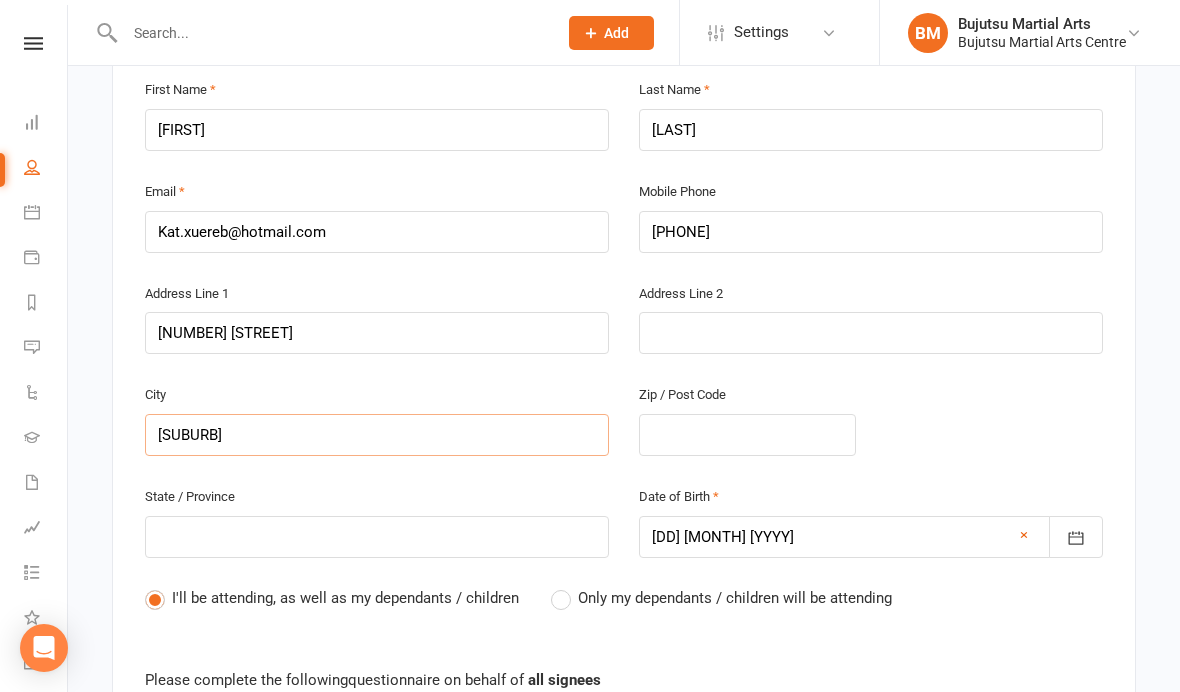 type on "[SUBURB]" 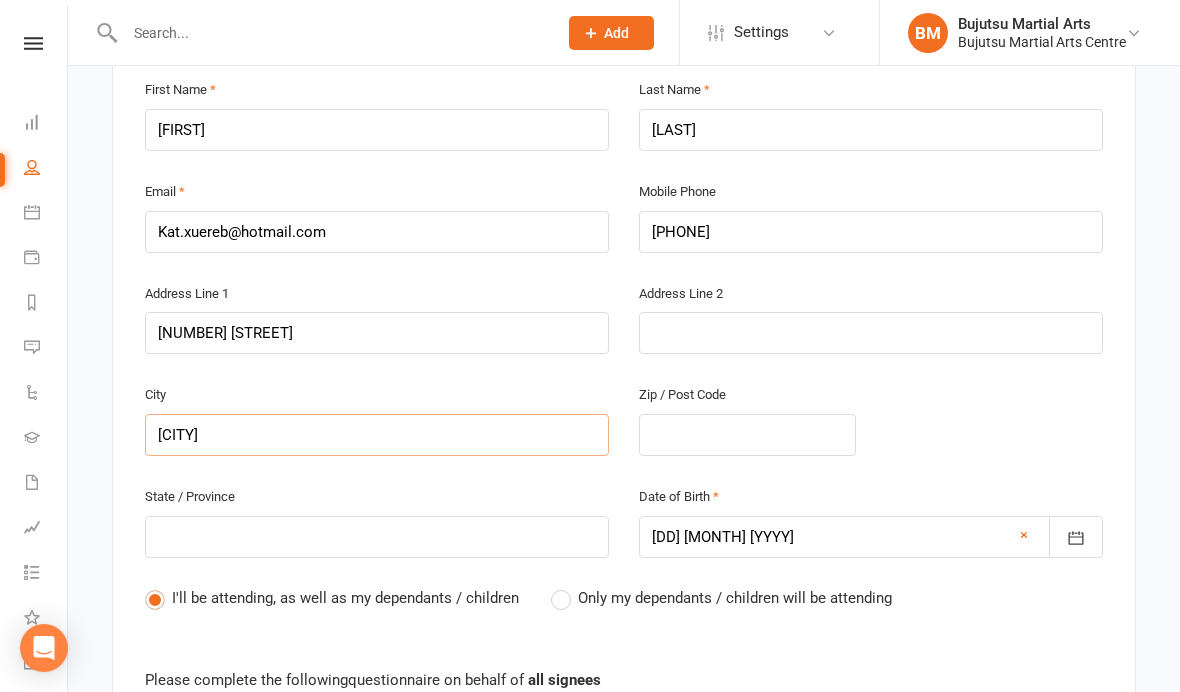 type on "[SUBURB]" 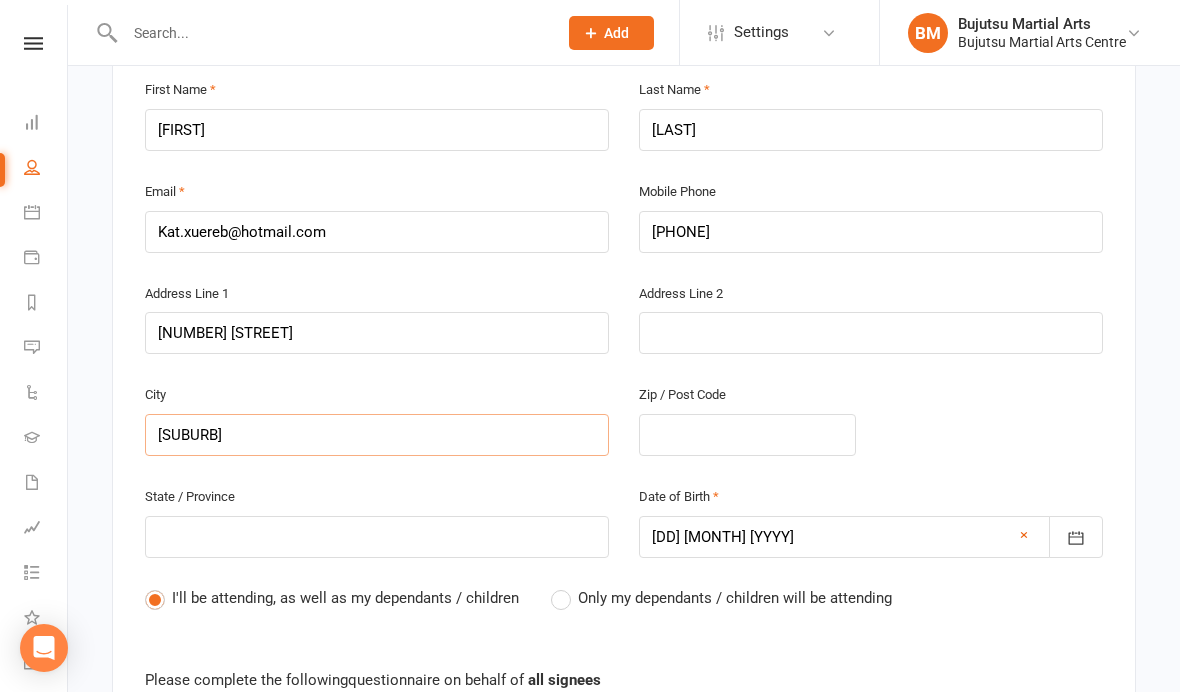 type on "[SUBURB]" 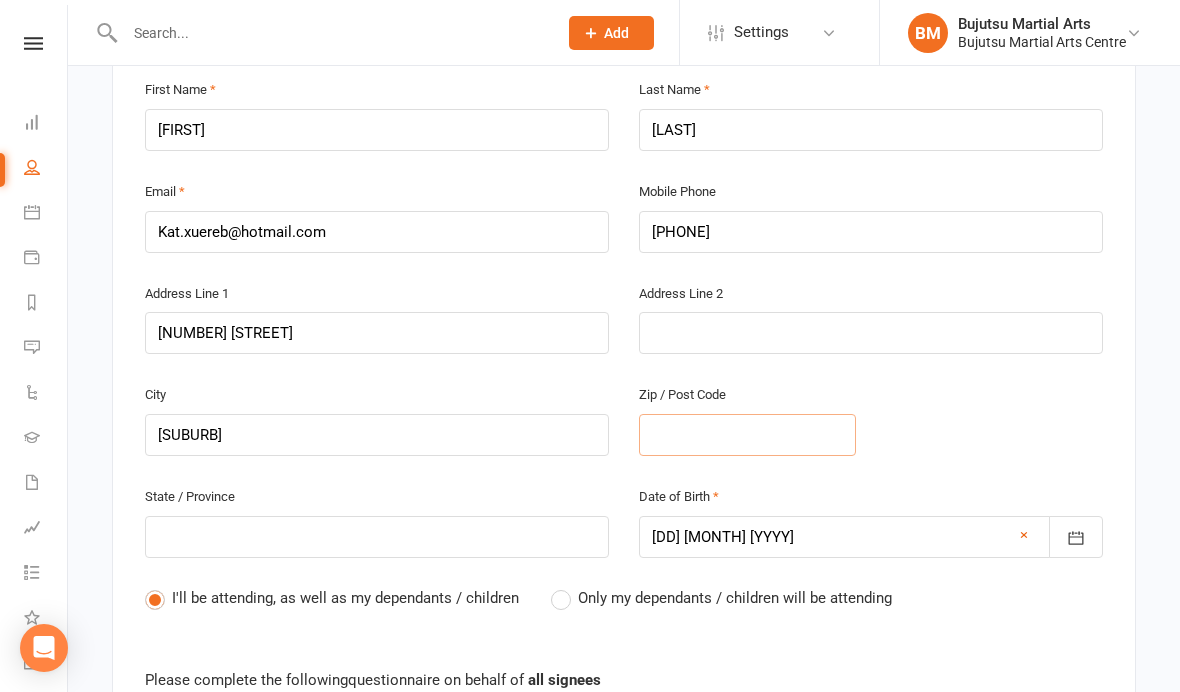 type on "2" 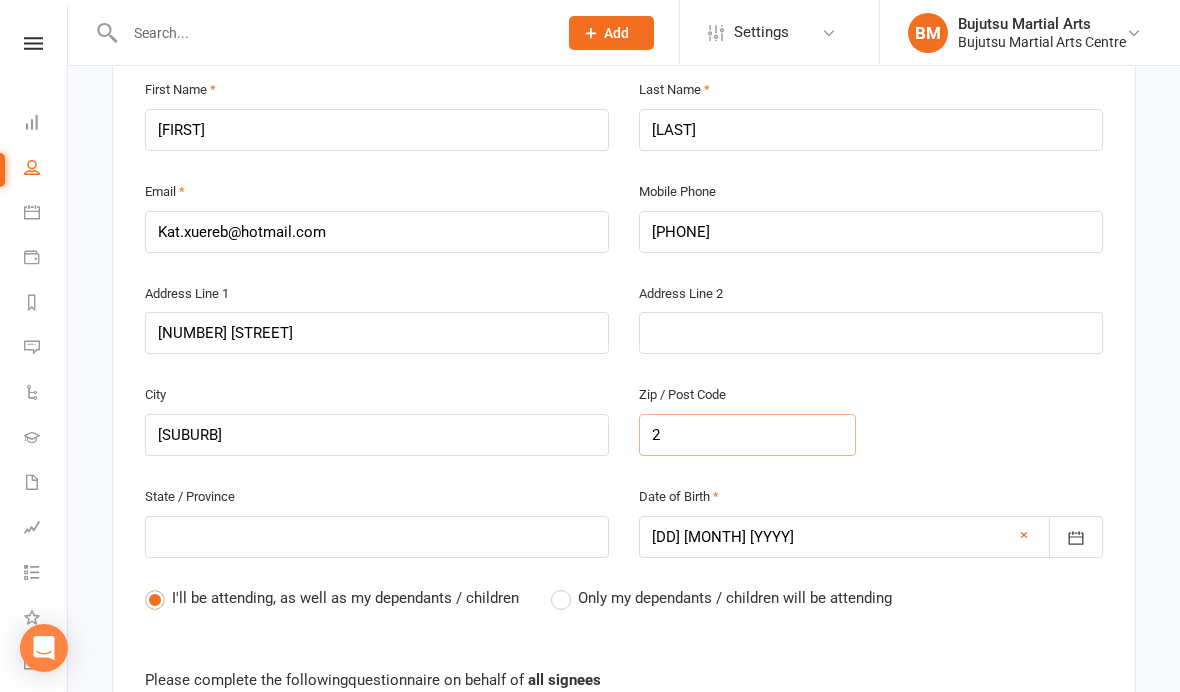 type on "25" 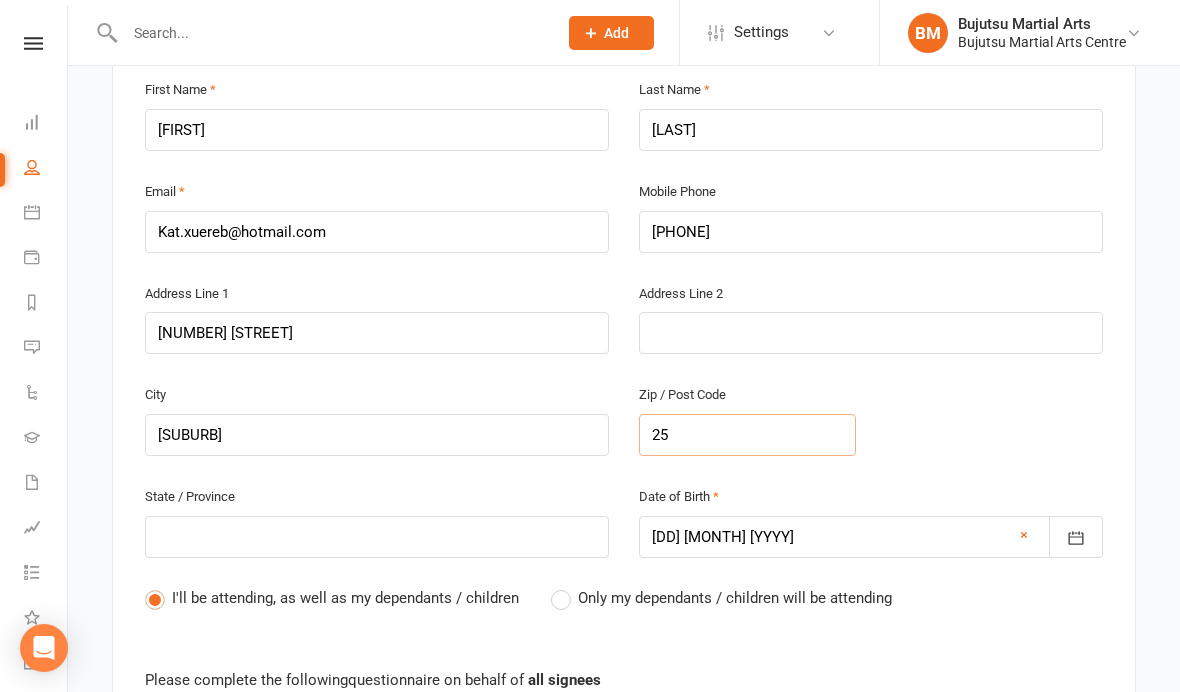 type on "2" 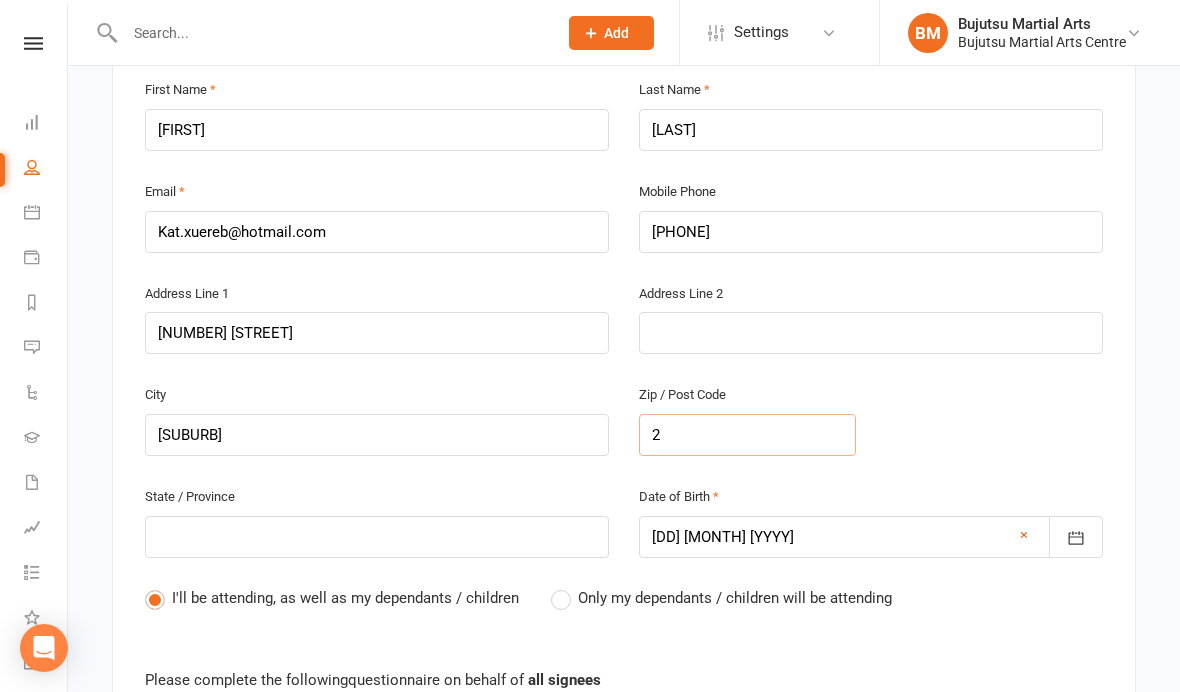 type on "27" 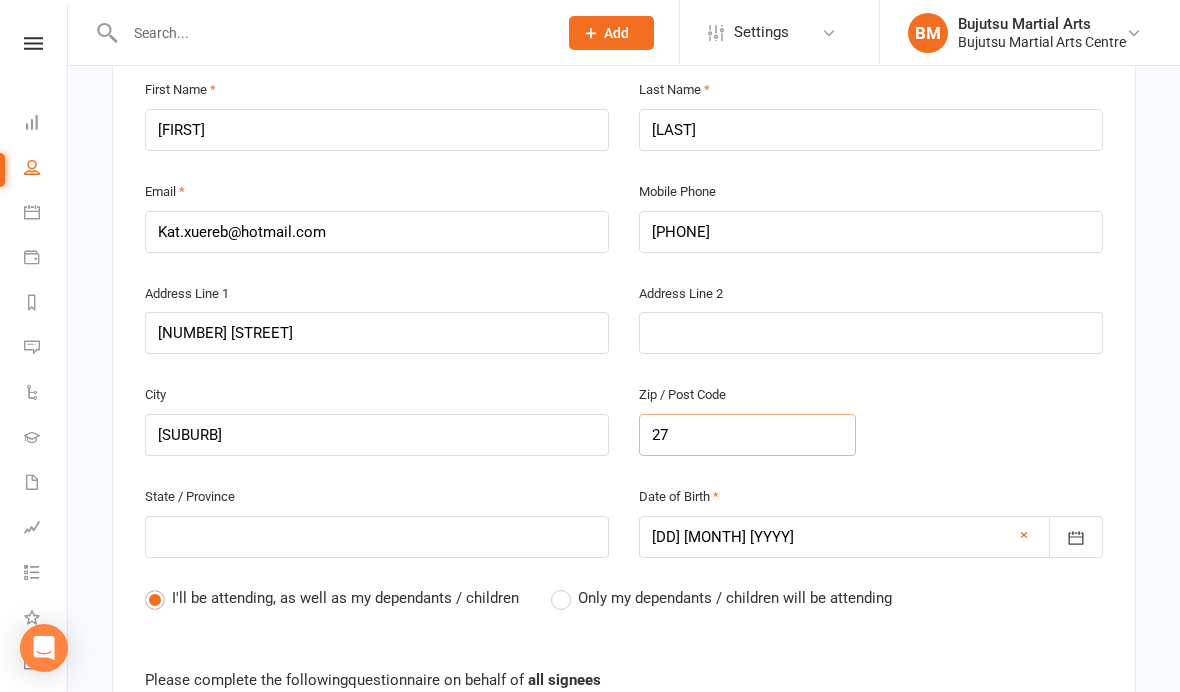 type on "274" 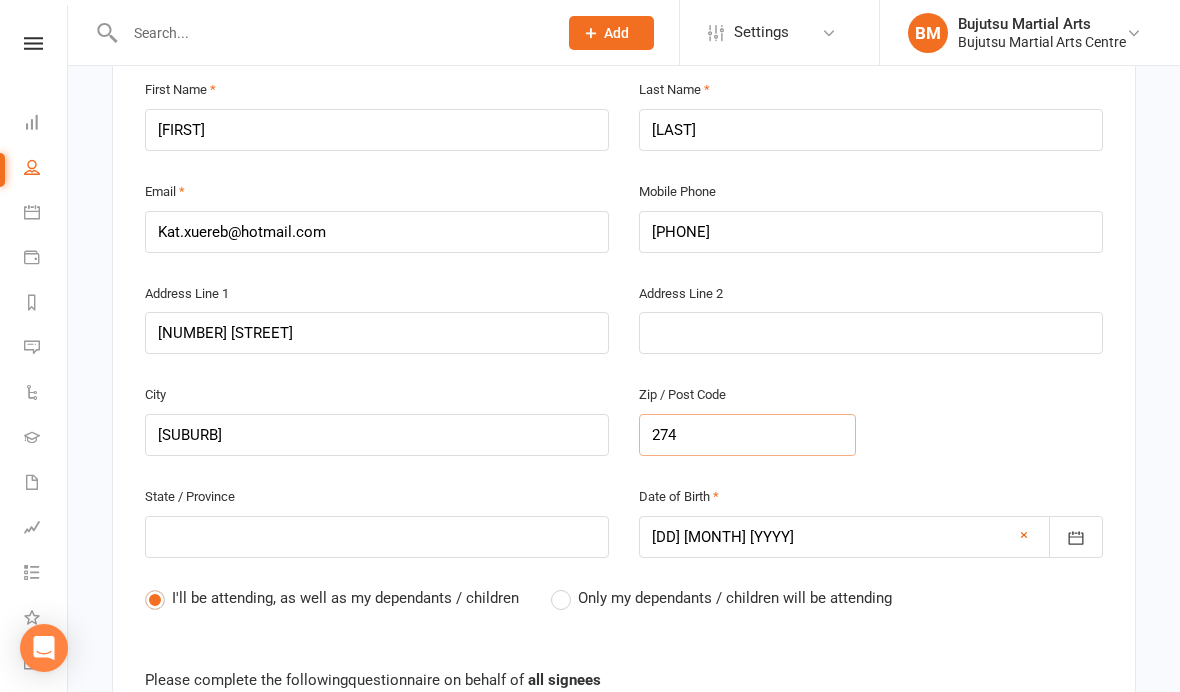 type on "2745" 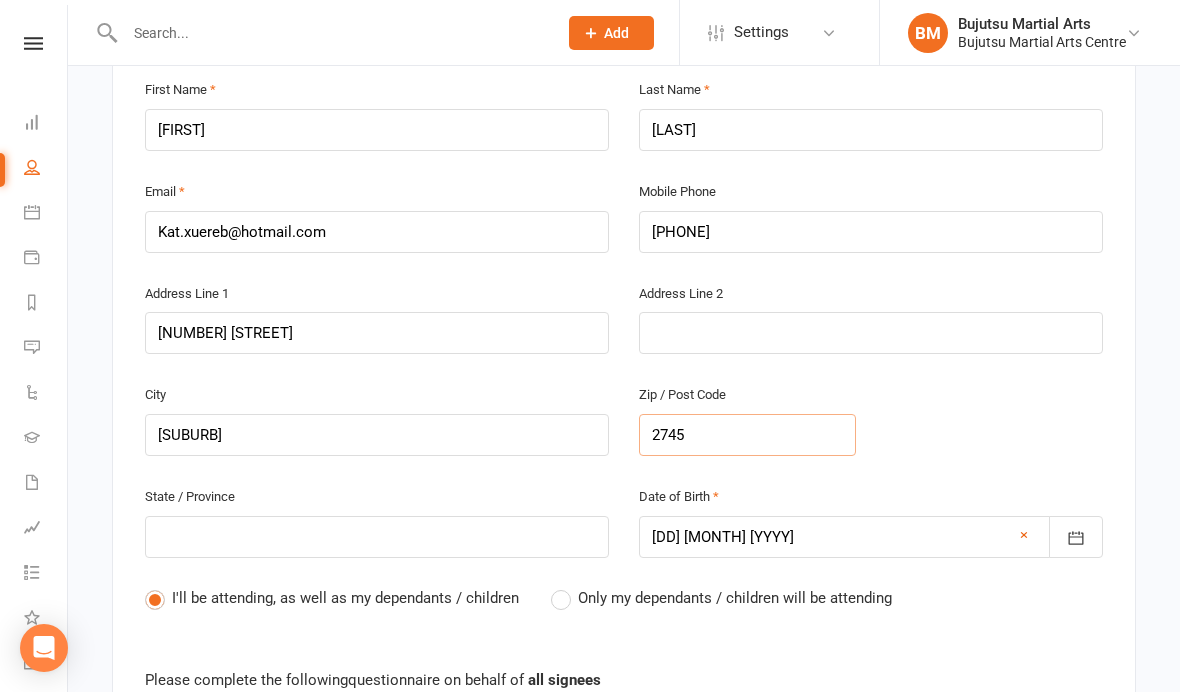 type on "2745" 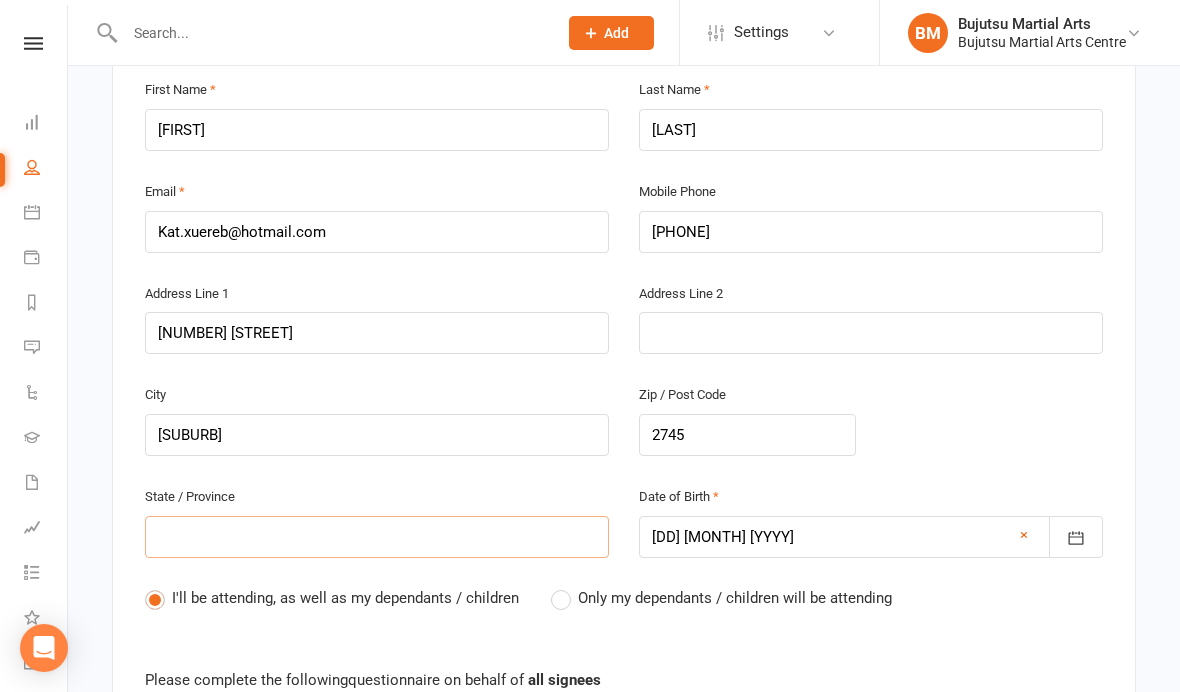 type on "N" 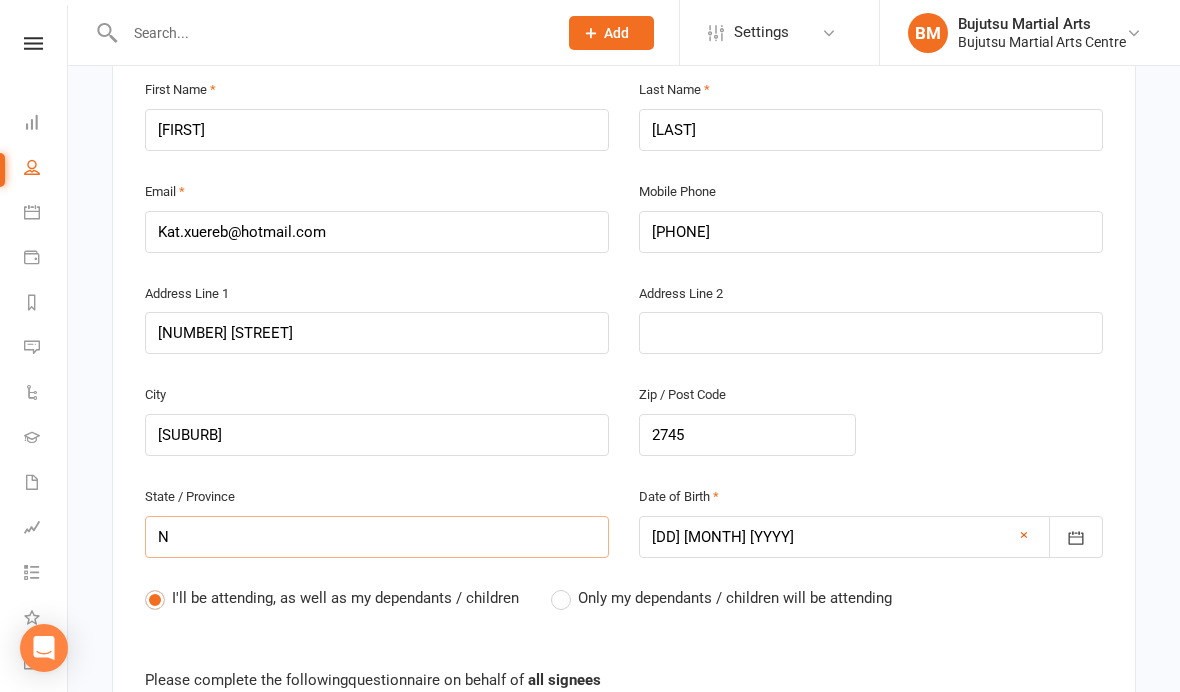 type on "NS" 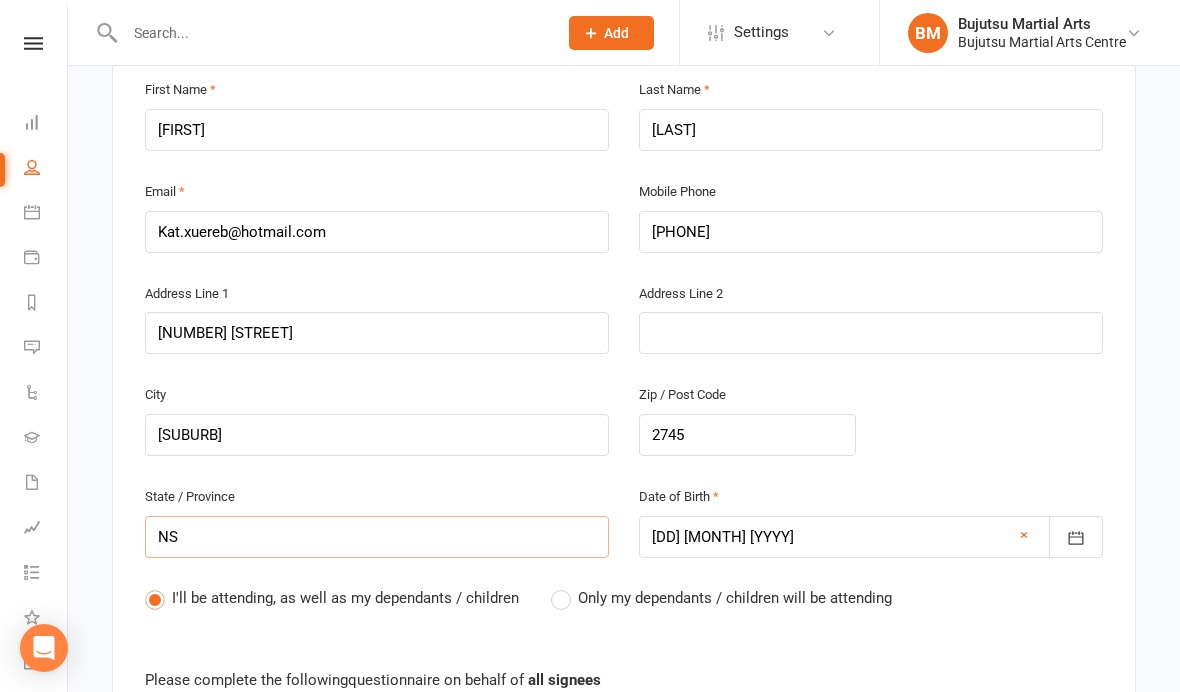 type on "[STATE]" 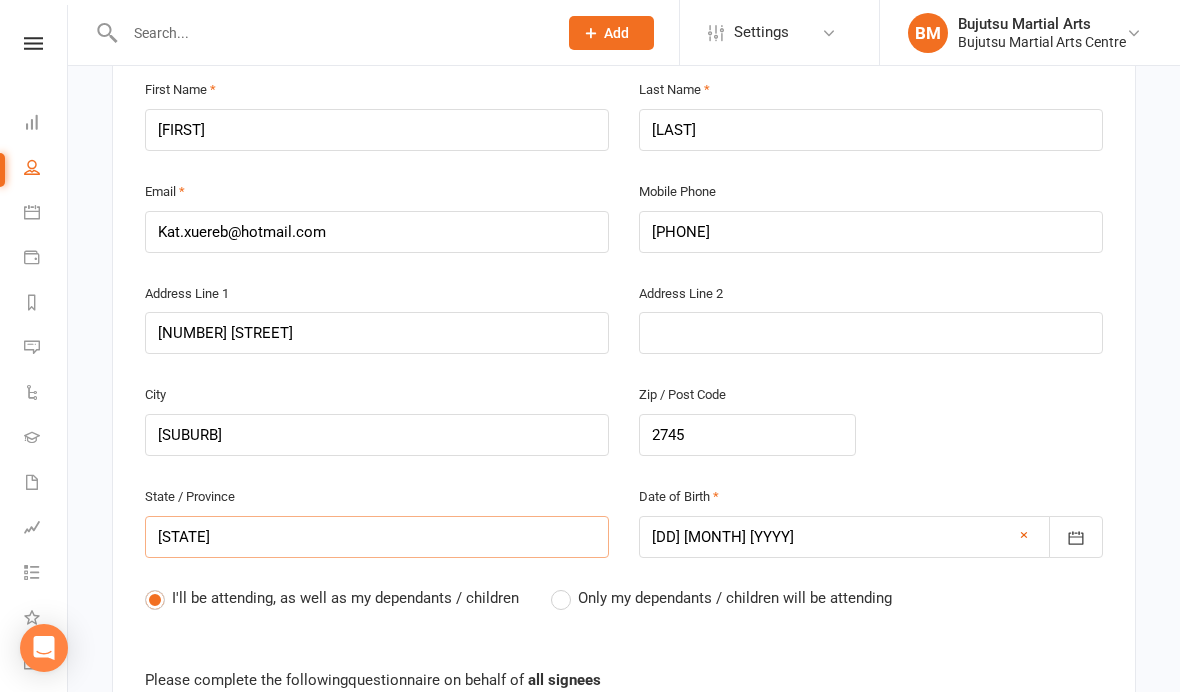 type on "NS" 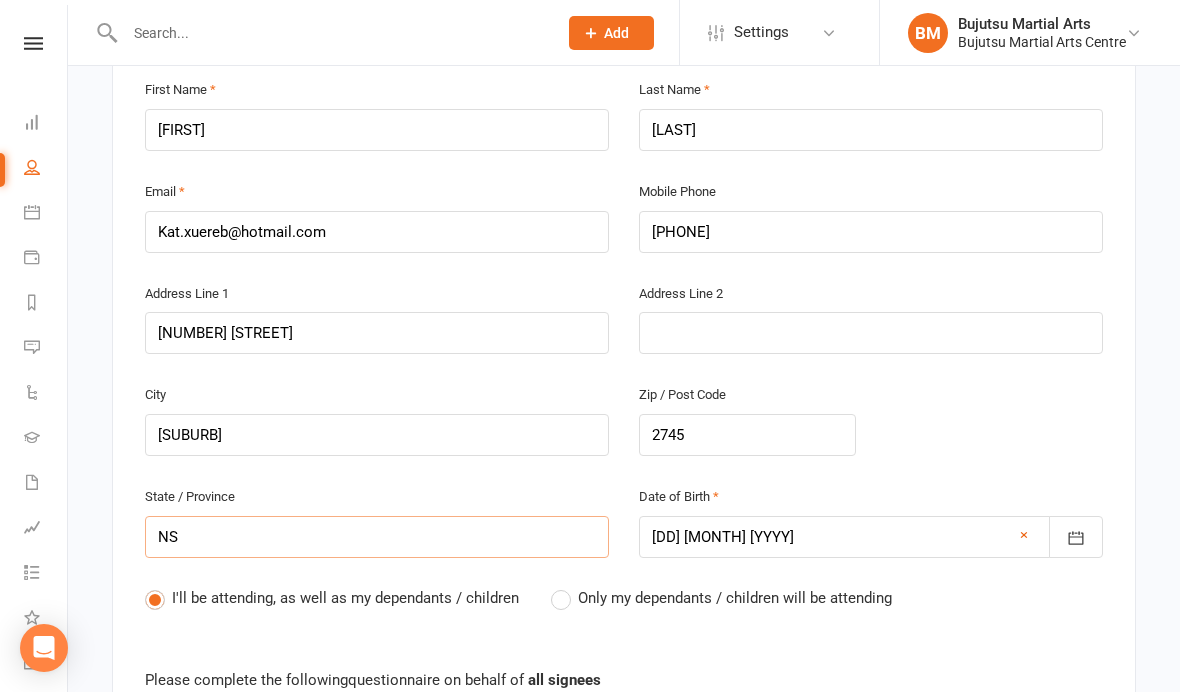 type on "NSW" 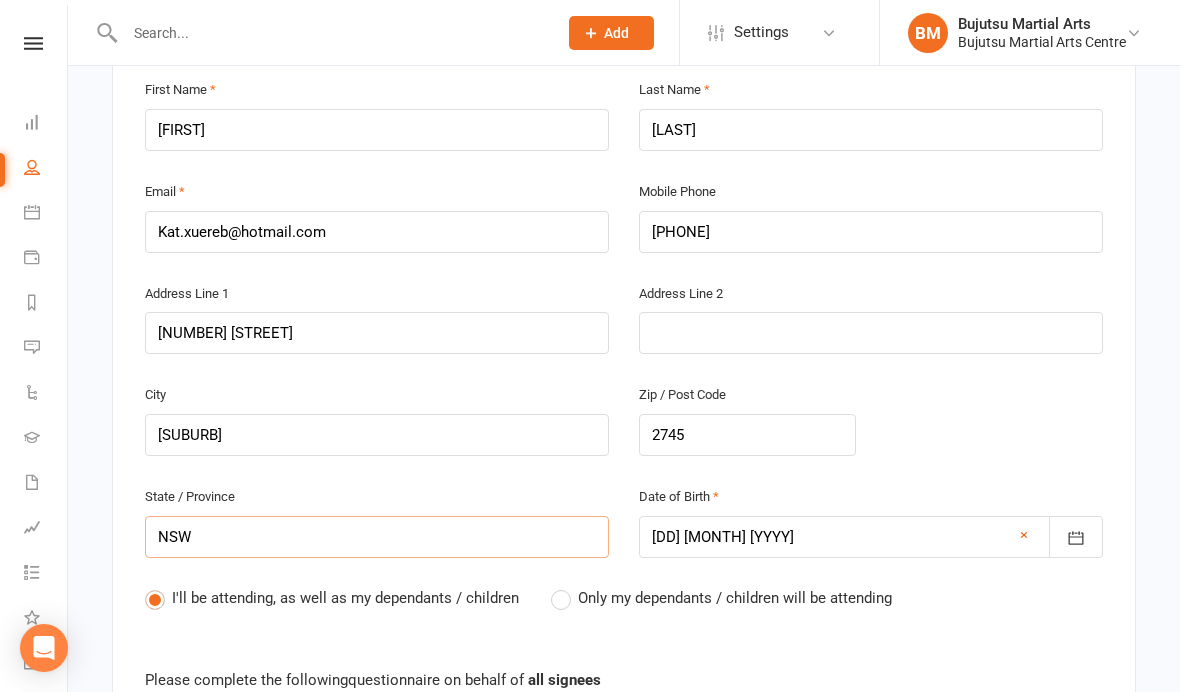 type on "NSW" 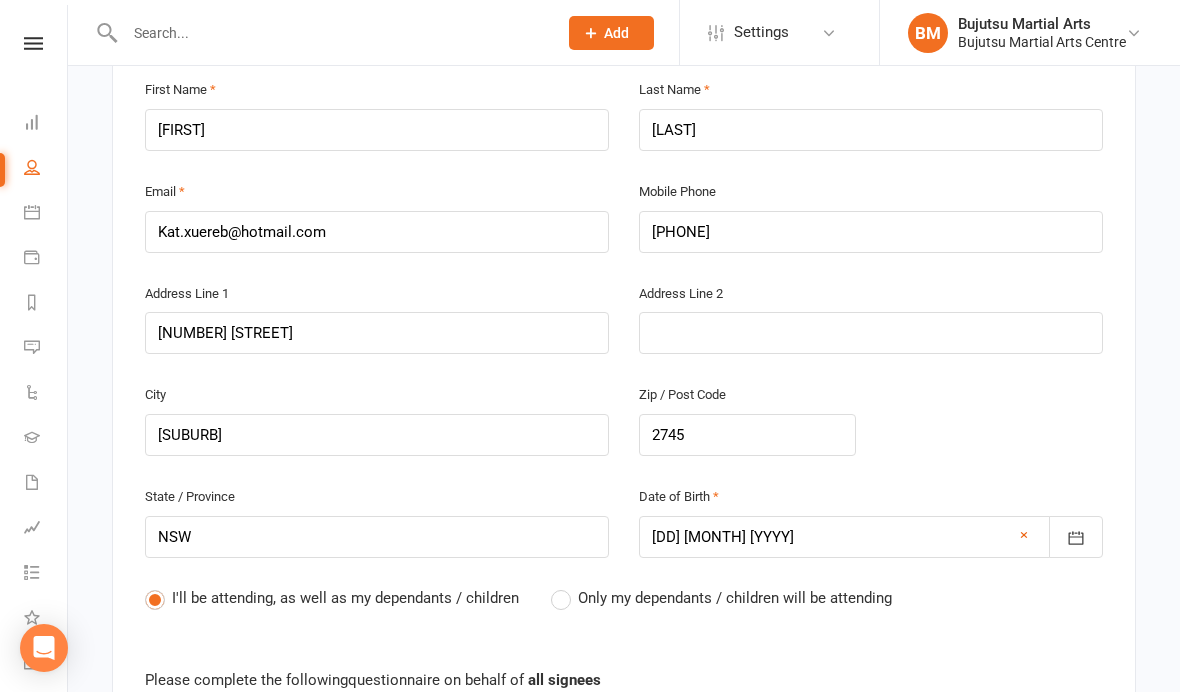 click on "Date of Birth 29 Dec 1986
1981 - 2000
1981
1982
1983
1984
1985
1986
1987
1988
1989
1990
1991
1992
1993
1994
1995
1996
1997
1998
1999
2000
×" at bounding box center (871, 535) 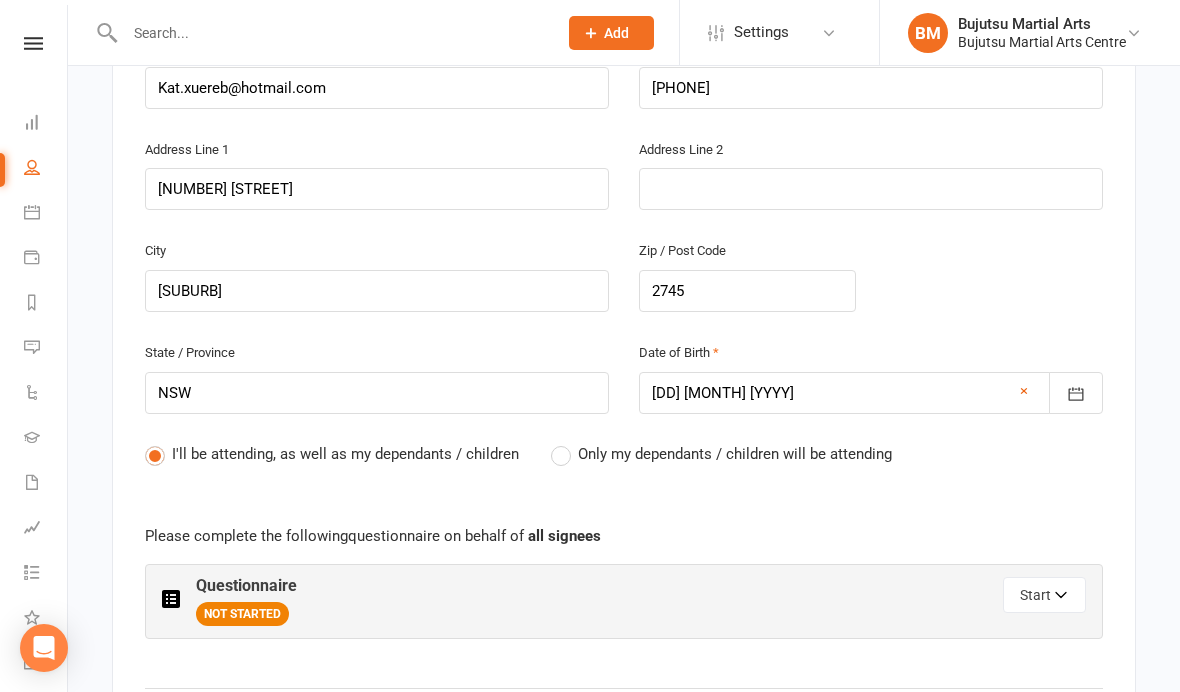 click on "Only my dependants / children will be attending" at bounding box center (735, 452) 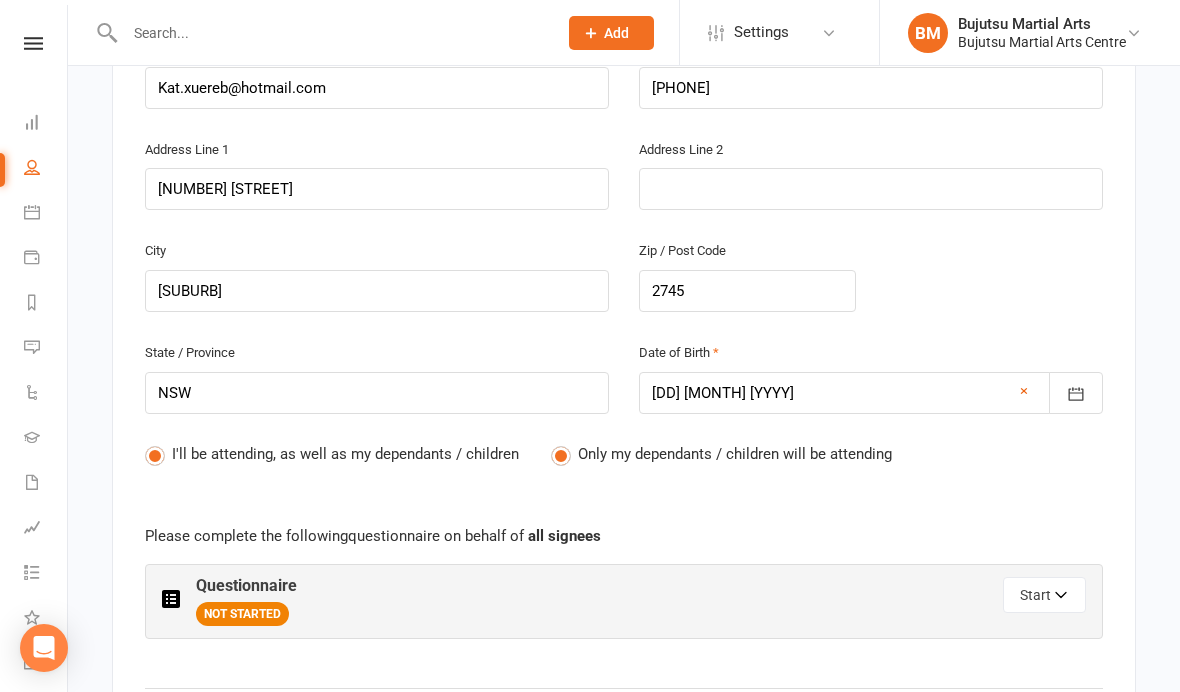 radio on "true" 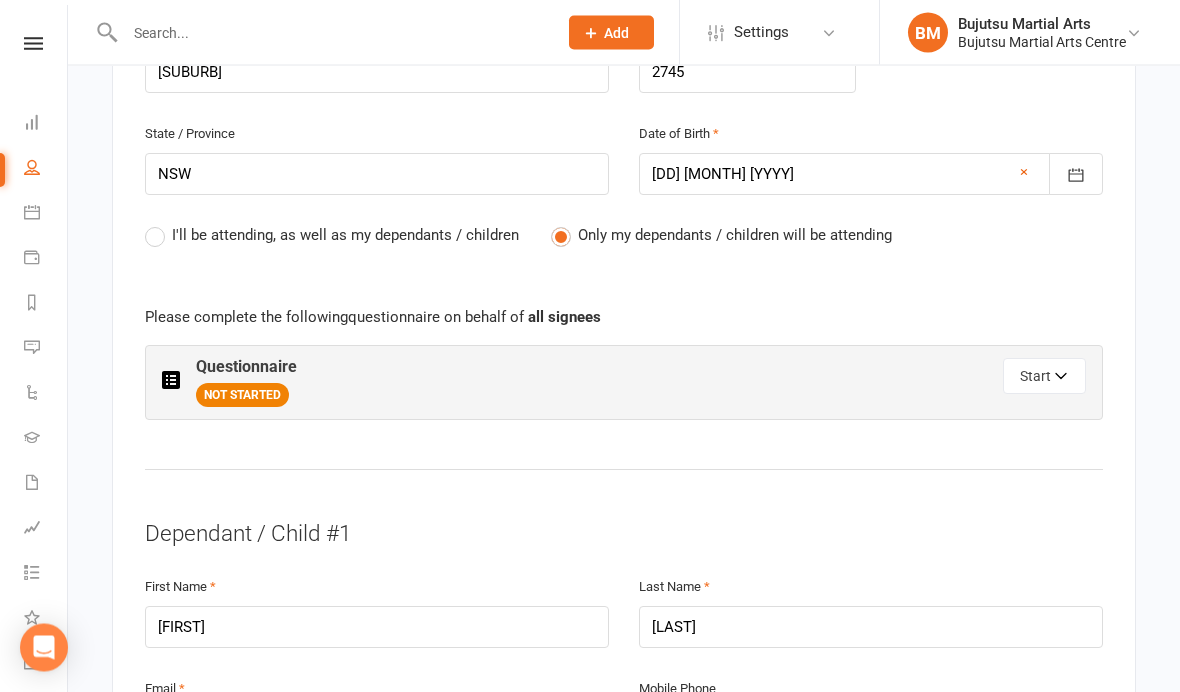 click on "Start" at bounding box center [1044, 377] 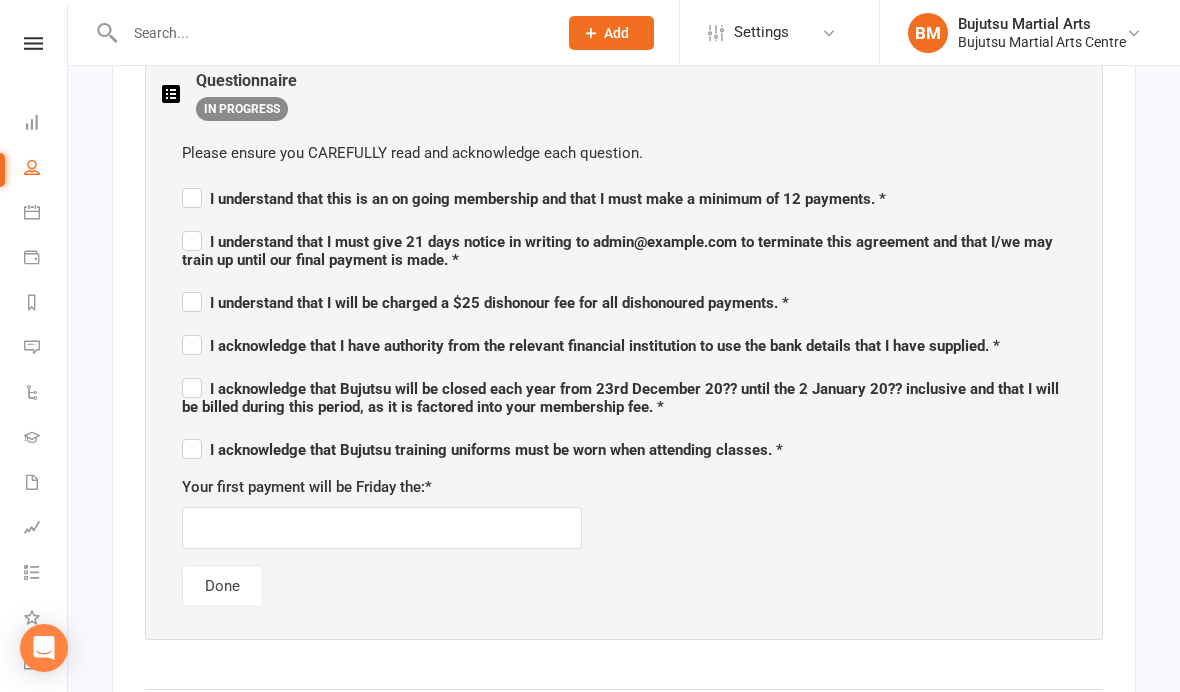 scroll, scrollTop: 1173, scrollLeft: 0, axis: vertical 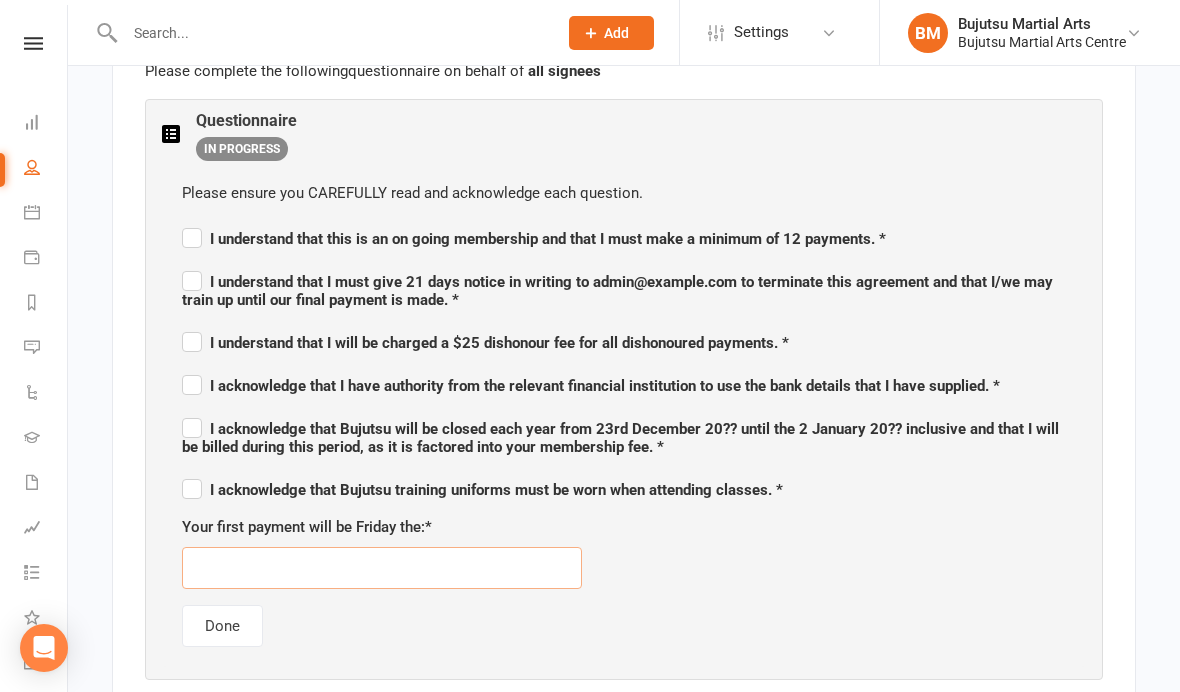 click at bounding box center [382, 568] 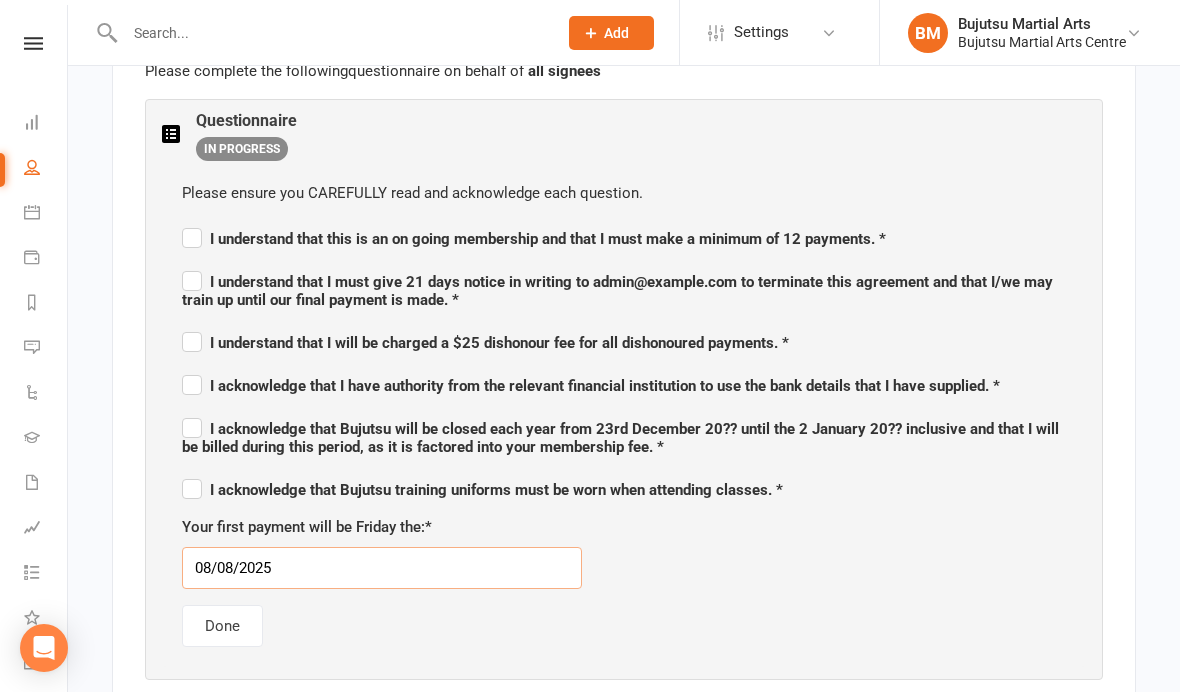 type on "08/08/2025" 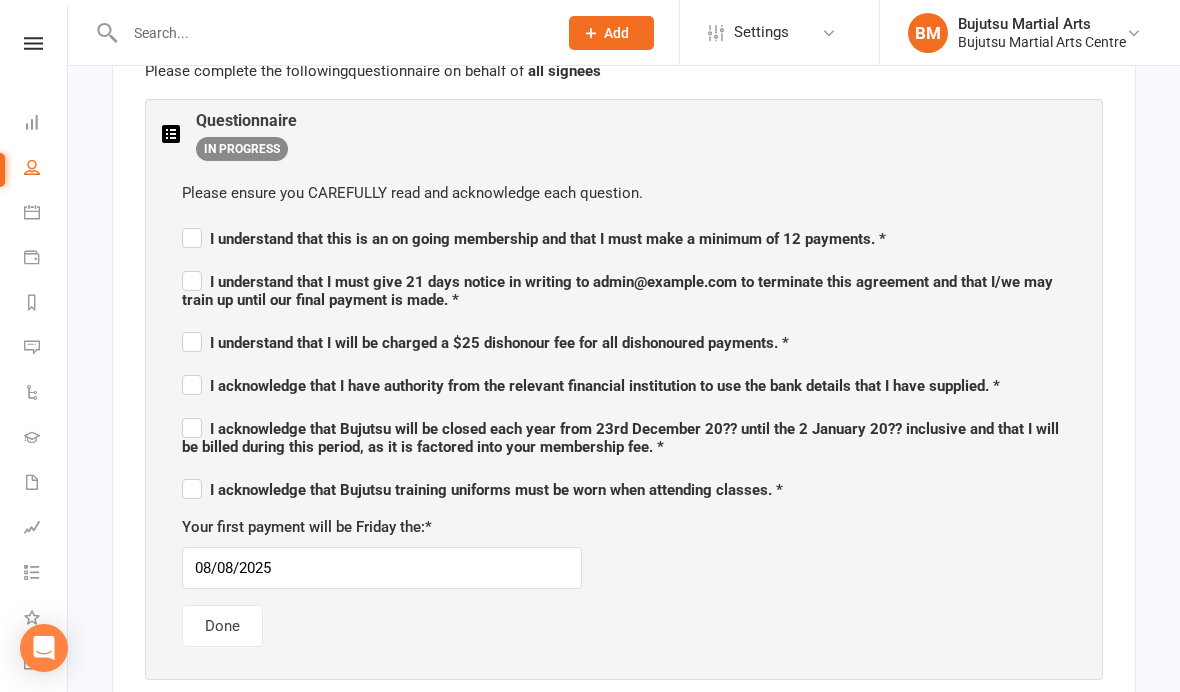 click on "Please ensure you CAREFULLY read and acknowledge each question. I understand that this is an on going membership and that I must make a minimum of 12 payments.   * I understand that I must give 21 days notice in writing to admin@example.com to terminate this agreement and that I/we may train up until our final payment is made.   * I understand that I will be charged a $25 dishonour fee for all dishonoured payments.   * I acknowledge that I have authority from the relevant financial institution to use the bank details that I have supplied.   * I acknowledge that Bujutsu will be closed each year from 23rd December 20?? until the 2 January 20?? inclusive and that I will be billed during this period, as it is factored into your membership fee.   * I acknowledge that Bujutsu training uniforms must be worn when attending classes.   * Your first payment will be Friday the:  * 08/08/2025 Done" at bounding box center [624, 414] 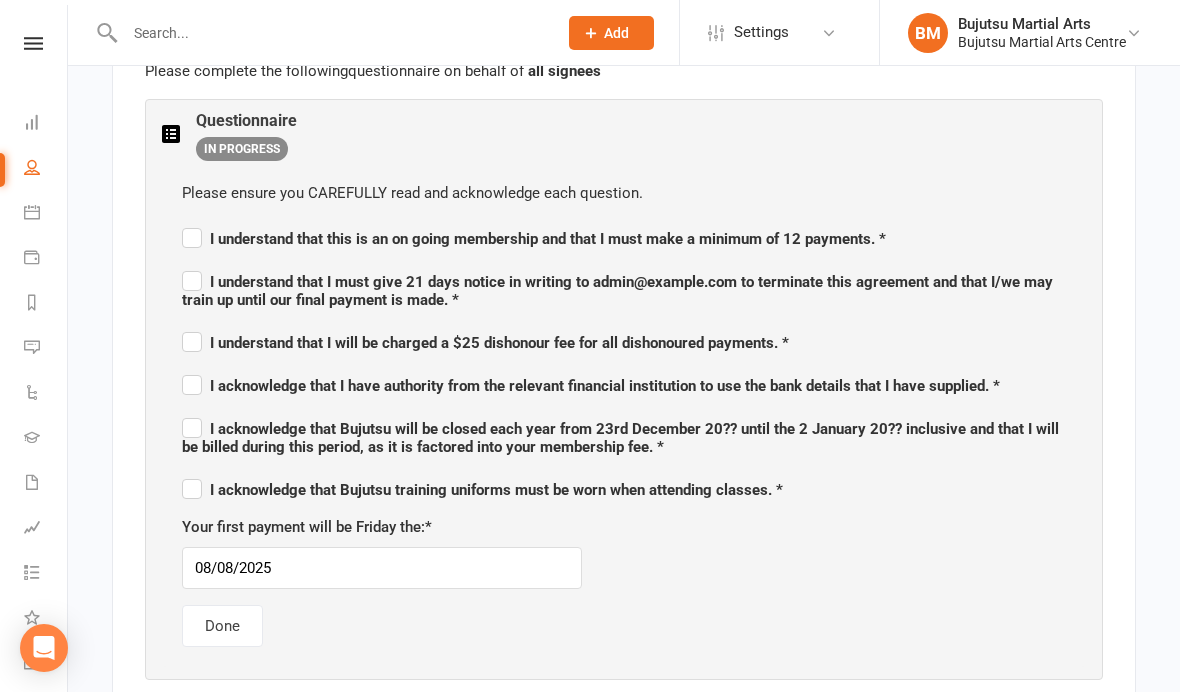 click on "I understand that this is an on going membership and that I must make a minimum of 12 payments.   *" at bounding box center (534, 239) 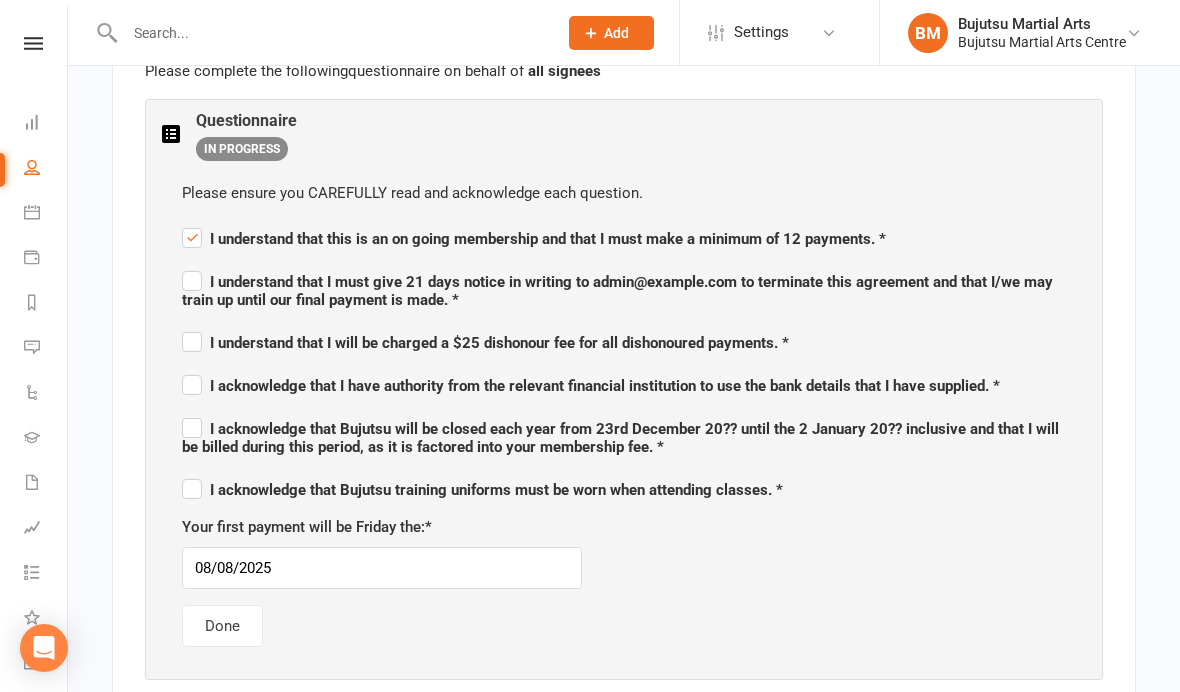 checkbox on "true" 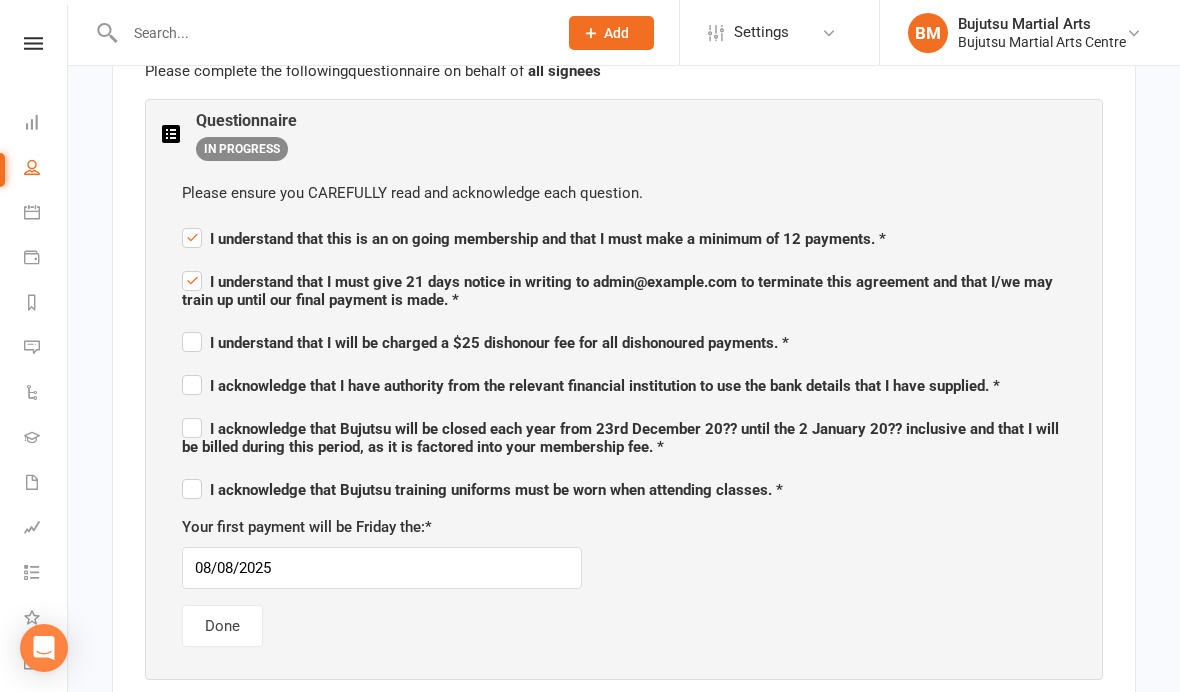 click on "I understand that I will be charged a $25 dishonour fee for all dishonoured payments.   *" at bounding box center (485, 340) 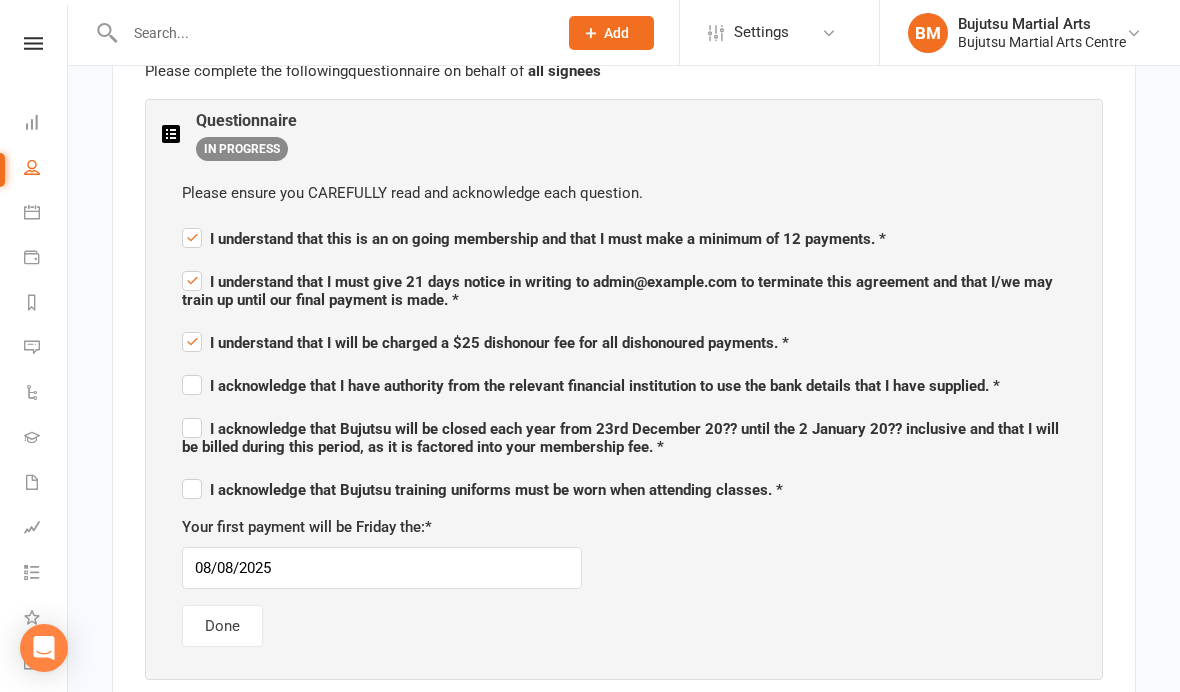click on "I acknowledge that I have authority from the relevant financial institution to use the bank details that I have supplied.   *" at bounding box center [591, 383] 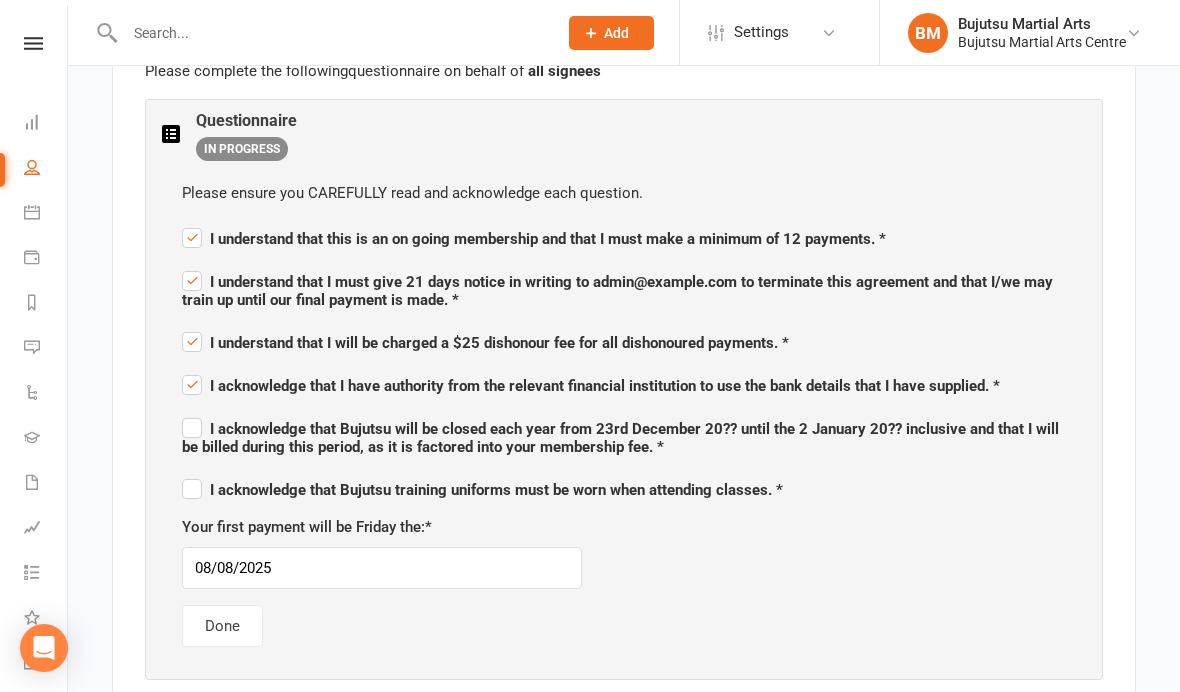 click on "I acknowledge that Bujutsu will be closed each year from 23rd December 20?? until the 2 January 20?? inclusive and that I will be billed during this period, as it is factored into your membership fee.   *" at bounding box center (624, 435) 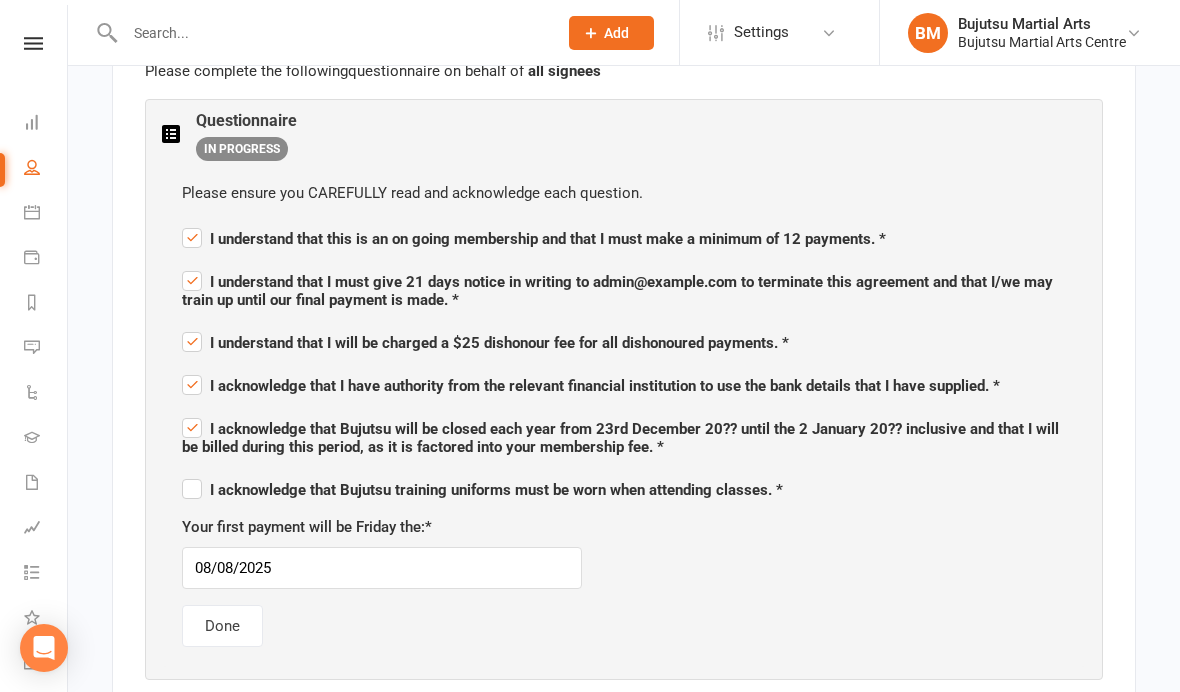 click on "I acknowledge that Bujutsu training uniforms must be worn when attending classes.   *" at bounding box center (482, 487) 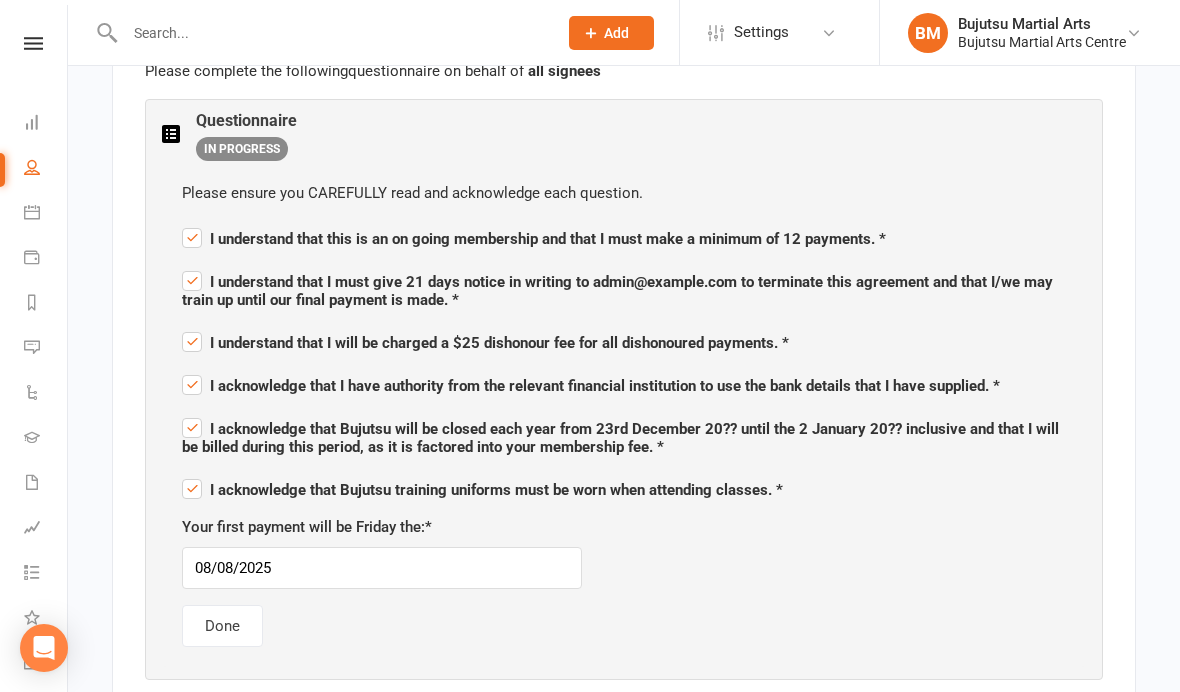 checkbox on "true" 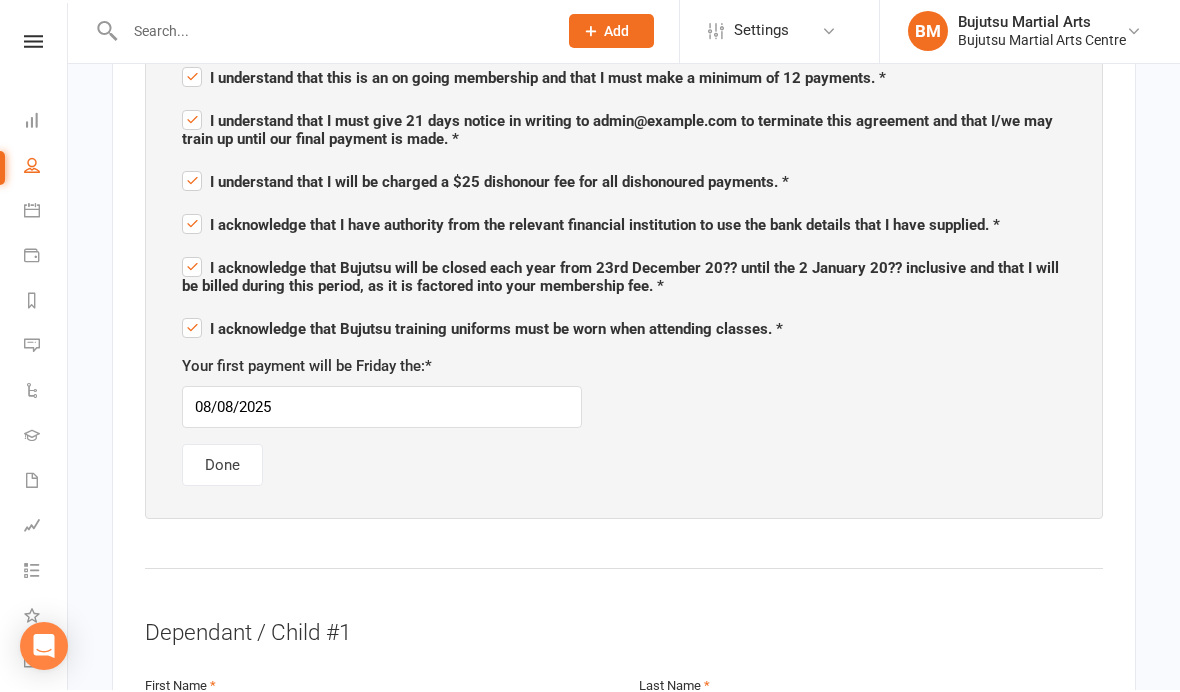 click on "Done" at bounding box center [222, 467] 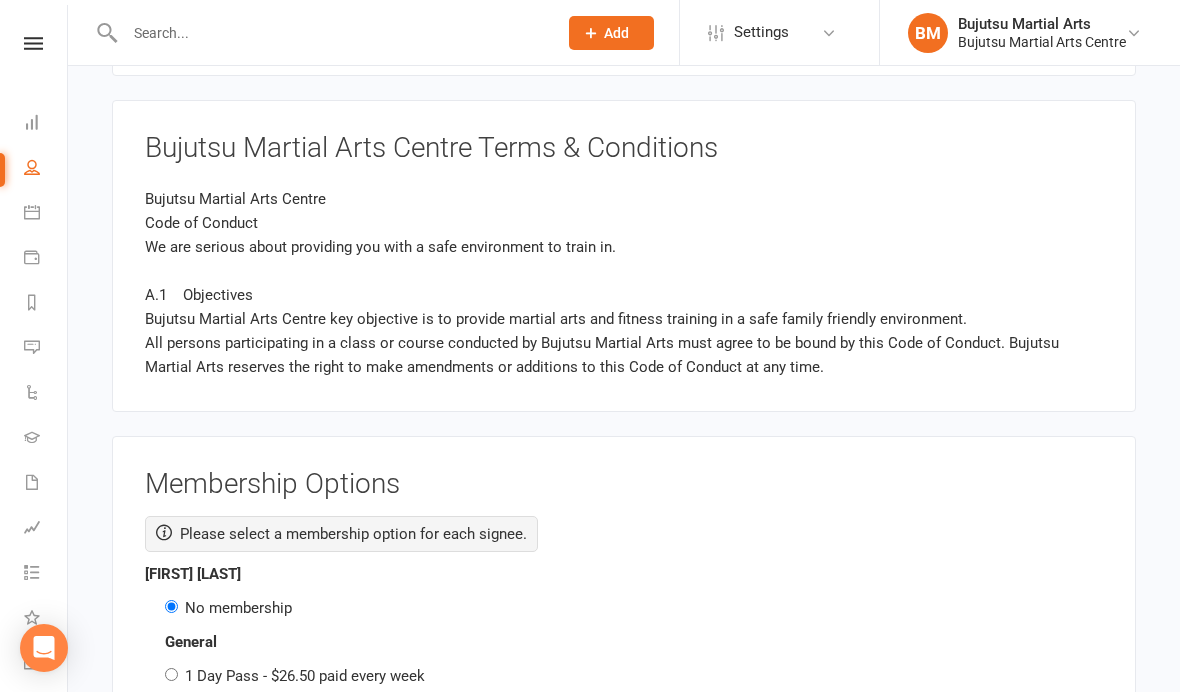 scroll, scrollTop: 3411, scrollLeft: 0, axis: vertical 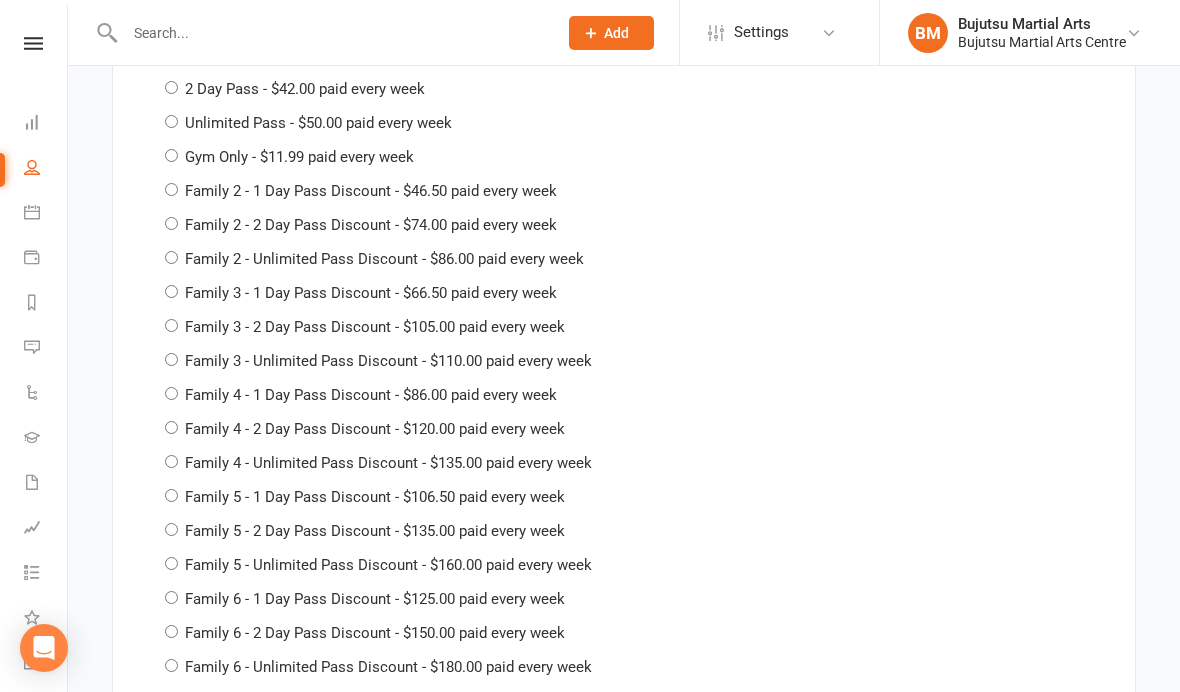 click on "Family 3  - 1 Day Pass Discount - $66.50 paid every week" at bounding box center [371, 293] 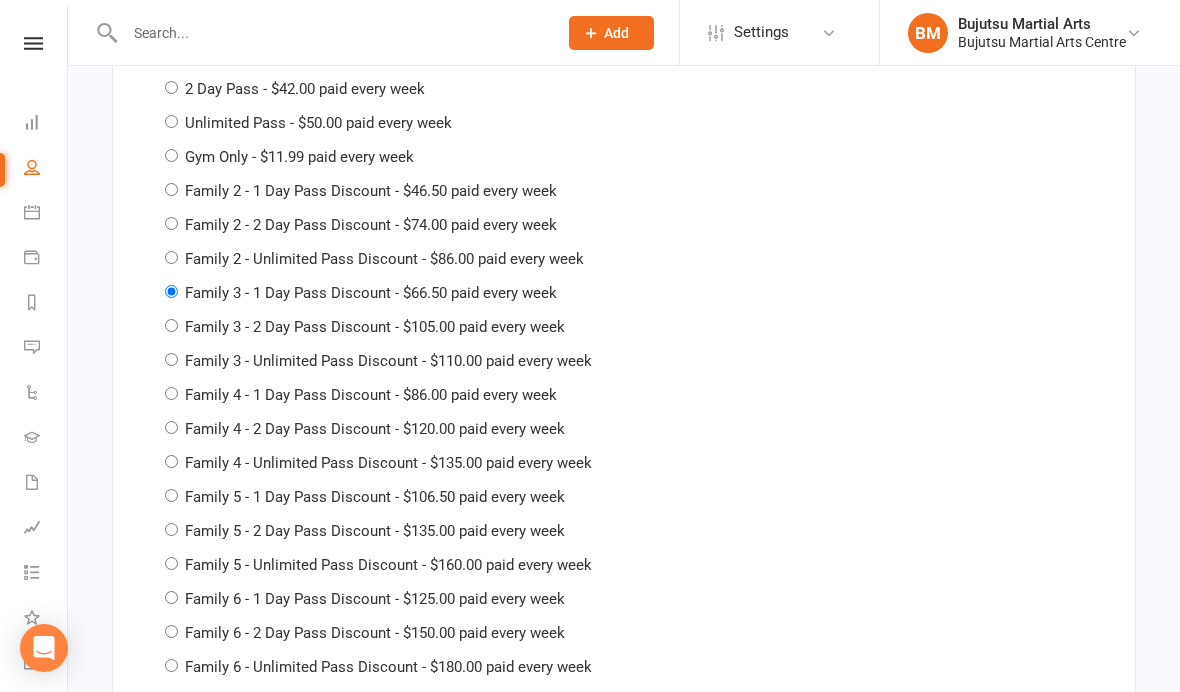 radio on "false" 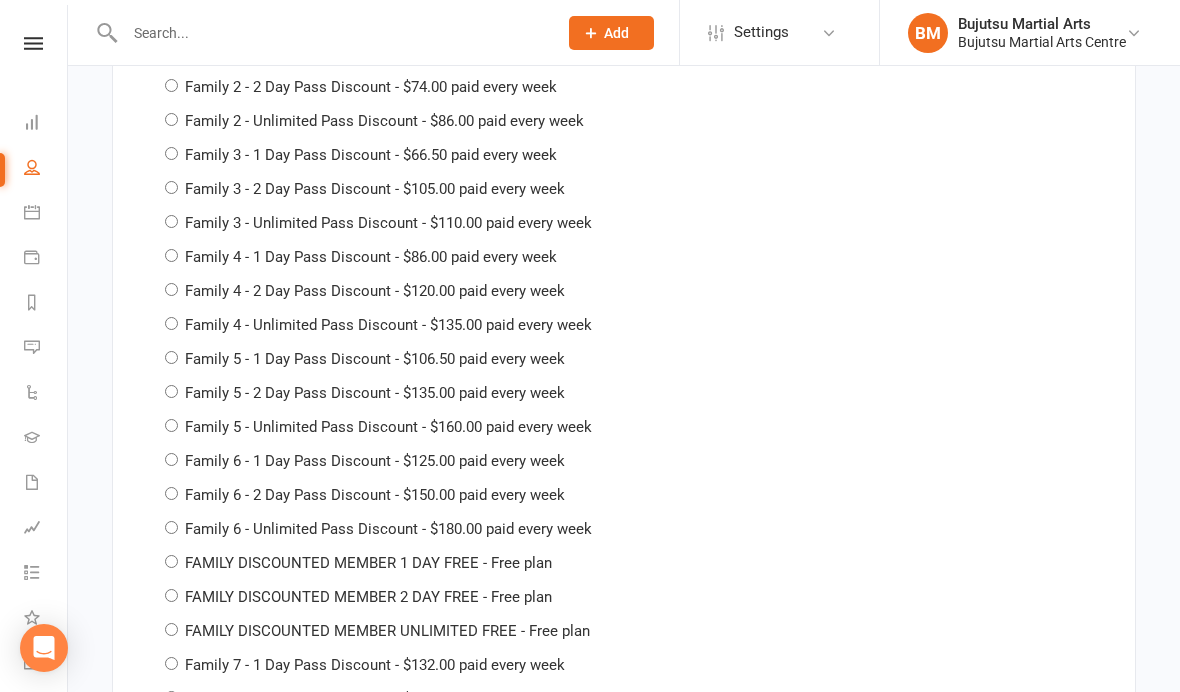 click on "FAMILY DISCOUNTED MEMBER 1 DAY FREE - Free plan" at bounding box center [368, 563] 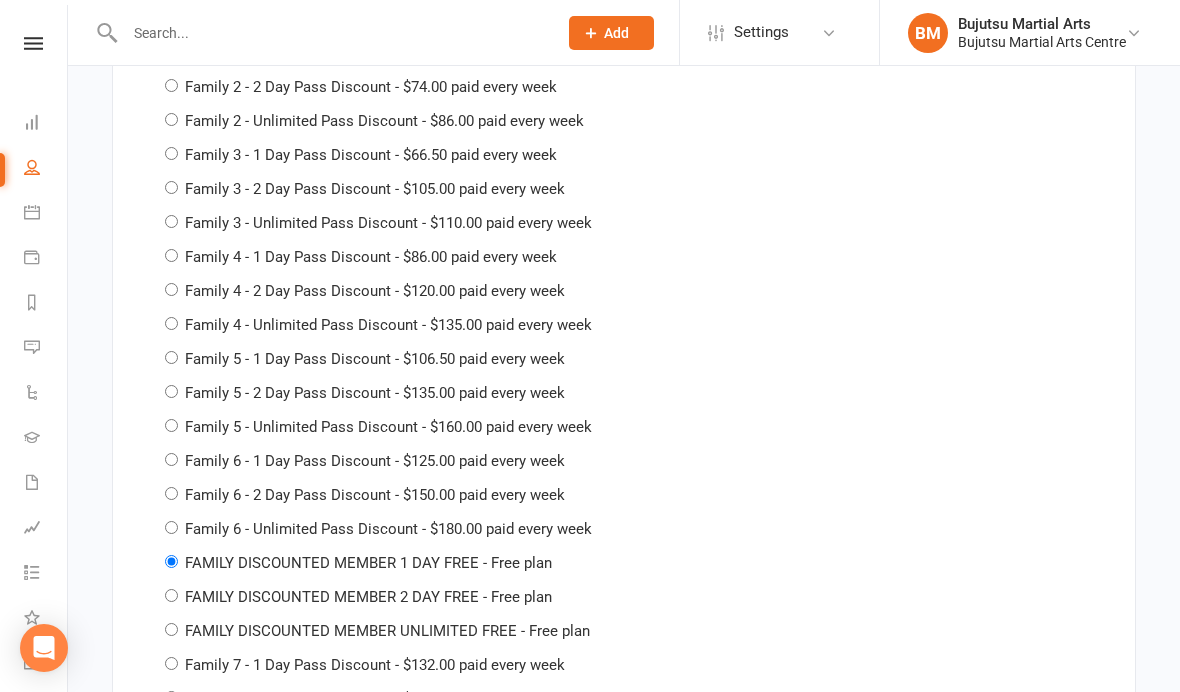 radio on "false" 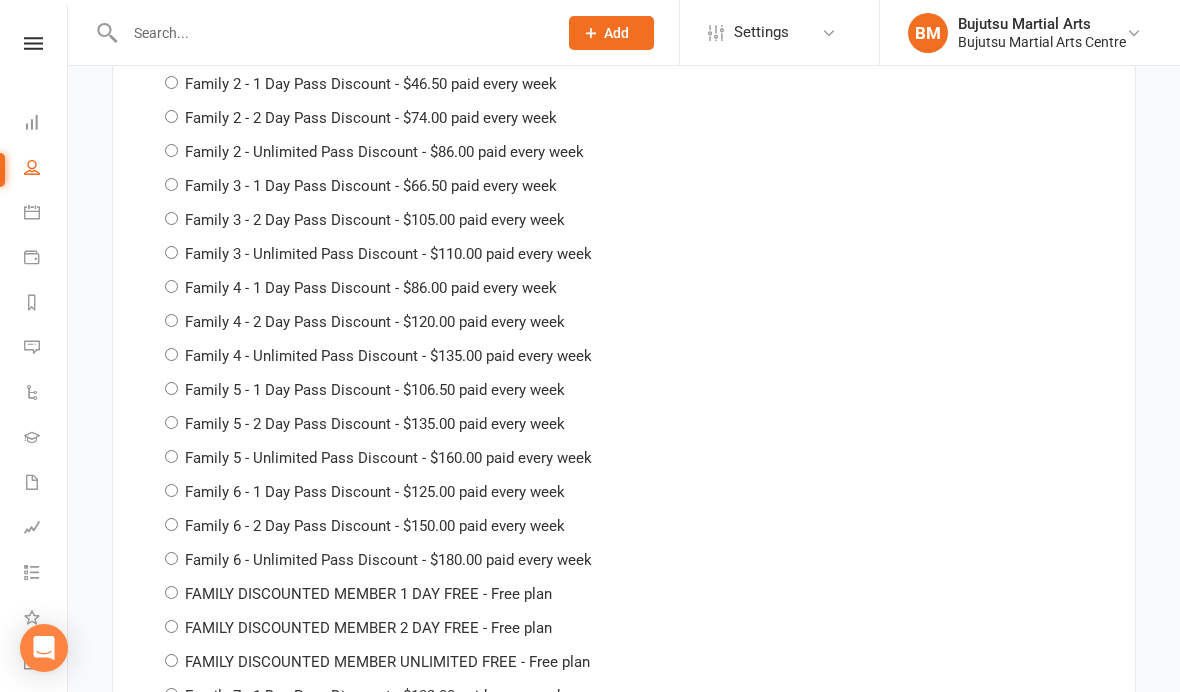 click on "FAMILY DISCOUNTED MEMBER 1 DAY FREE - Free plan" at bounding box center [368, 594] 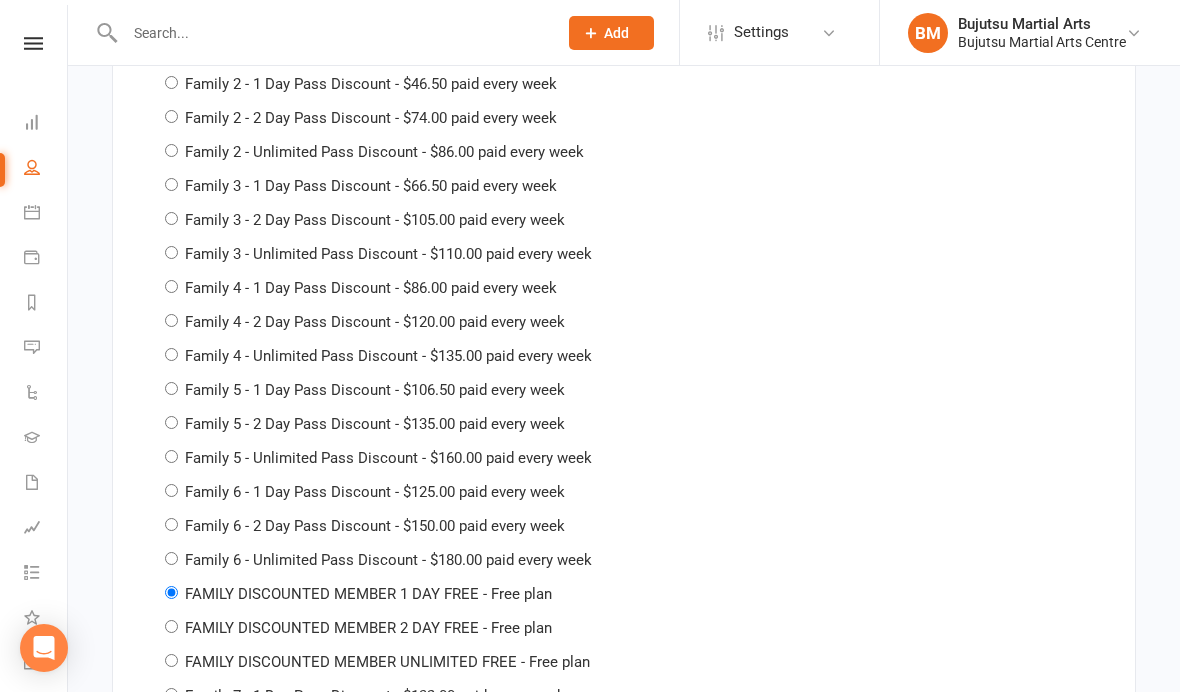 radio on "false" 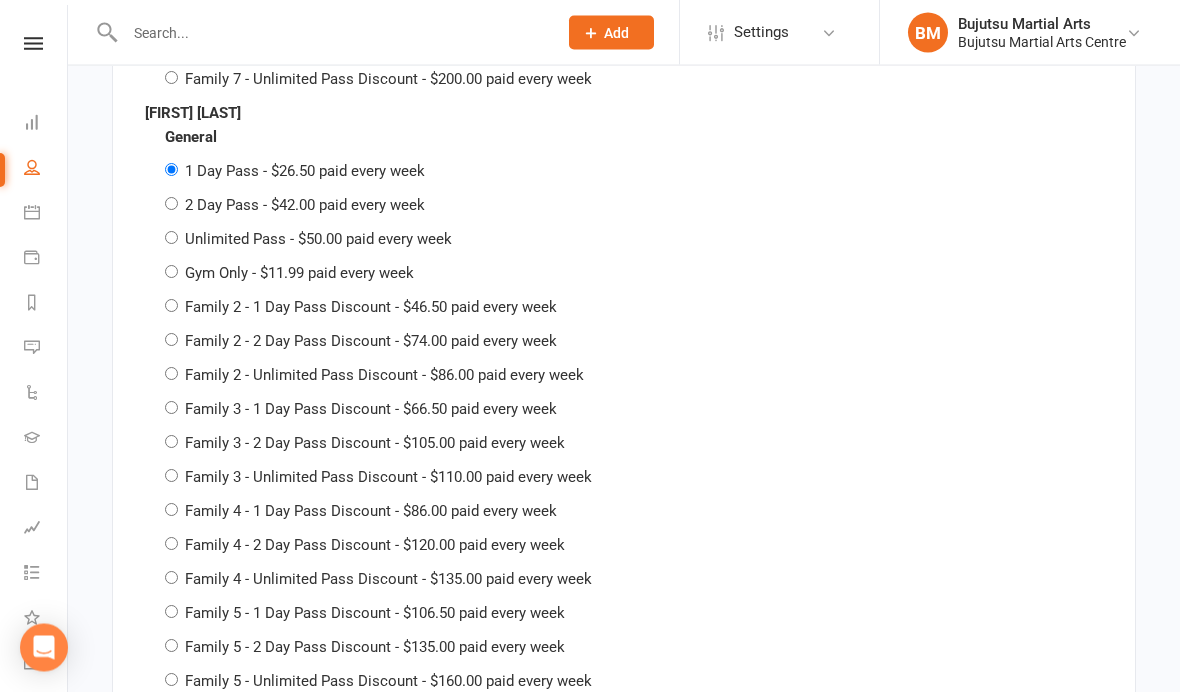 scroll, scrollTop: 6630, scrollLeft: 0, axis: vertical 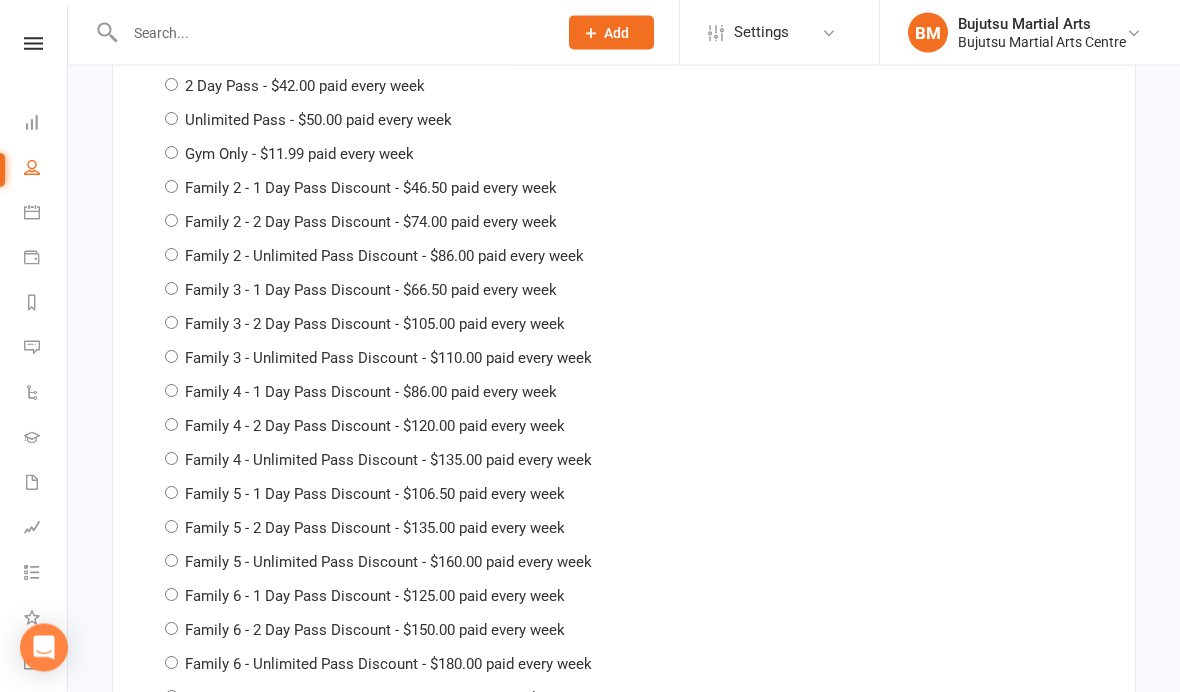 click on "FAMILY DISCOUNTED MEMBER 1 DAY FREE - Free plan" at bounding box center (368, 699) 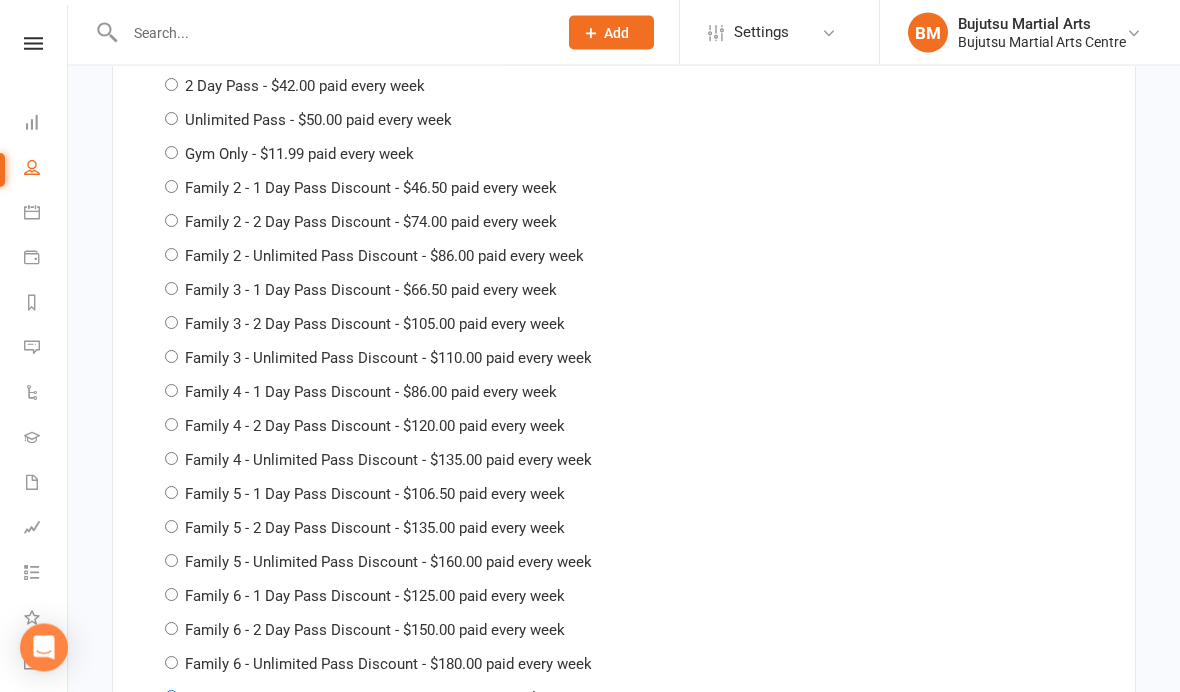 radio on "false" 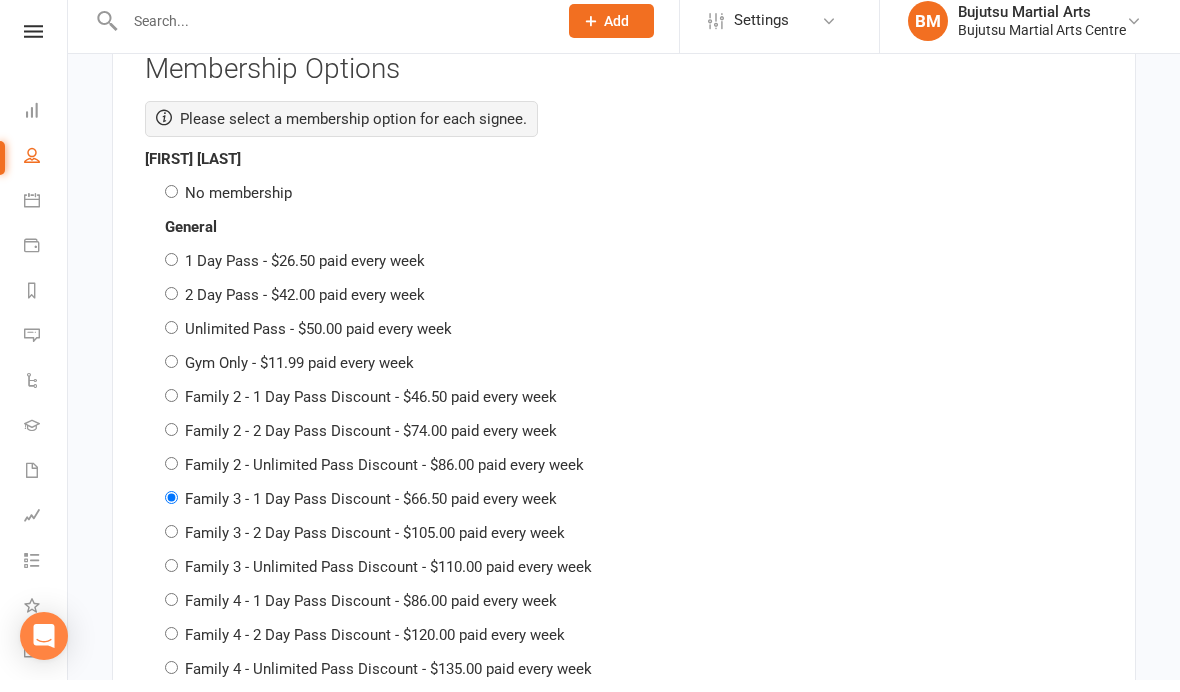 scroll, scrollTop: 3816, scrollLeft: 0, axis: vertical 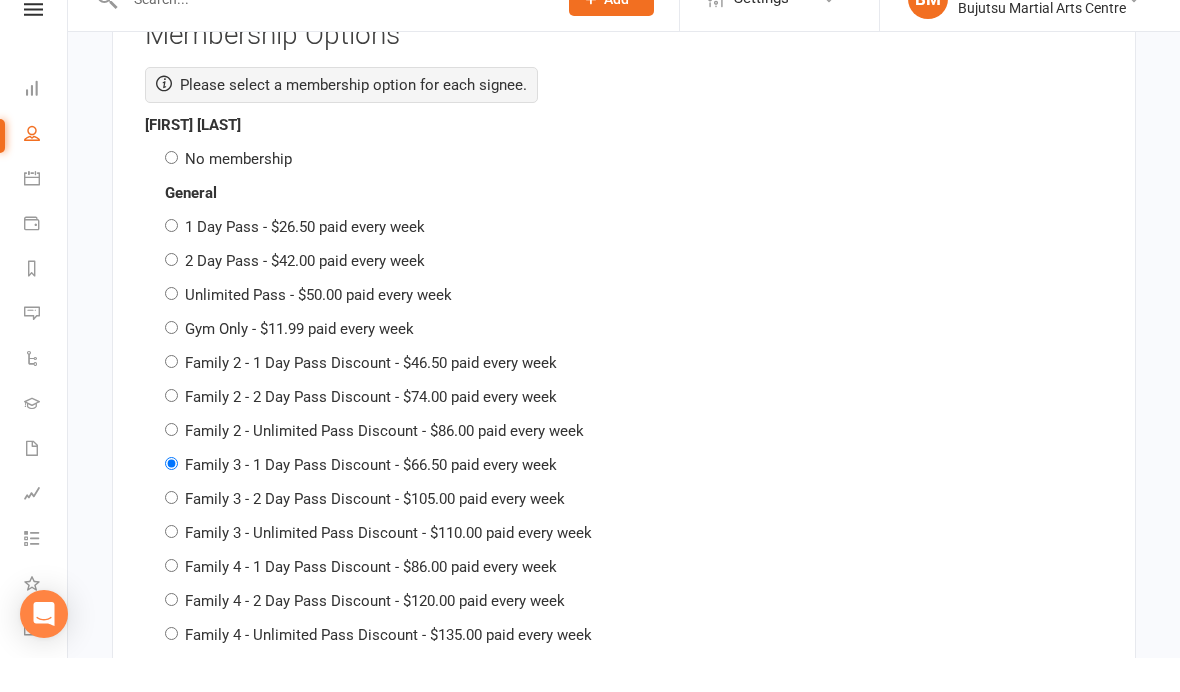 click on "[FIRST] [LAST] No membership" at bounding box center (624, 176) 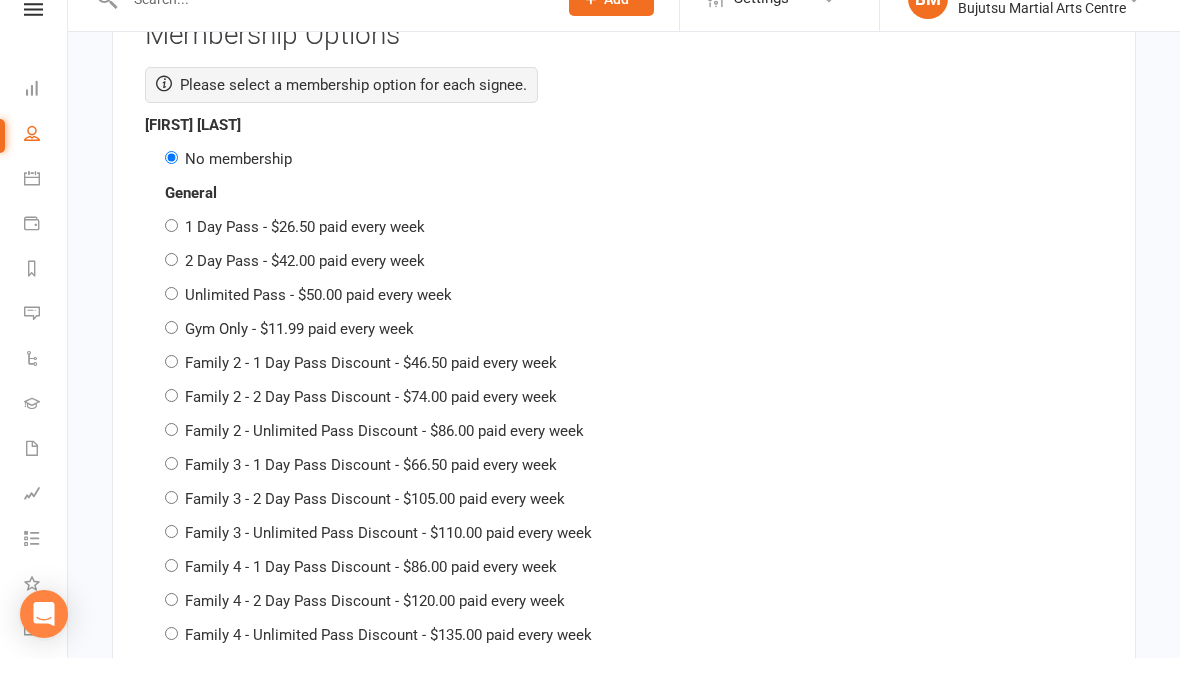 scroll, scrollTop: 3850, scrollLeft: 0, axis: vertical 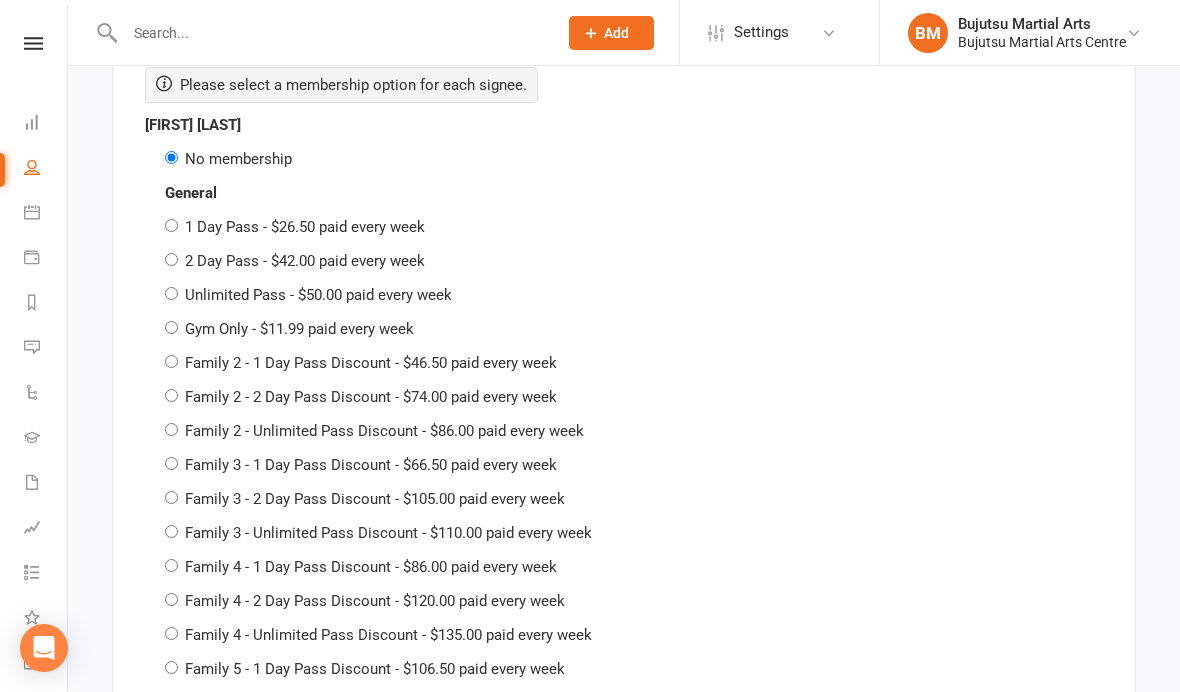 click on "Family 3  - 1 Day Pass Discount - $66.50 paid every week" at bounding box center (371, 465) 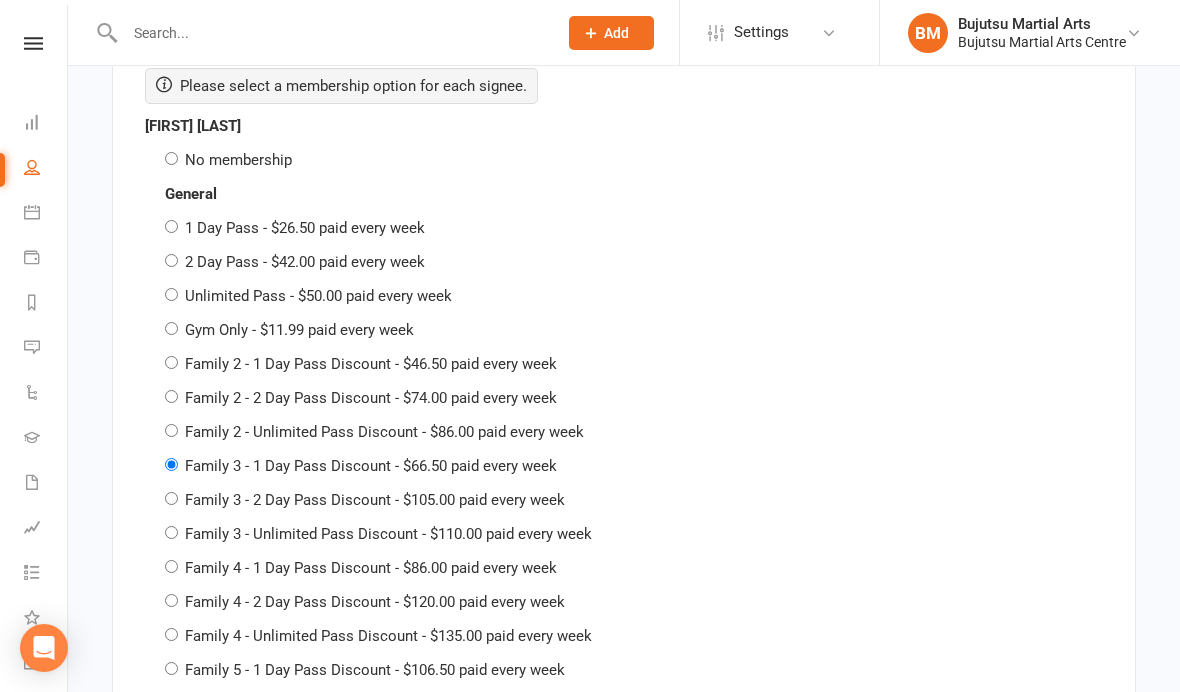 scroll, scrollTop: 3882, scrollLeft: 0, axis: vertical 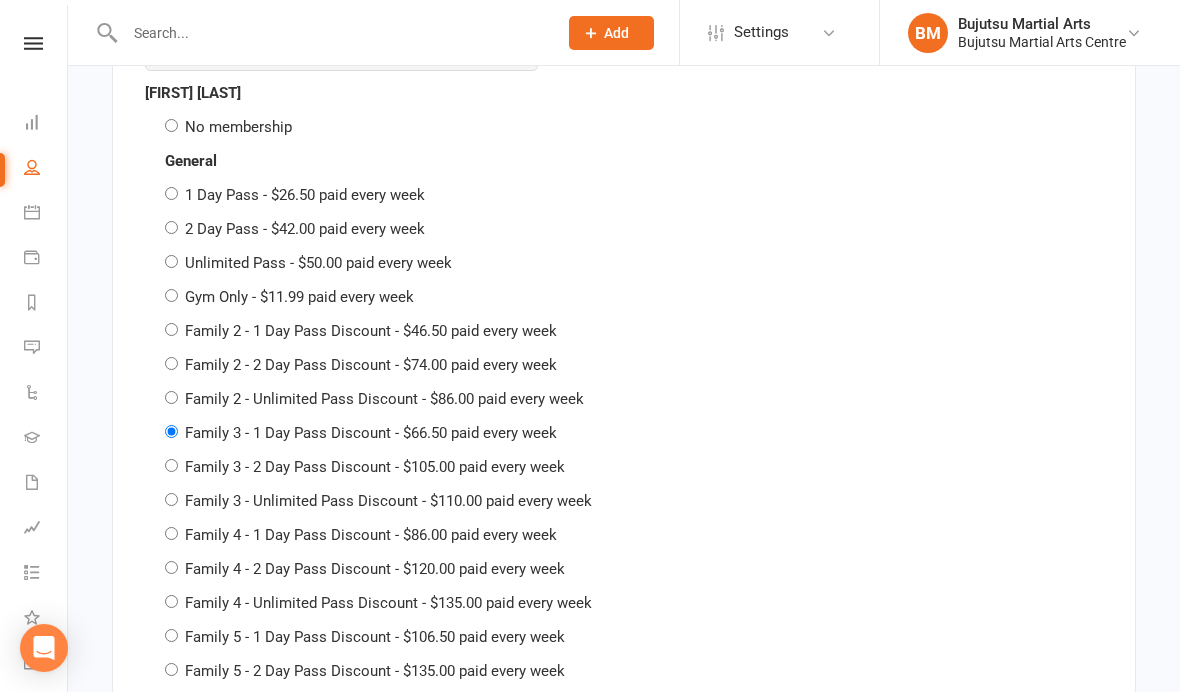 click on "General 1 Day Pass - $26.50 paid every week 2 Day Pass - $42.00 paid every week Unlimited Pass - $50.00 paid every week Gym Only - $11.99 paid every week Family 2  - 1 Day Pass Discount - $46.50 paid every week Family 2 - 2 Day Pass Discount - $74.00 paid every week Family 2  - Unlimited Pass Discount - $86.00 paid every week Family 3  - 1 Day Pass Discount - $66.50 paid every week Family 3 - 2 Day Pass Discount - $105.00 paid every week Family 3  - Unlimited Pass Discount - $110.00 paid every week Family 4  - 1 Day Pass Discount - $86.00 paid every week Family 4 - 2 Day Pass Discount - $120.00 paid every week Family 4 - Unlimited Pass Discount - $135.00 paid every week Family 5  - 1 Day Pass Discount - $106.50 paid every week Family 5 - 2 Day Pass Discount - $135.00 paid every week Family 5 - Unlimited Pass Discount - $160.00 paid every week Family 6  - 1 Day Pass Discount - $125.00 paid every week Family 6 - 2 Day Pass Discount - $150.00 paid every week FAMILY DISCOUNTED MEMBER 1 DAY FREE - Free plan" at bounding box center [624, 586] 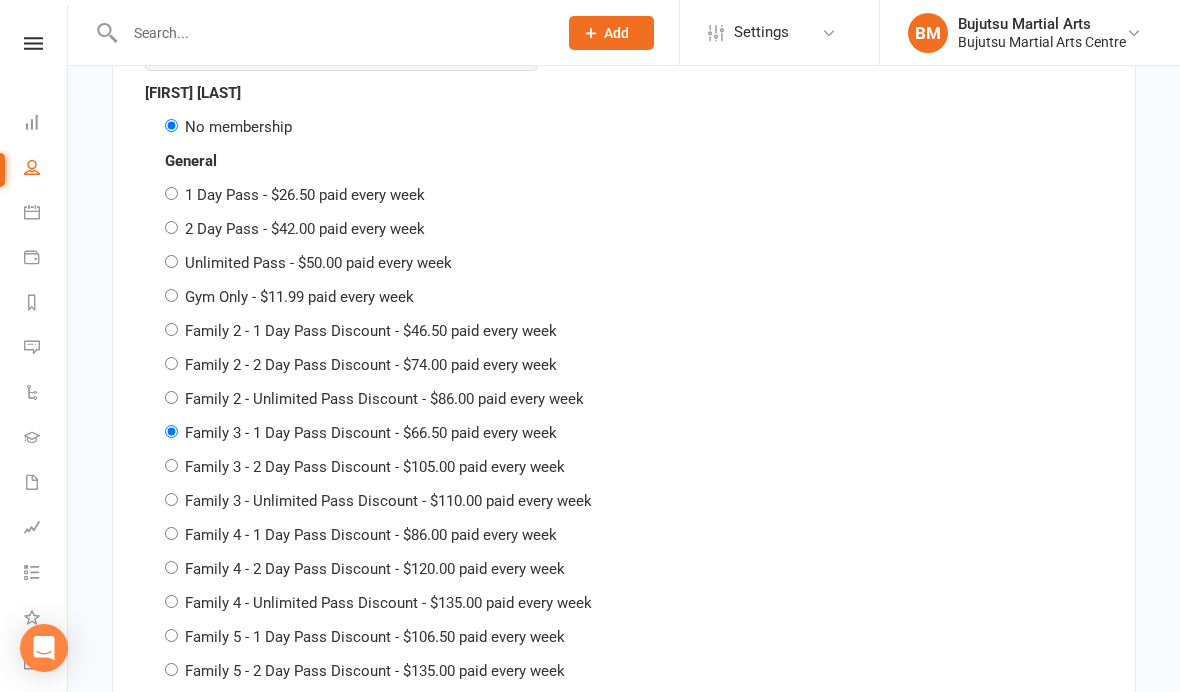 radio on "false" 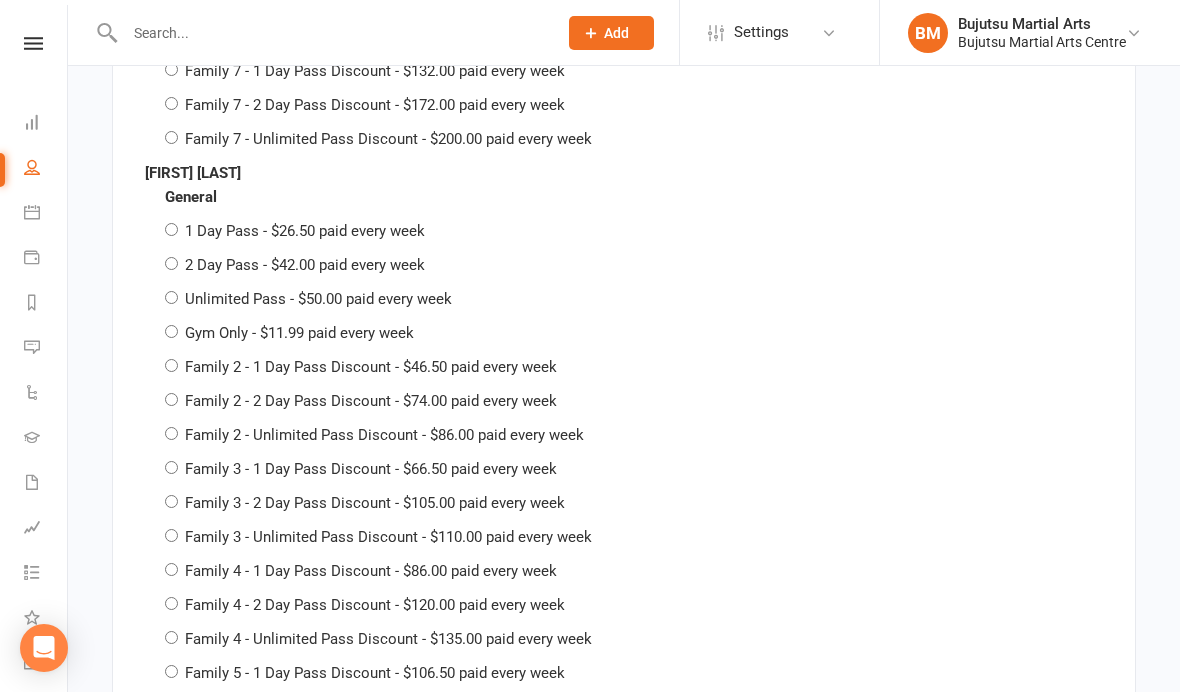 scroll, scrollTop: 4753, scrollLeft: 0, axis: vertical 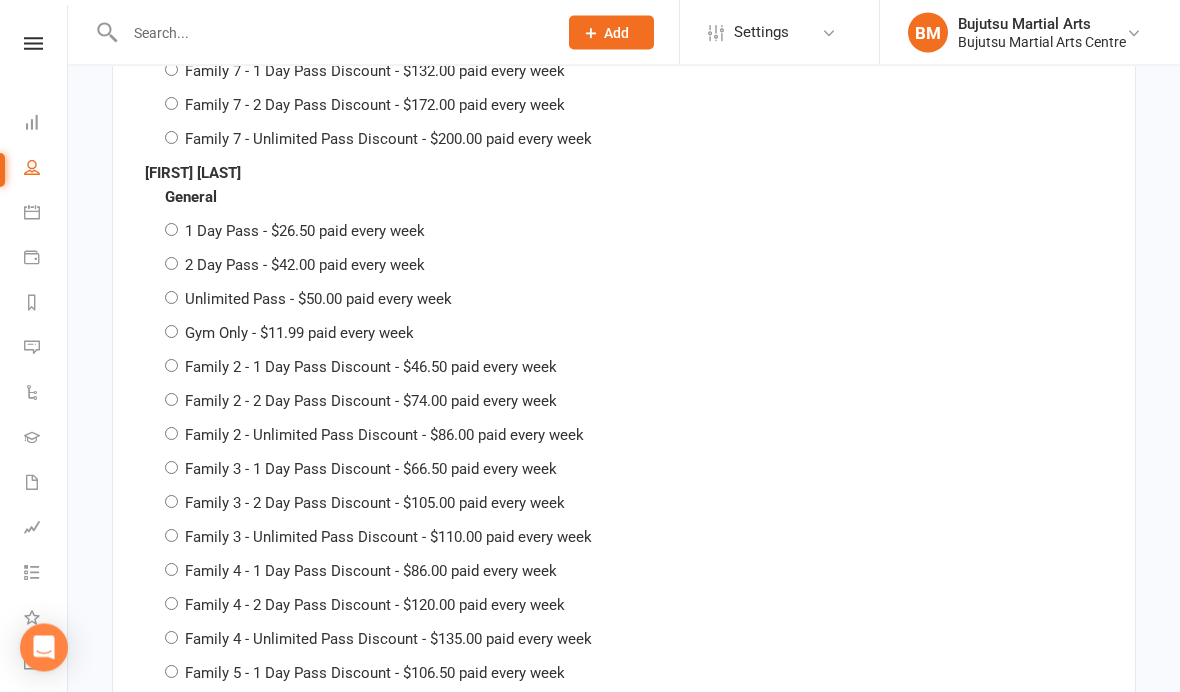 click on "Family 3  - 1 Day Pass Discount - $66.50 paid every week" at bounding box center [371, 470] 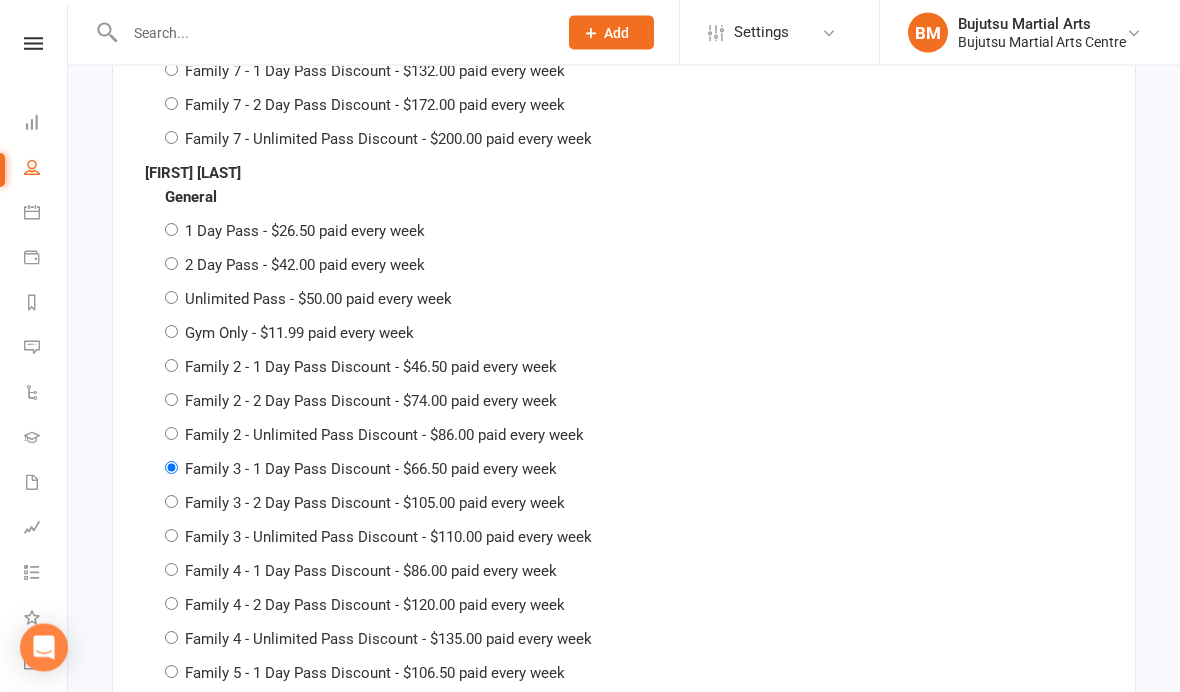 radio on "false" 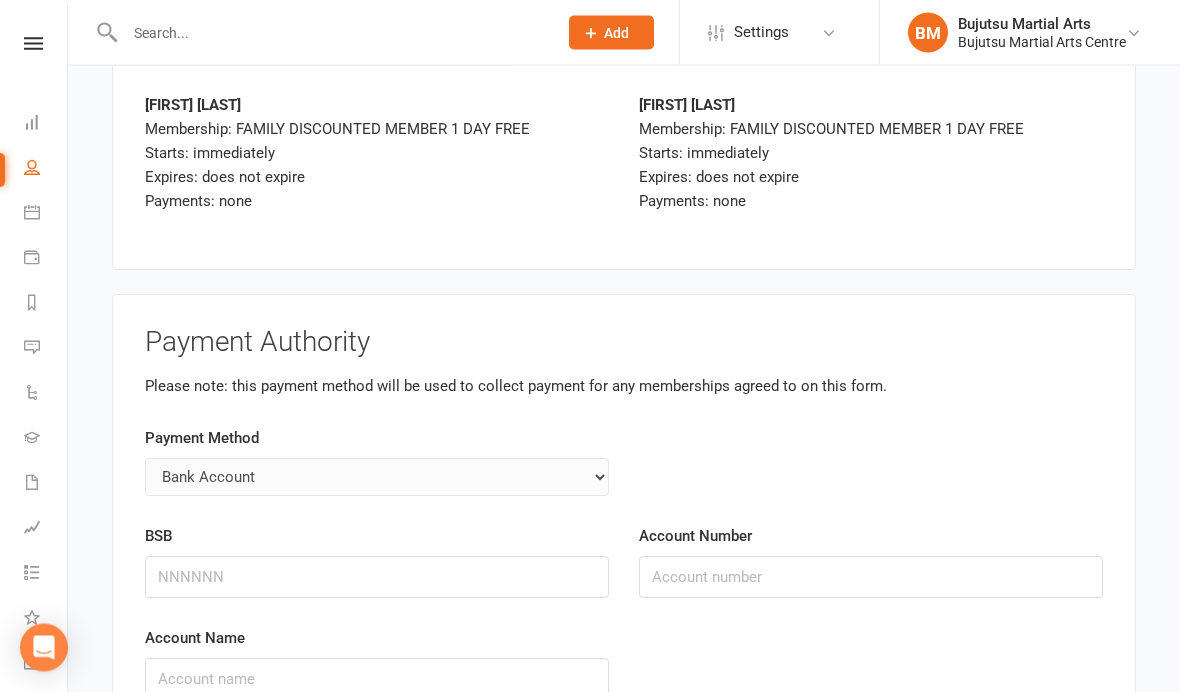 scroll, scrollTop: 7827, scrollLeft: 0, axis: vertical 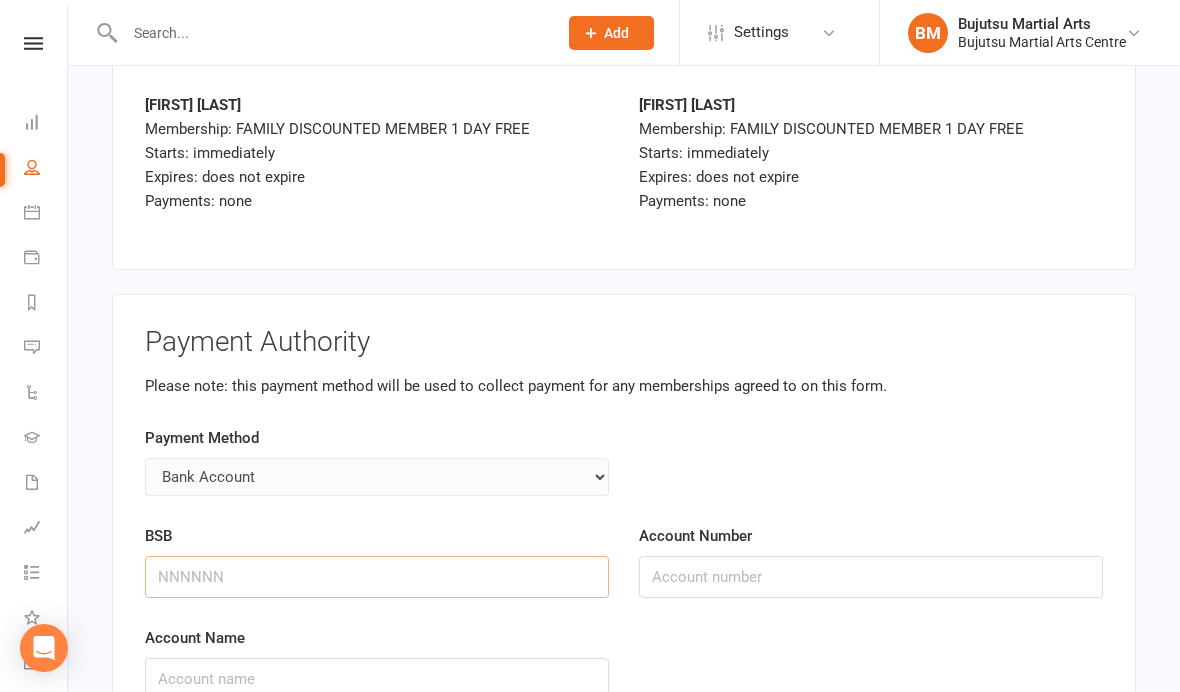 click on "BSB" at bounding box center [377, 577] 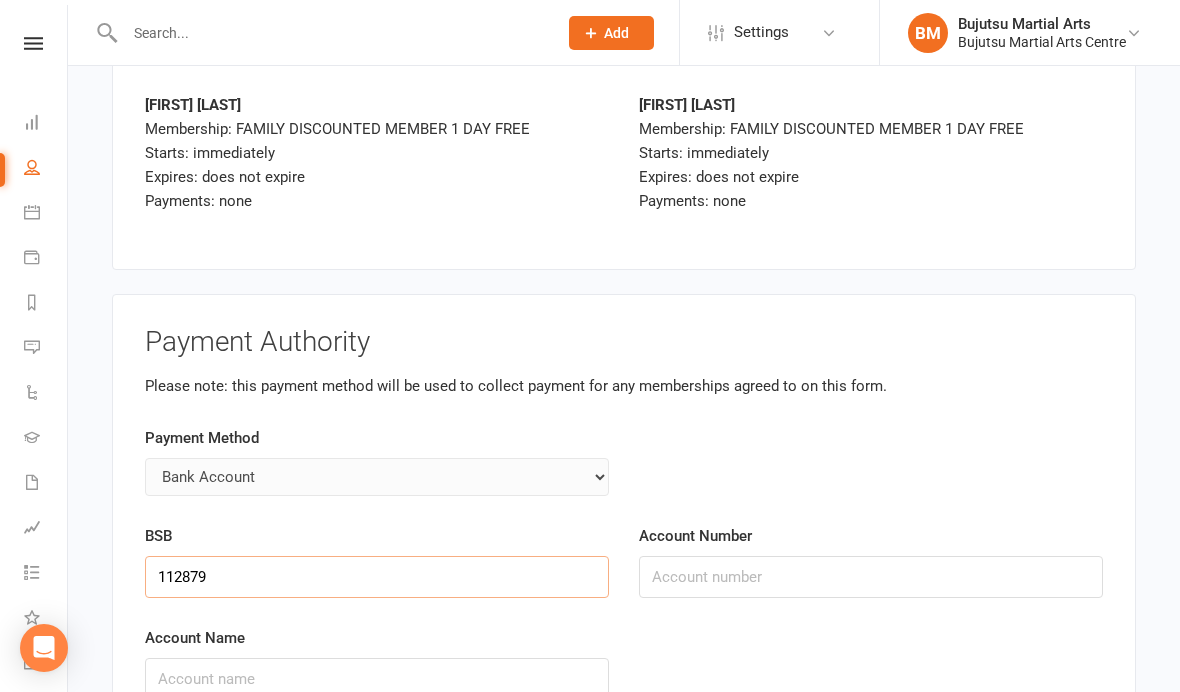 type on "112879" 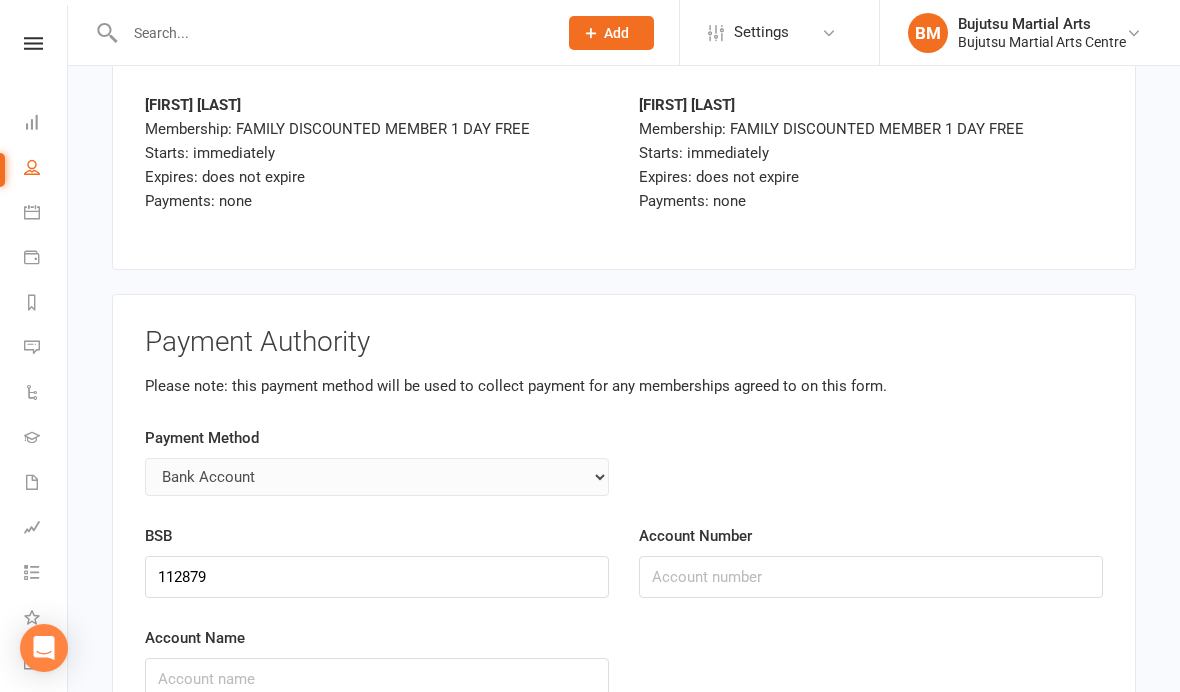 click on "Account Number" at bounding box center [871, 577] 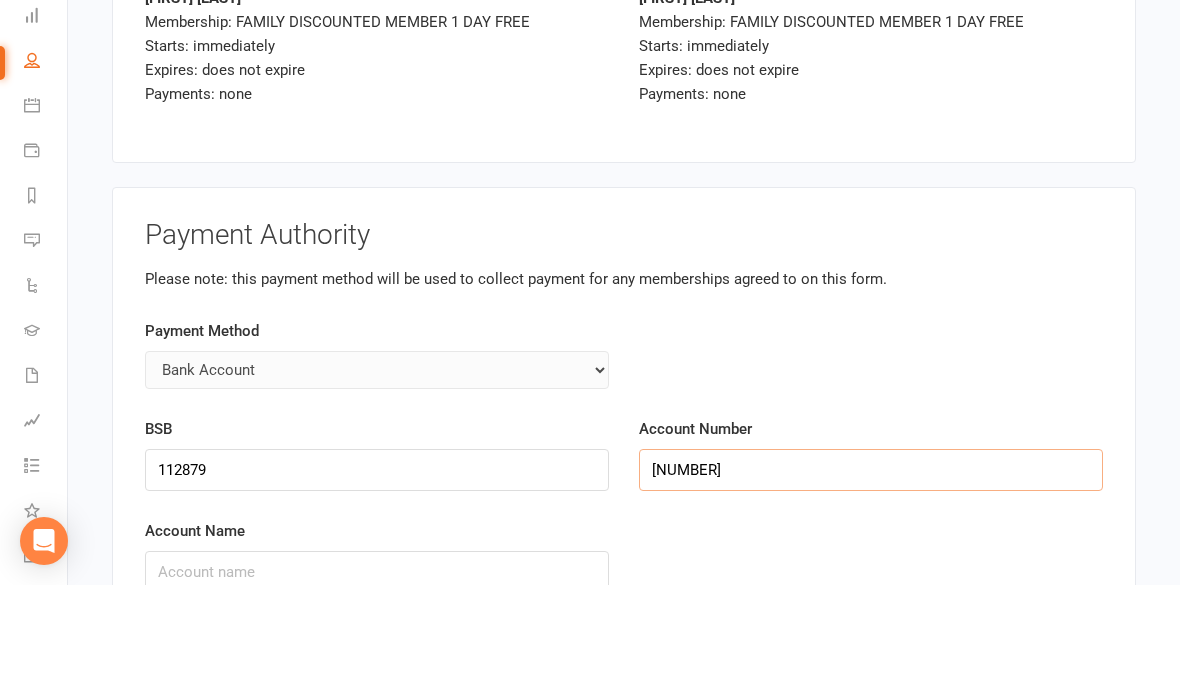 type on "[NUMBER]" 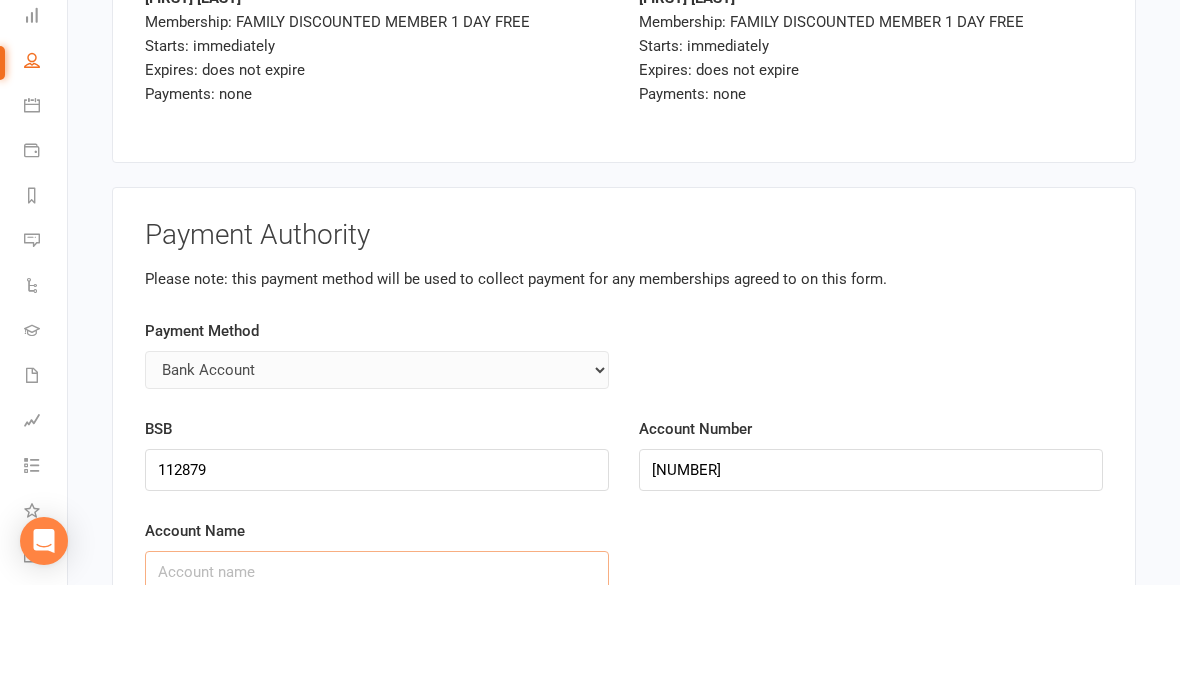 click on "Account Name" at bounding box center [377, 679] 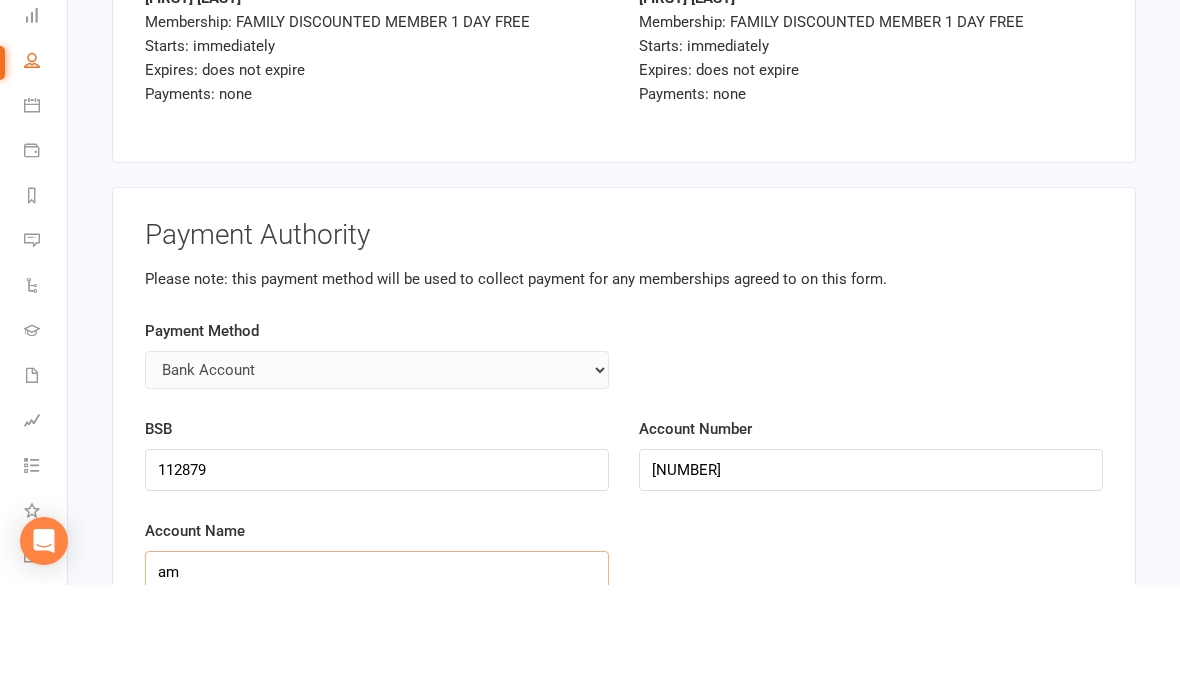 type on "a" 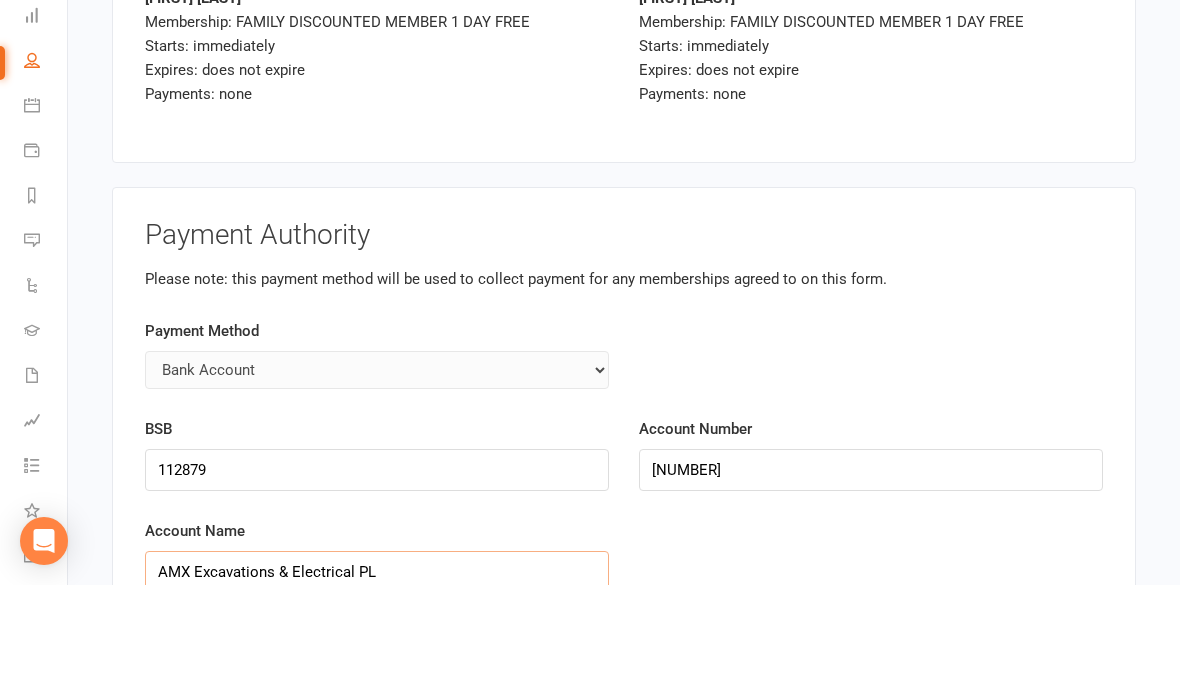 type on "AMX Excavations & Electrical PL" 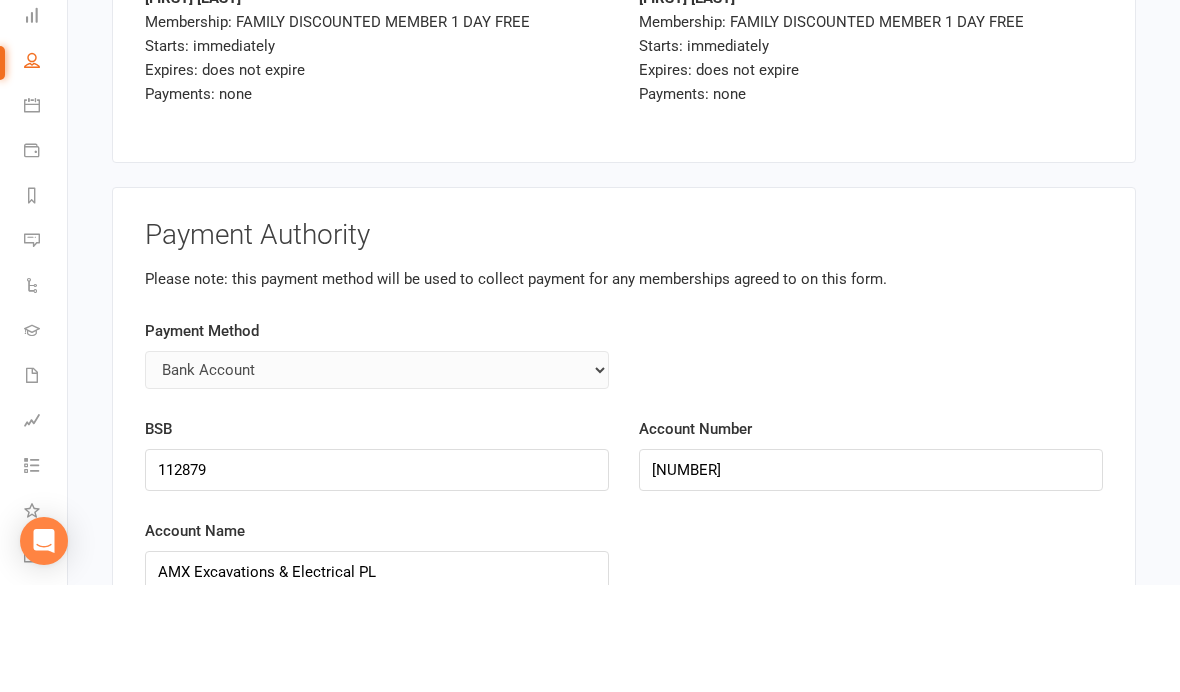 click on "By signing below, I acknowledge I have read and understood the  terms and conditions of the agreement ." at bounding box center (510, 740) 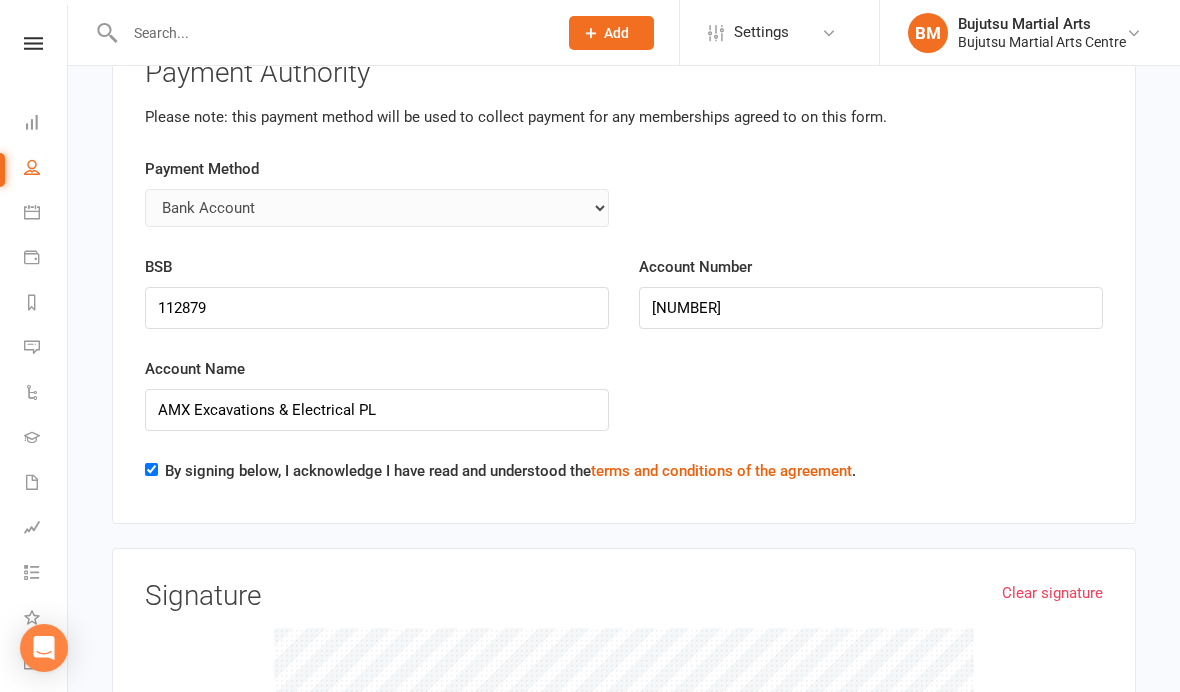 scroll, scrollTop: 8095, scrollLeft: 0, axis: vertical 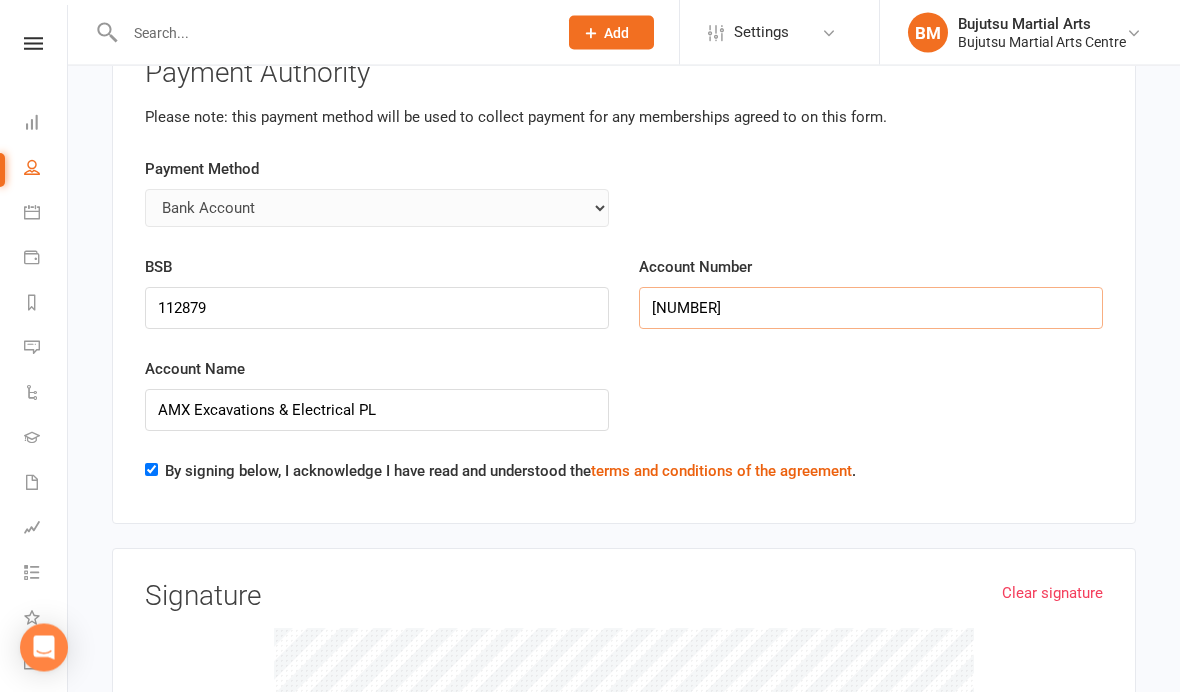click on "[NUMBER]" at bounding box center (871, 309) 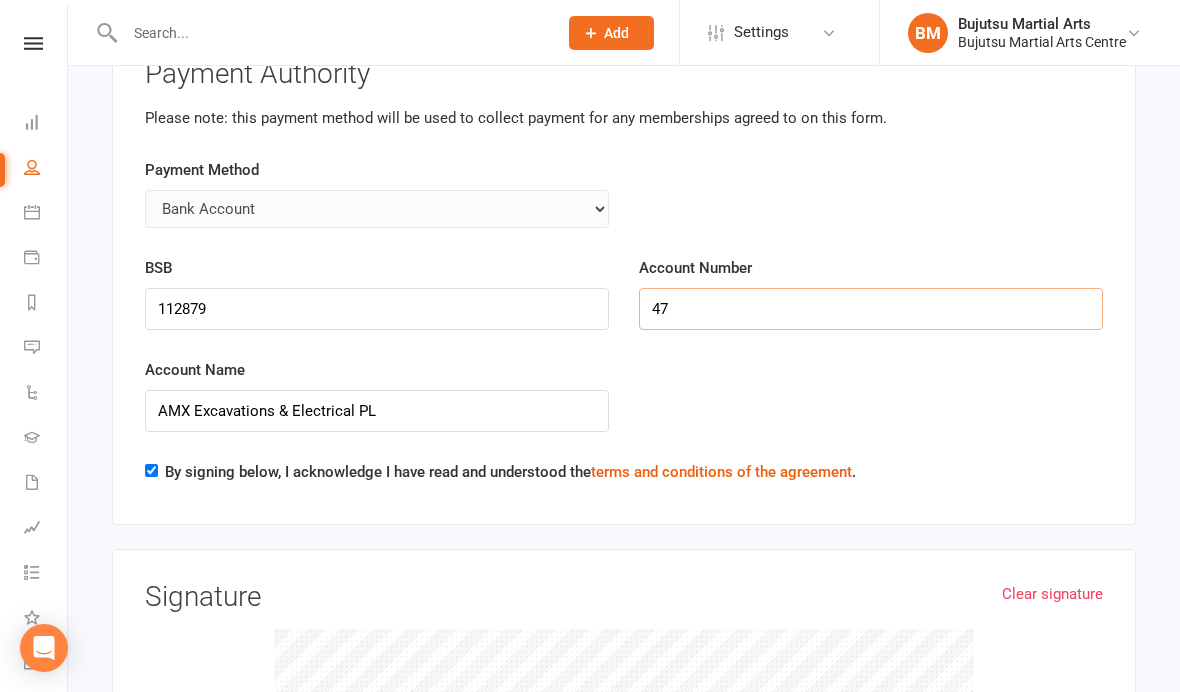 type on "4" 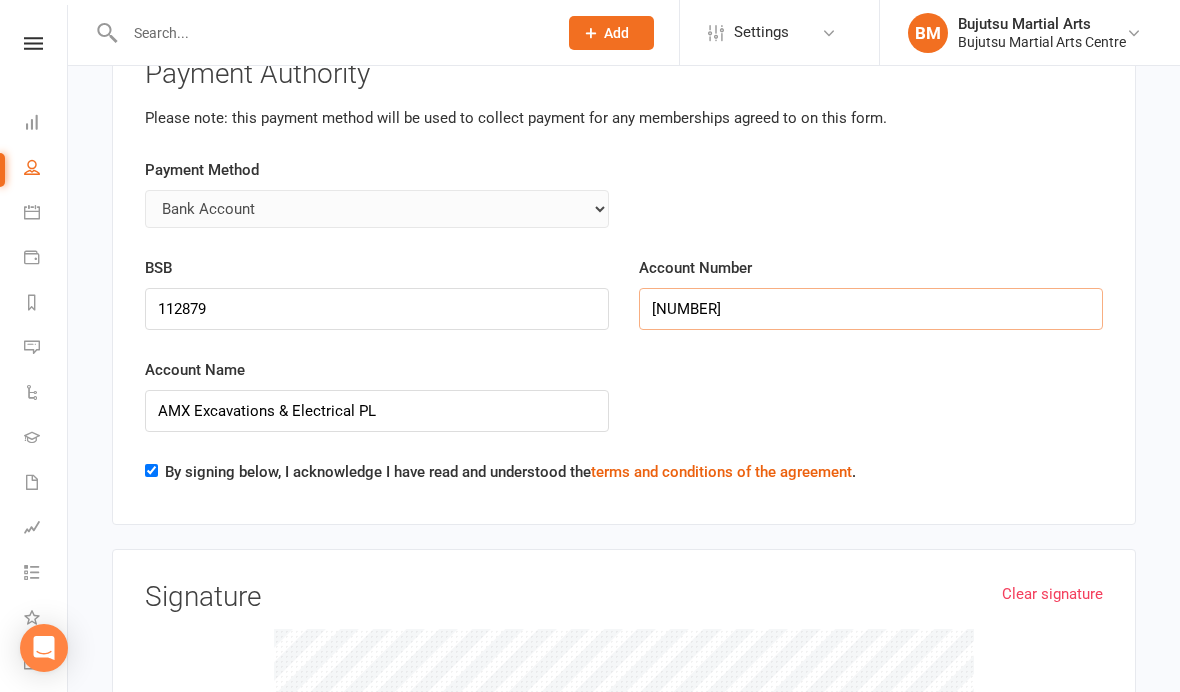 type on "[NUMBER]" 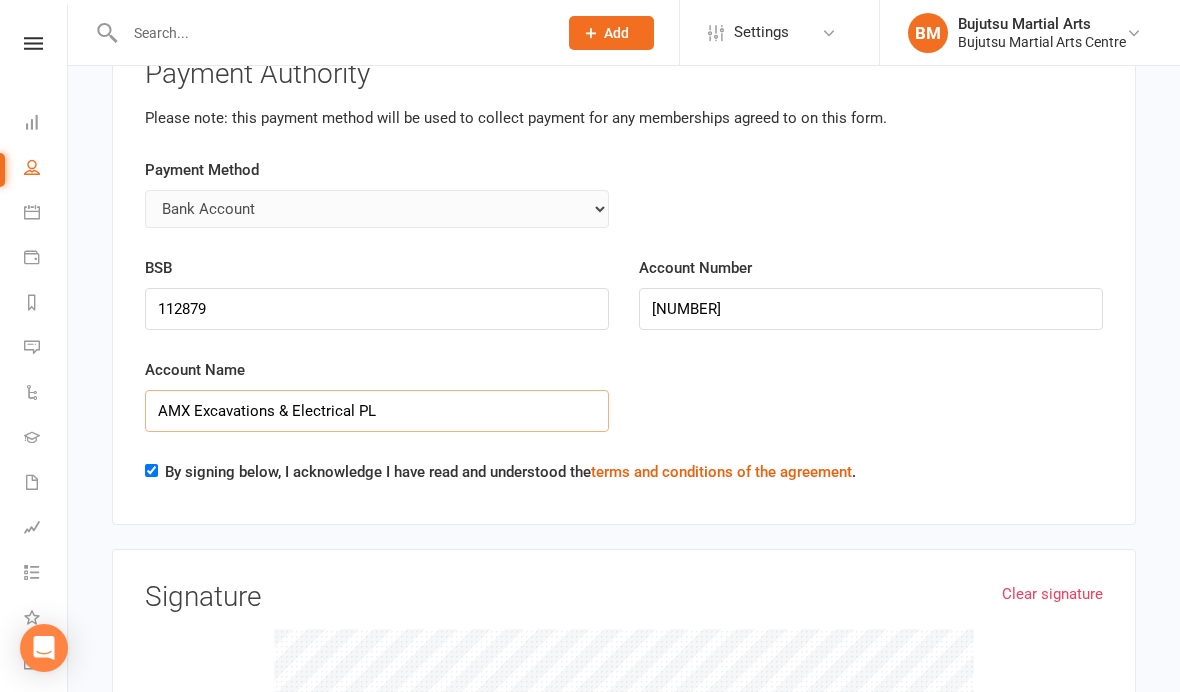 click on "AMX Excavations & Electrical PL" at bounding box center (377, 411) 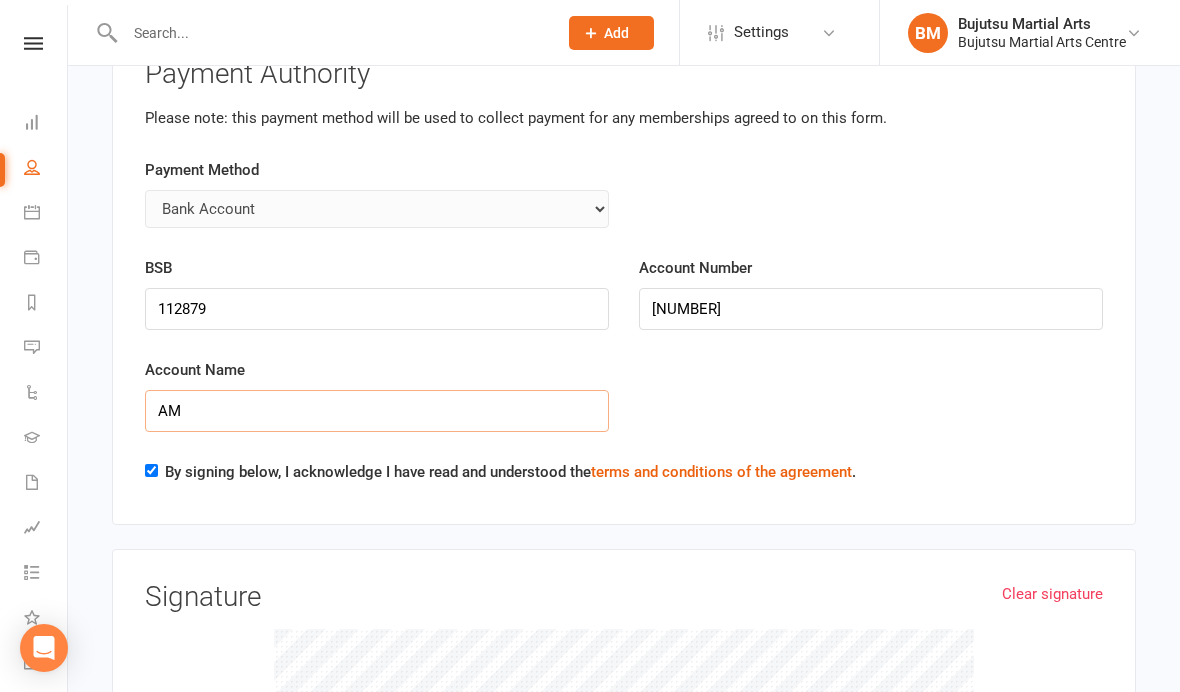 type on "A" 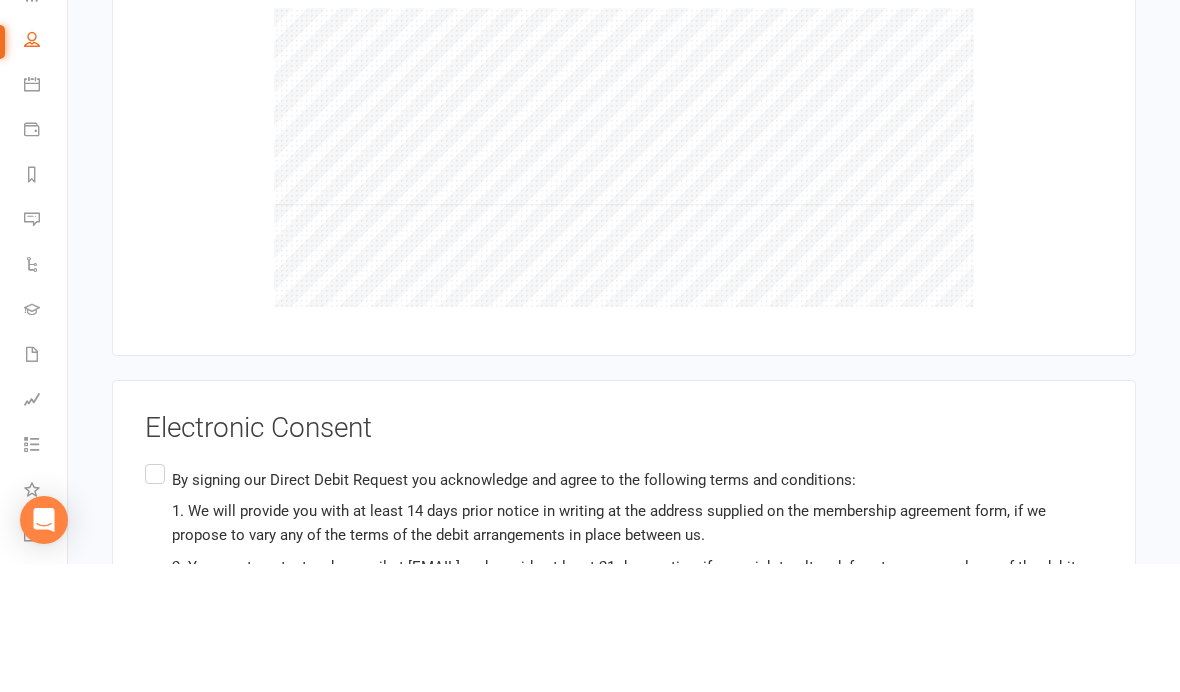 scroll, scrollTop: 8596, scrollLeft: 0, axis: vertical 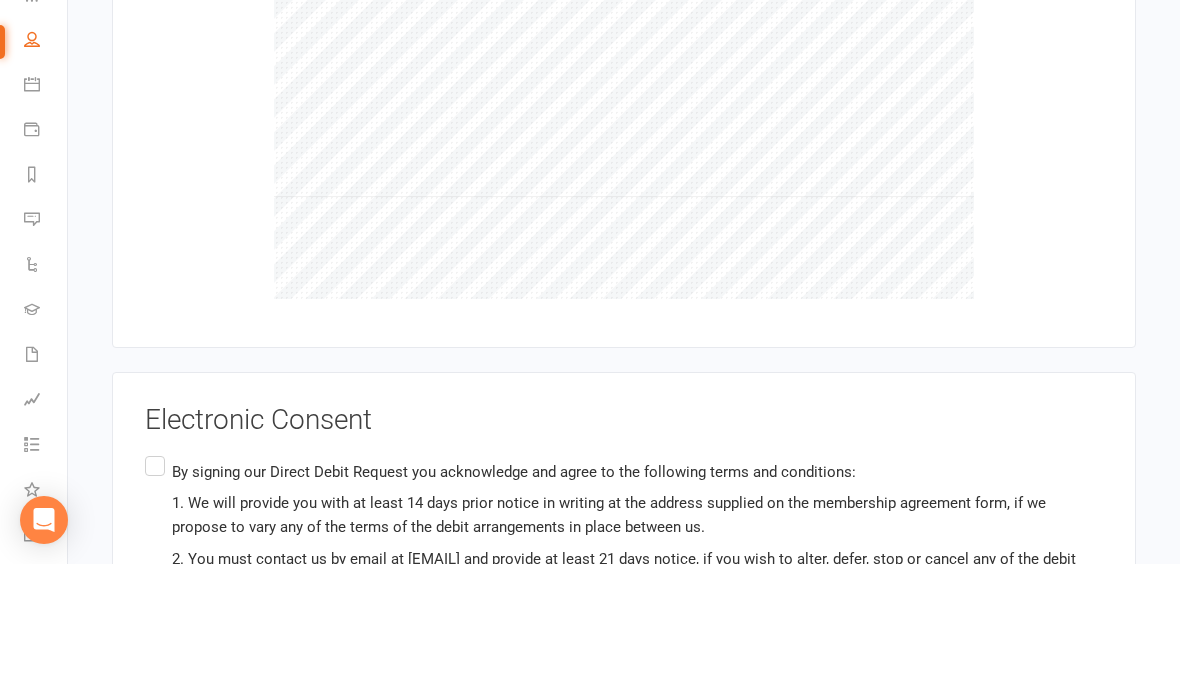 type on "[FIRST] [LAST]" 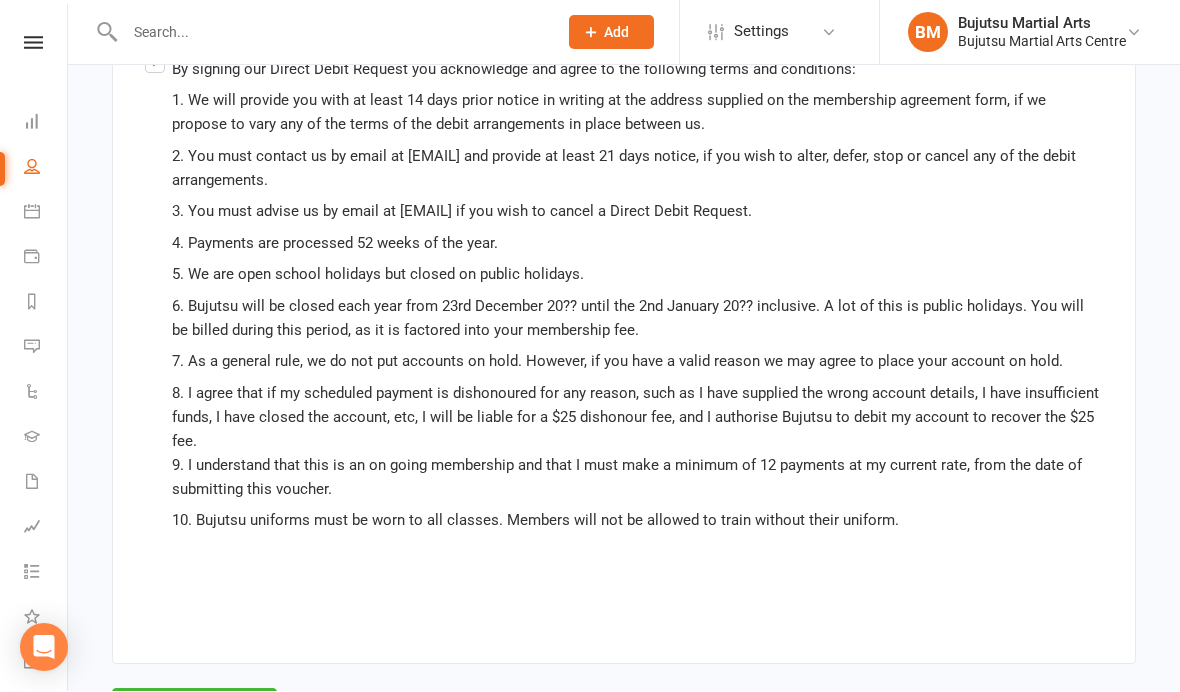 scroll, scrollTop: 9124, scrollLeft: 0, axis: vertical 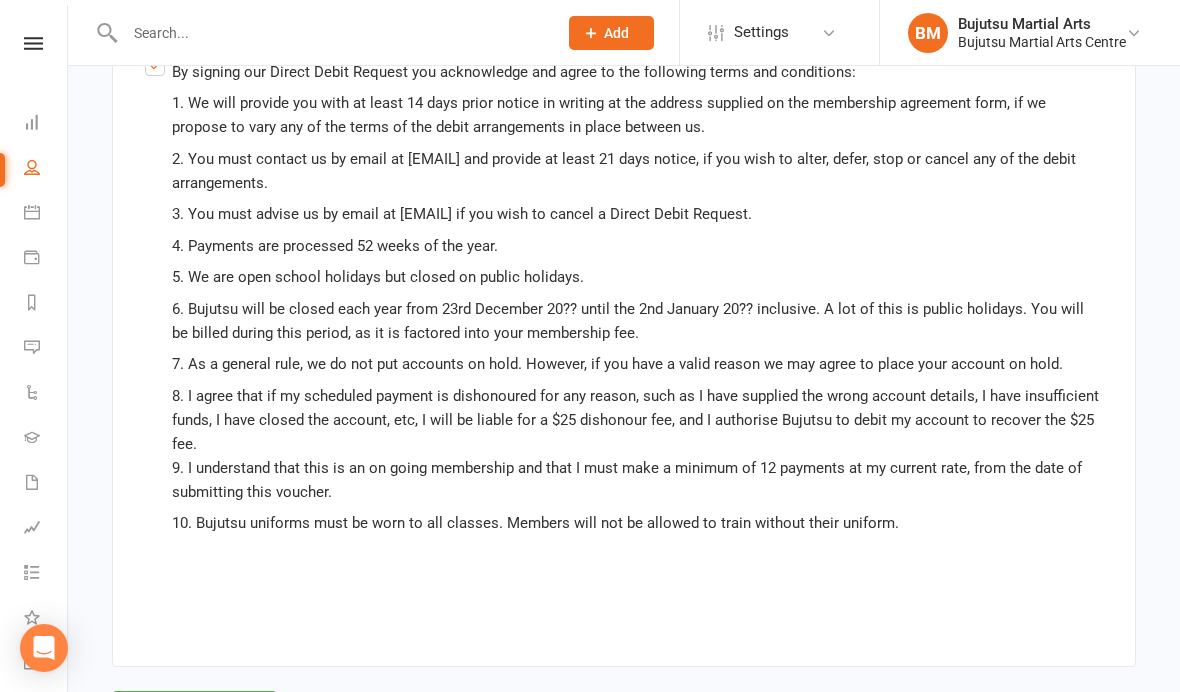 click on "Agree & Submit" at bounding box center [194, 712] 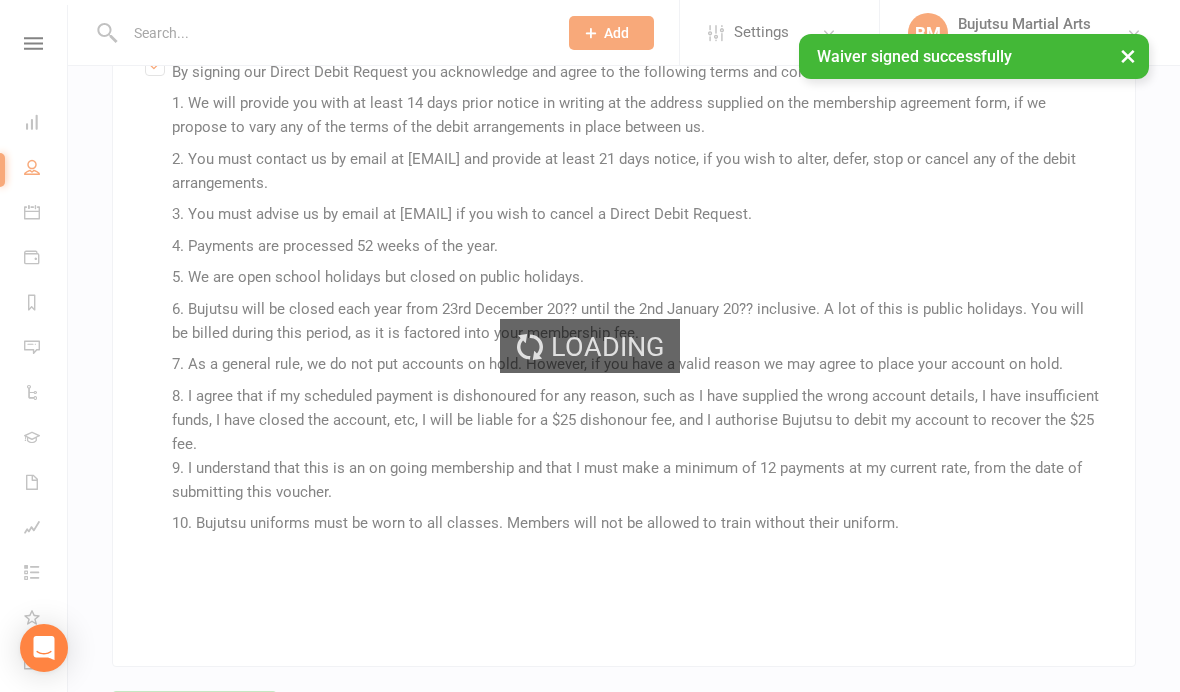 scroll, scrollTop: 0, scrollLeft: 0, axis: both 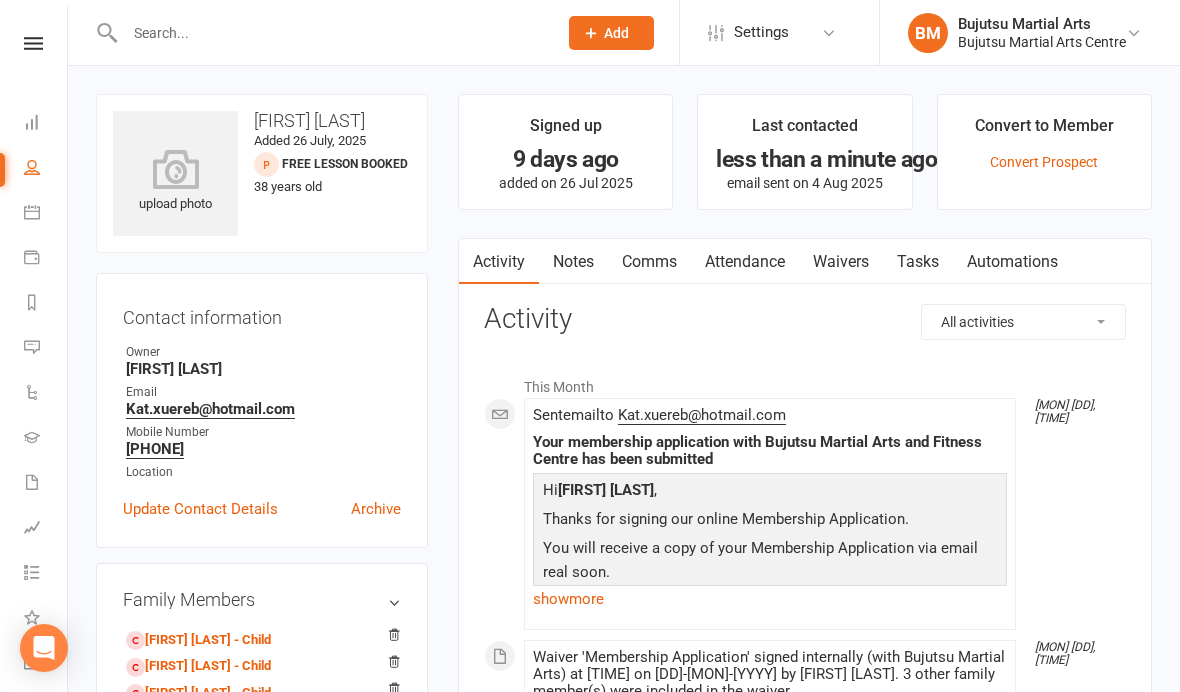 click on "upload photo [FIRST] [LAST] Added 26 July, 2025   Free Lesson Booked prospect 38 years old  Contact information Owner   [FIRST] [LAST] Email  [EMAIL]
Mobile Number  [PHONE]
Location
Update Contact Details Archive
Family Members   [FIRST] [LAST] - Child  [FIRST] [LAST] - Child  [FIRST] [LAST] - Child Add link to existing contact  Add link to new contact
Marketing Information  edit How did they hear about us? Referred
How did they contact us? Email
What are they interested in? Karate
Suburb they live in -
Email / SMS Subscriptions  edit Unsubscribed from Emails No
Unsubscribed from SMSes No
Key Demographics  edit Gender Female
Waiver Answers  edit Convert to NAC Signed up 9 days ago added on 26 Jul 2025 Last contacted less than a minute ago email sent on 4 Aug 2025 Convert to Member Convert Prospect
Activity Notes Comms Attendance Waivers Tasks Automations
All activities Bookings / Attendances Communications Notes Failed SMSes Gradings Members Memberships" at bounding box center [624, 1552] 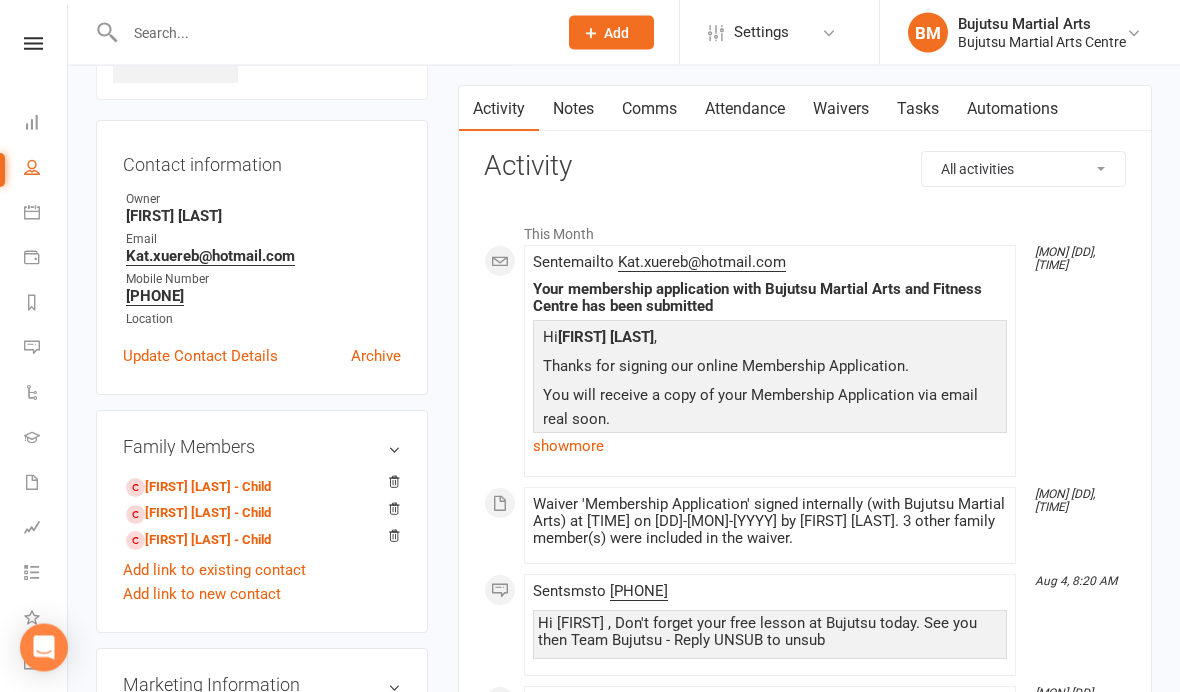 scroll, scrollTop: 0, scrollLeft: 0, axis: both 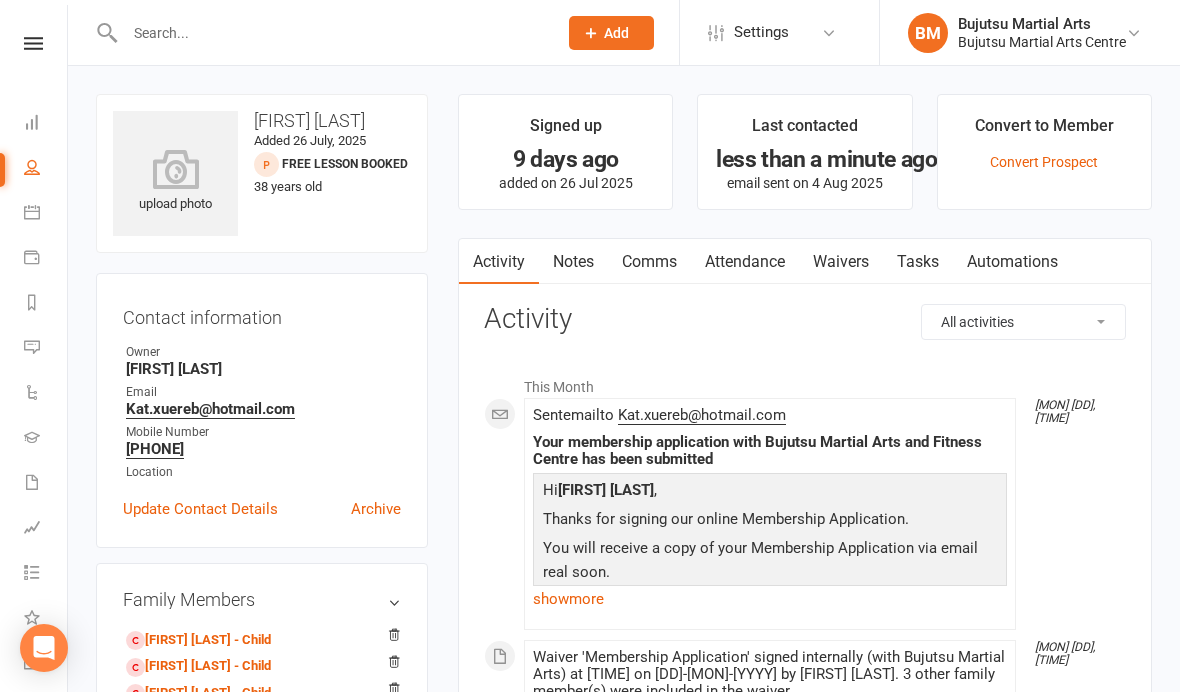 click at bounding box center (331, 33) 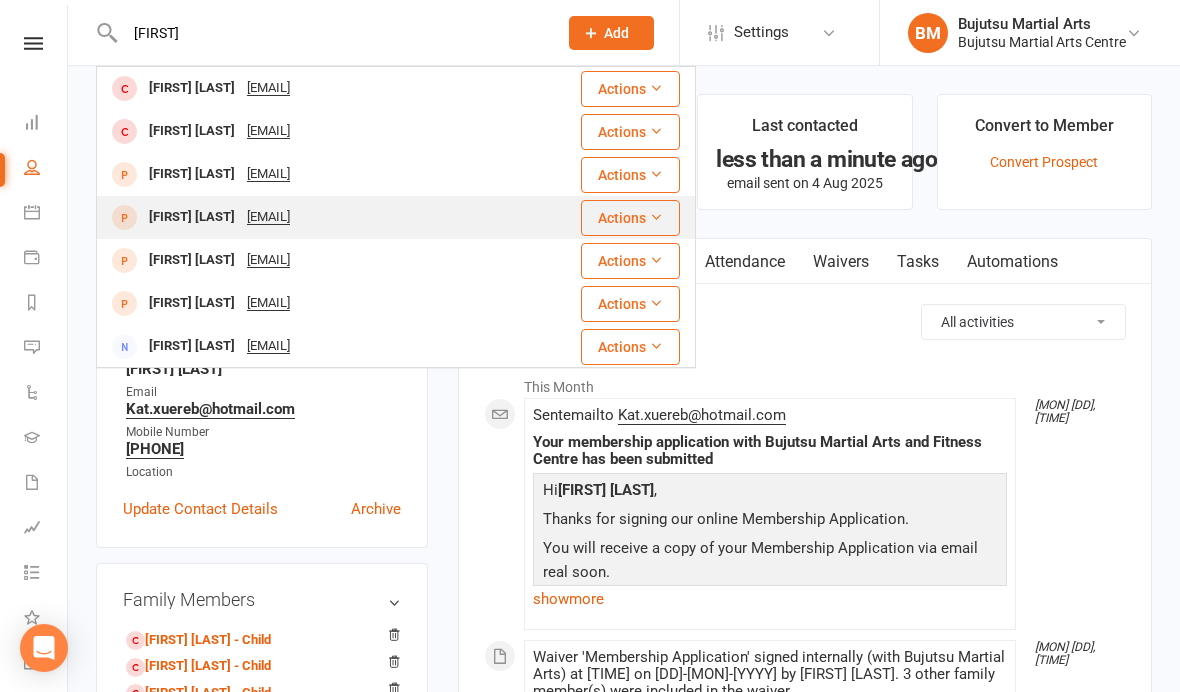 type on "[FIRST]" 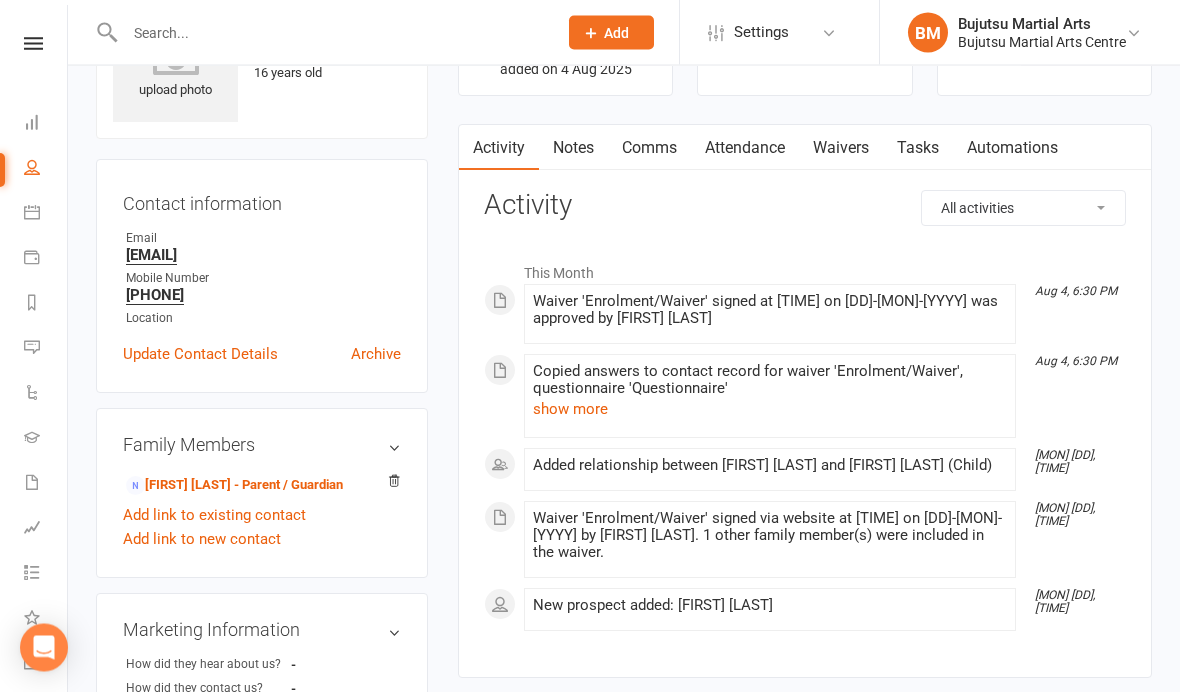 scroll, scrollTop: 117, scrollLeft: 0, axis: vertical 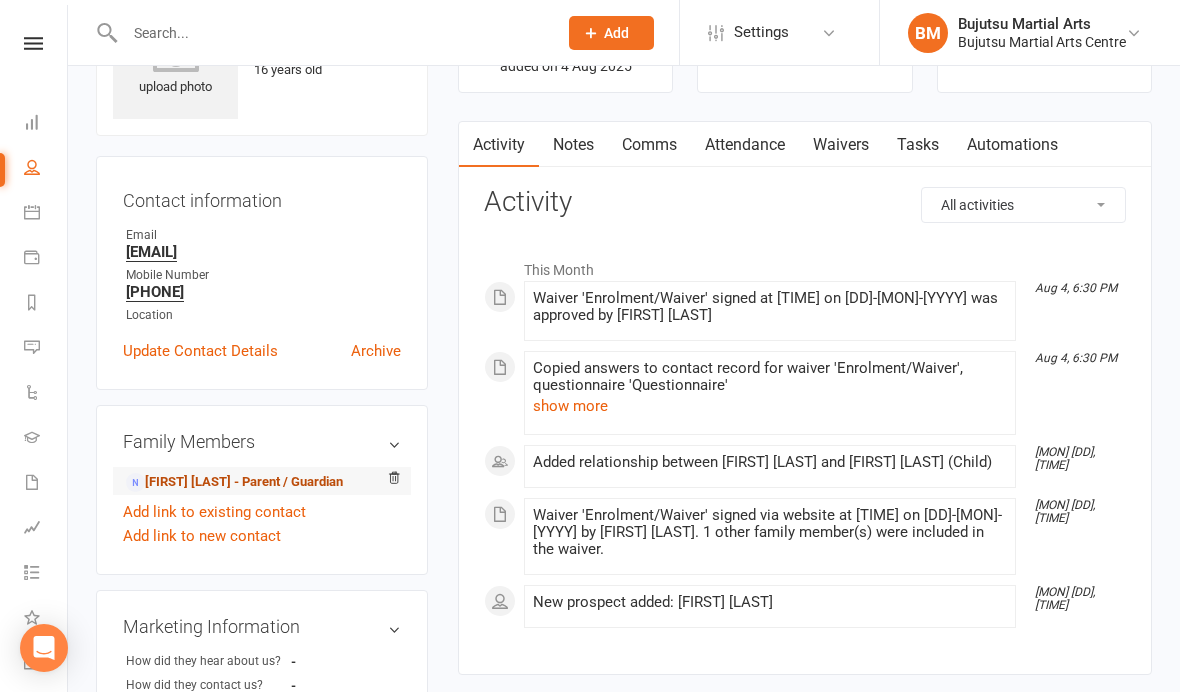 click on "[FIRST] [LAST] - Parent / Guardian" at bounding box center (234, 482) 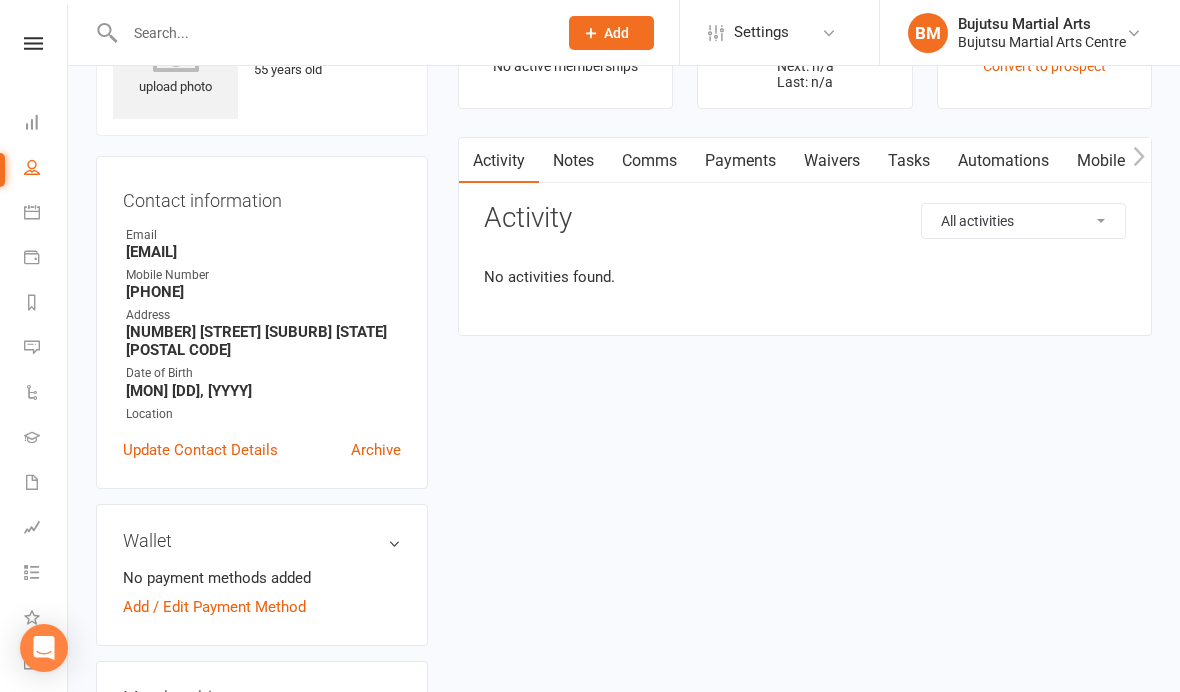 scroll, scrollTop: 0, scrollLeft: 0, axis: both 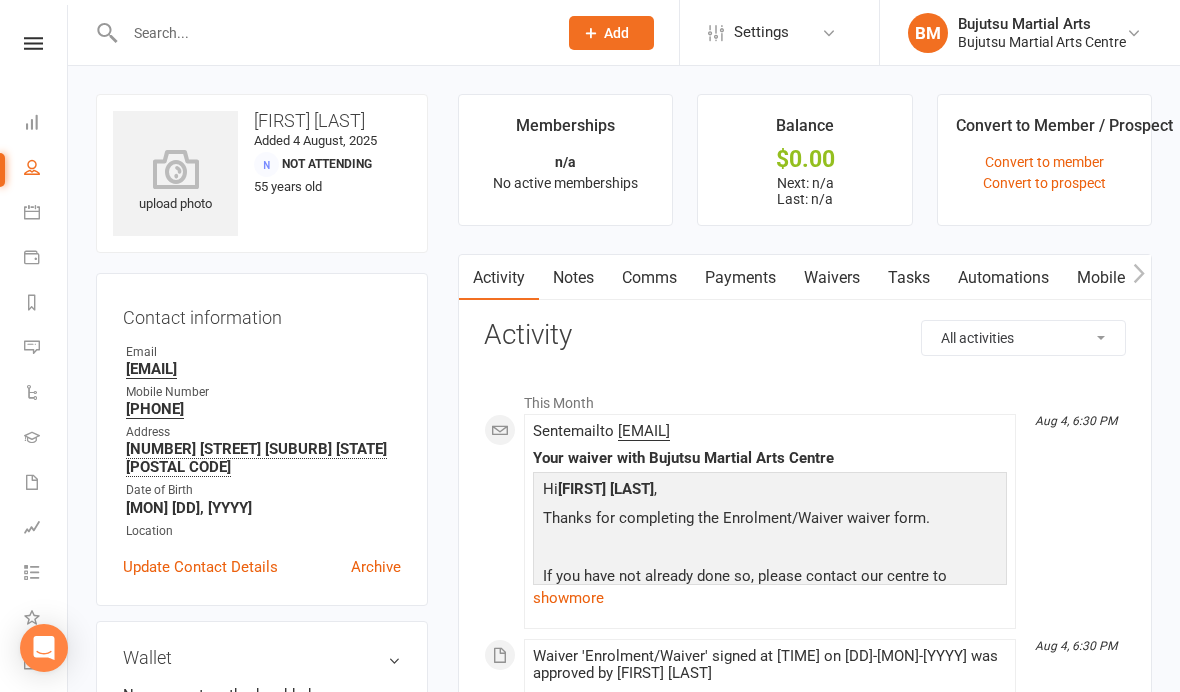 click on "Waivers" at bounding box center [832, 278] 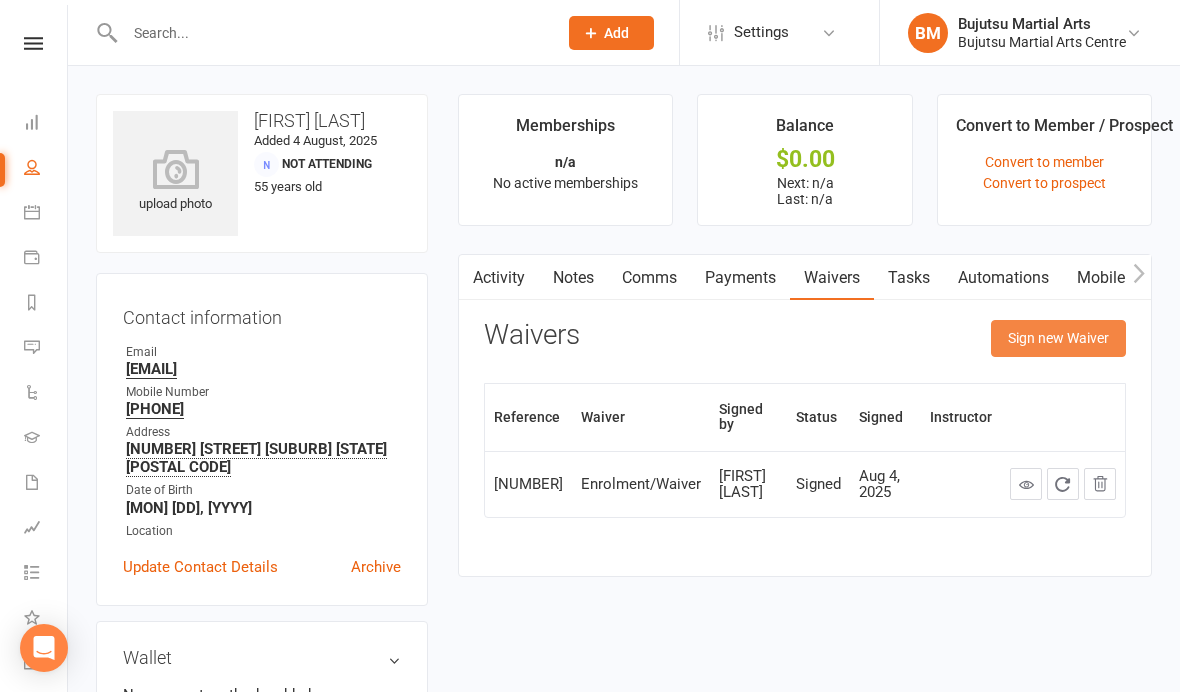 click on "Sign new Waiver" at bounding box center (1058, 338) 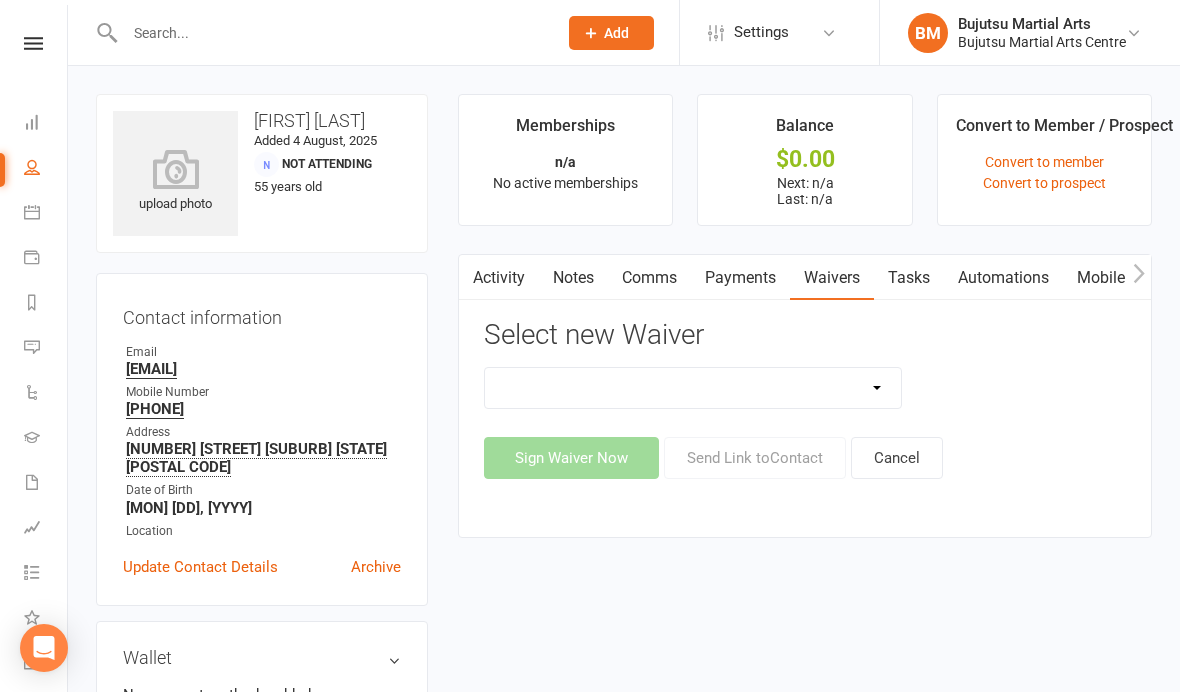 click on "Bujutsu Child Care Kids Karate Program Cash Upfront Membership Application Change of Bank Details Enrolment/Waiver Gym Induction Membership Application" at bounding box center (693, 388) 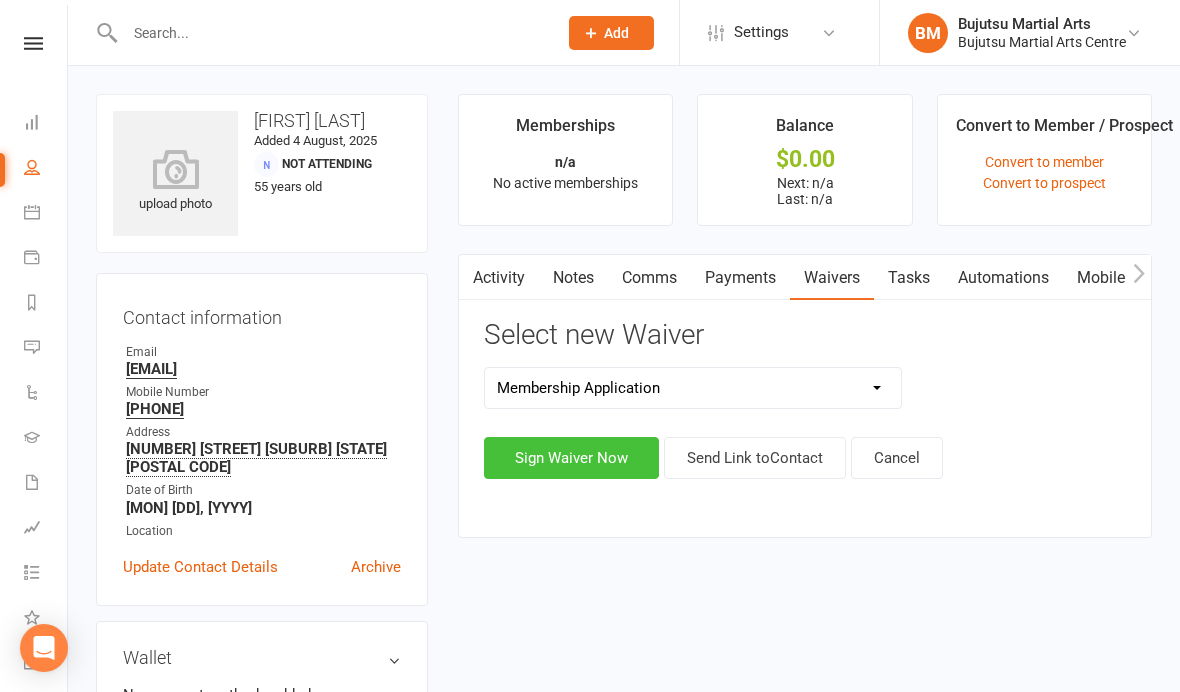 click on "Sign Waiver Now" at bounding box center [571, 458] 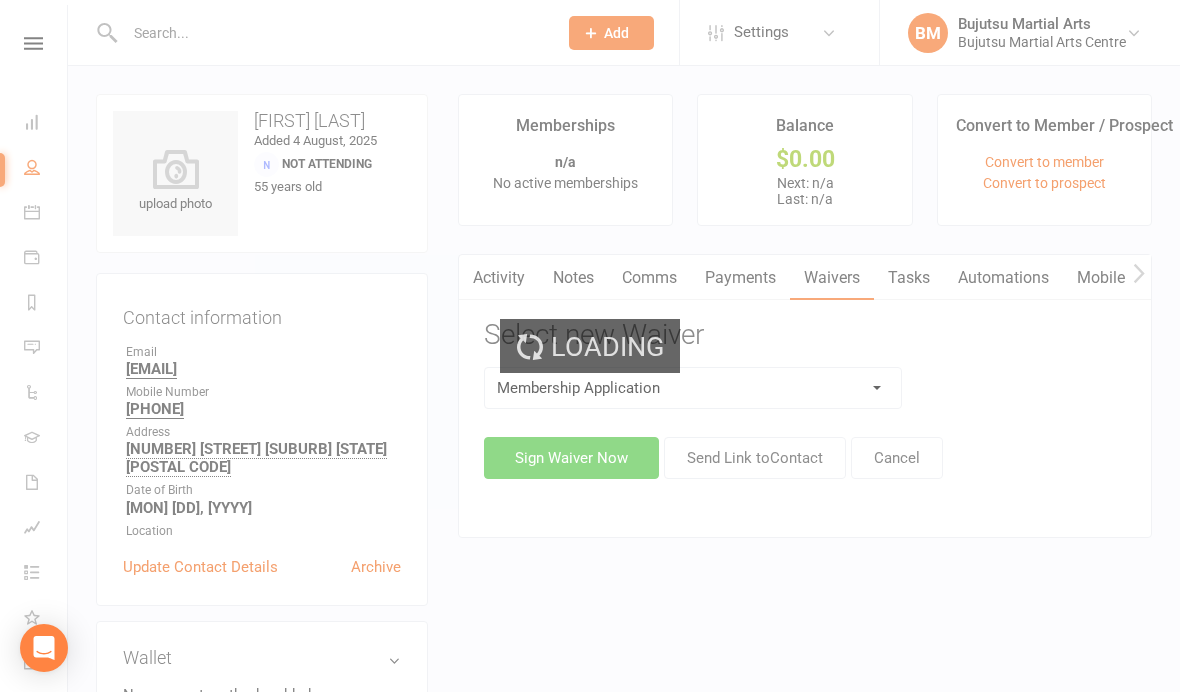 select on "bank_account" 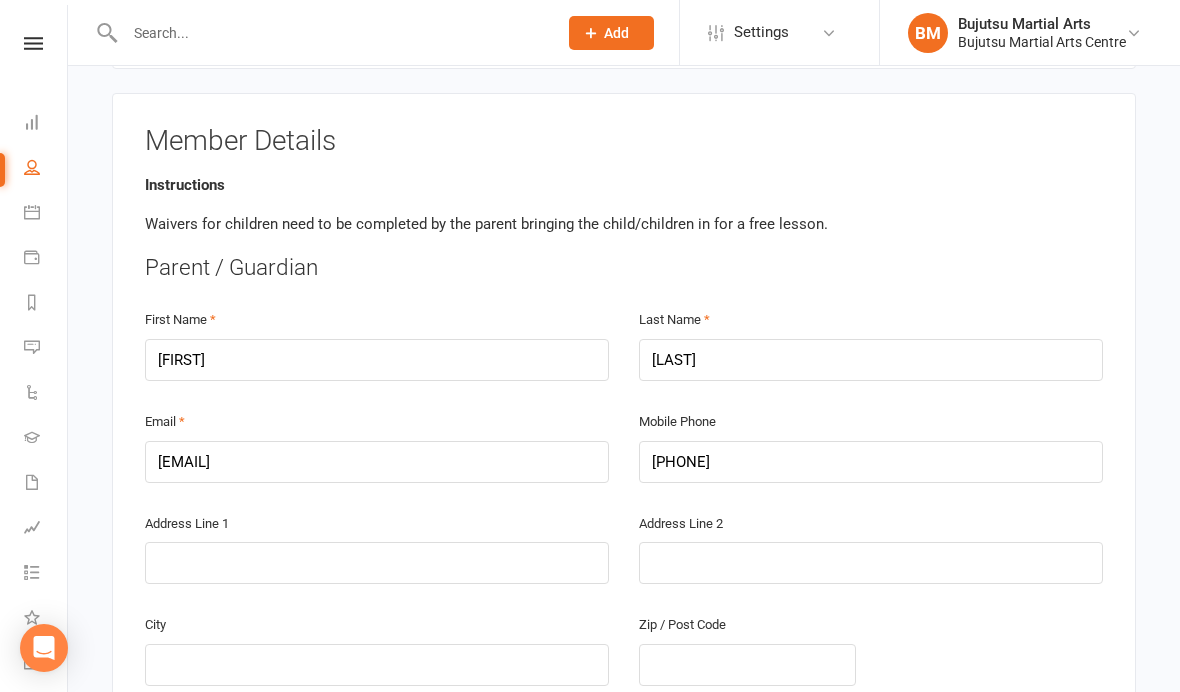 scroll, scrollTop: 335, scrollLeft: 0, axis: vertical 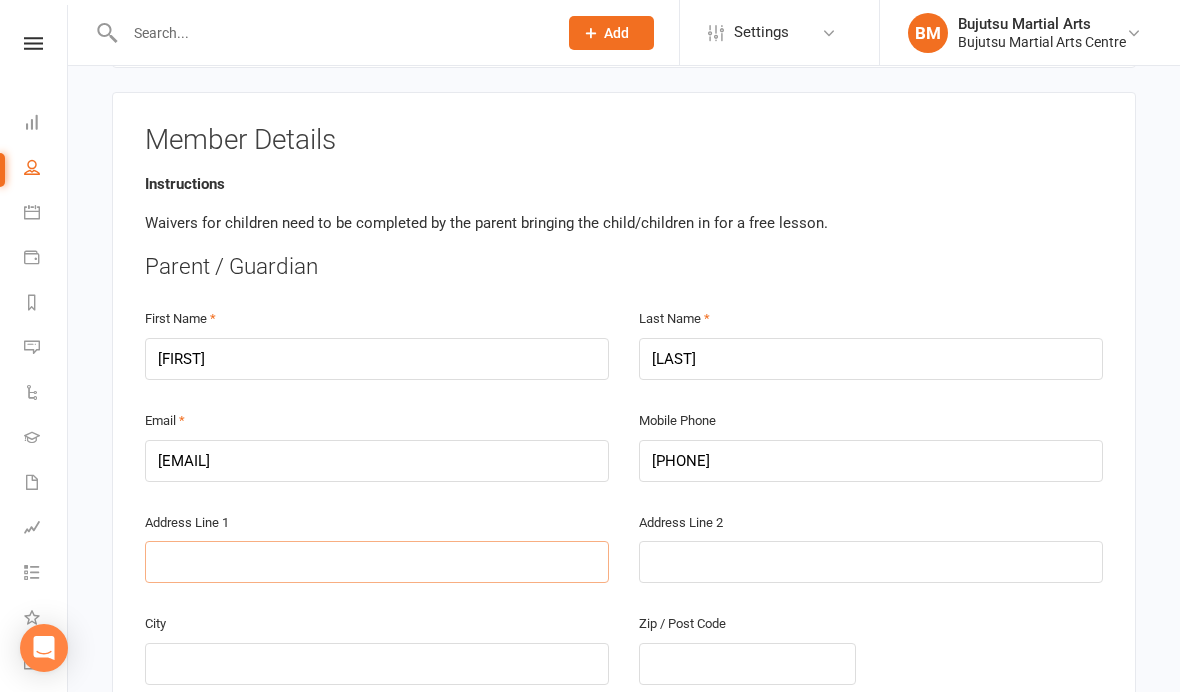 click at bounding box center (377, 562) 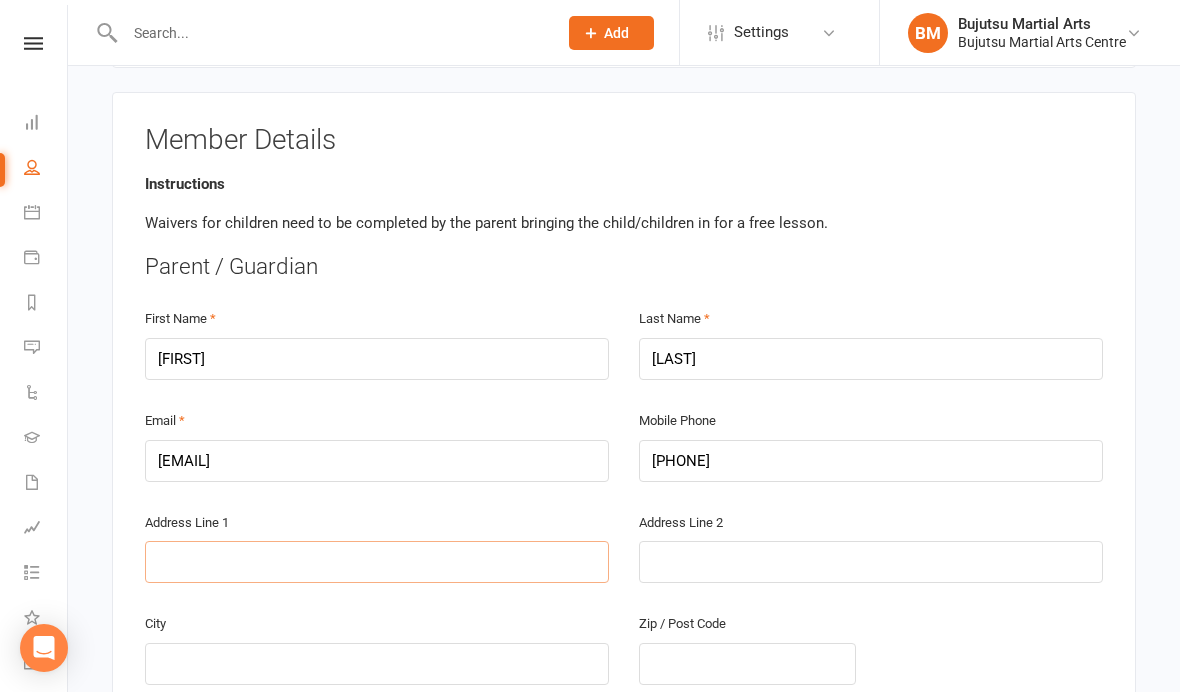 type on "3" 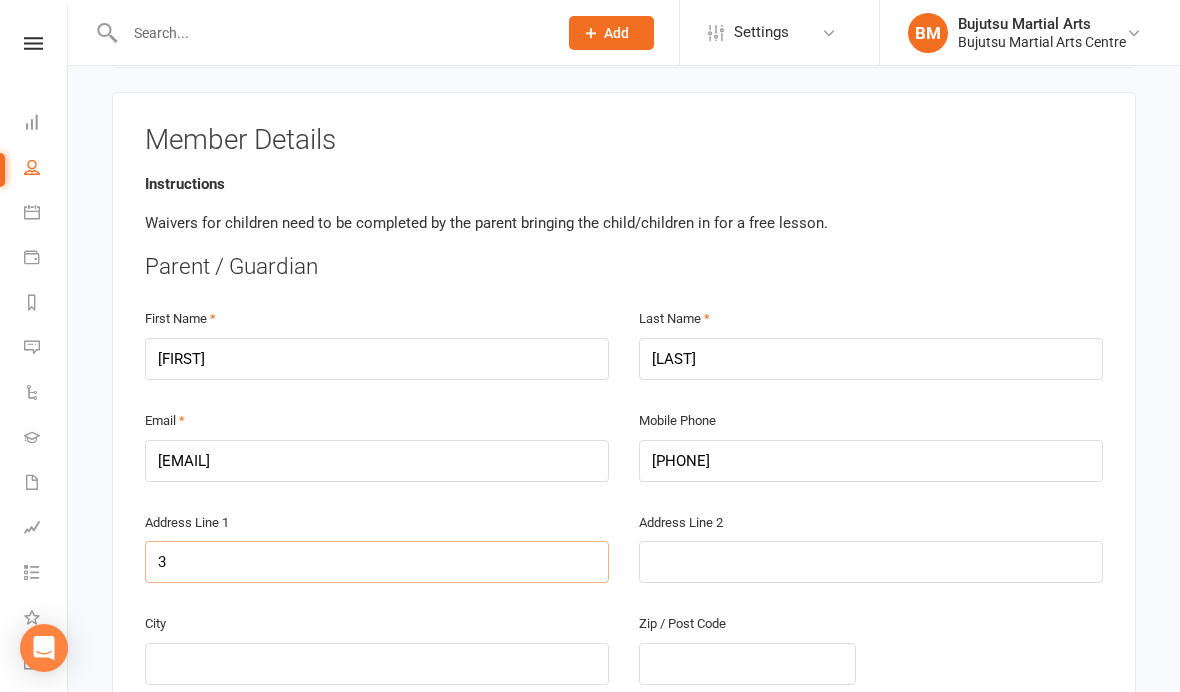type on "[NUMBER] [STREET]" 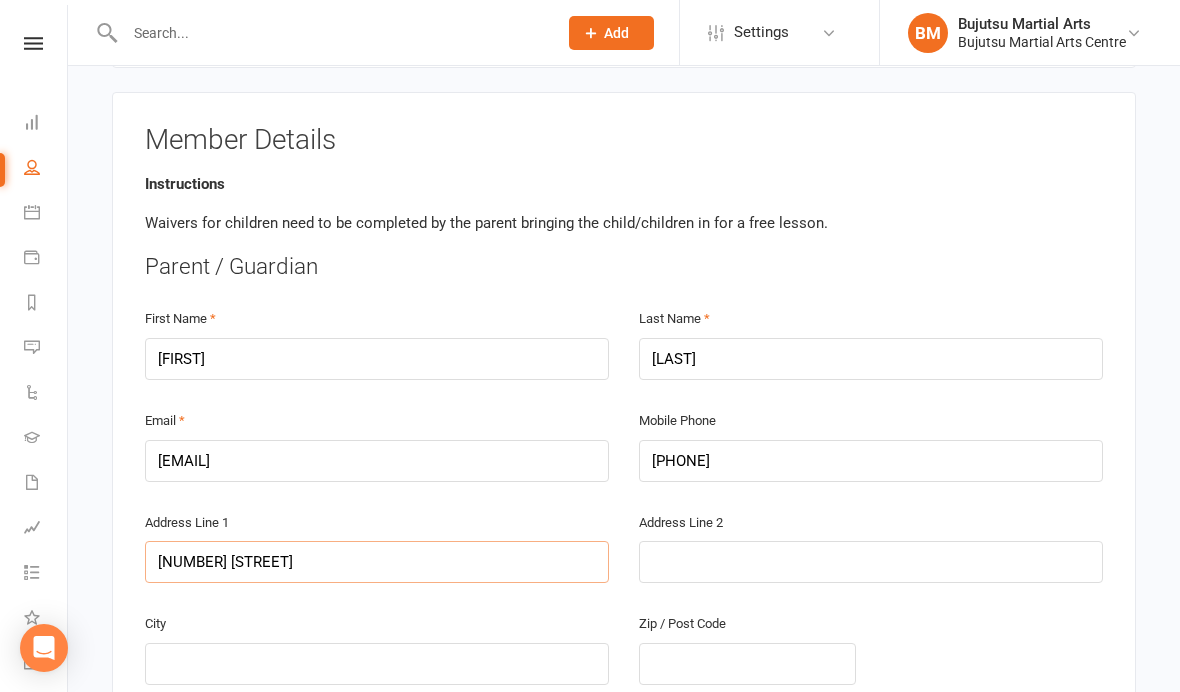 type 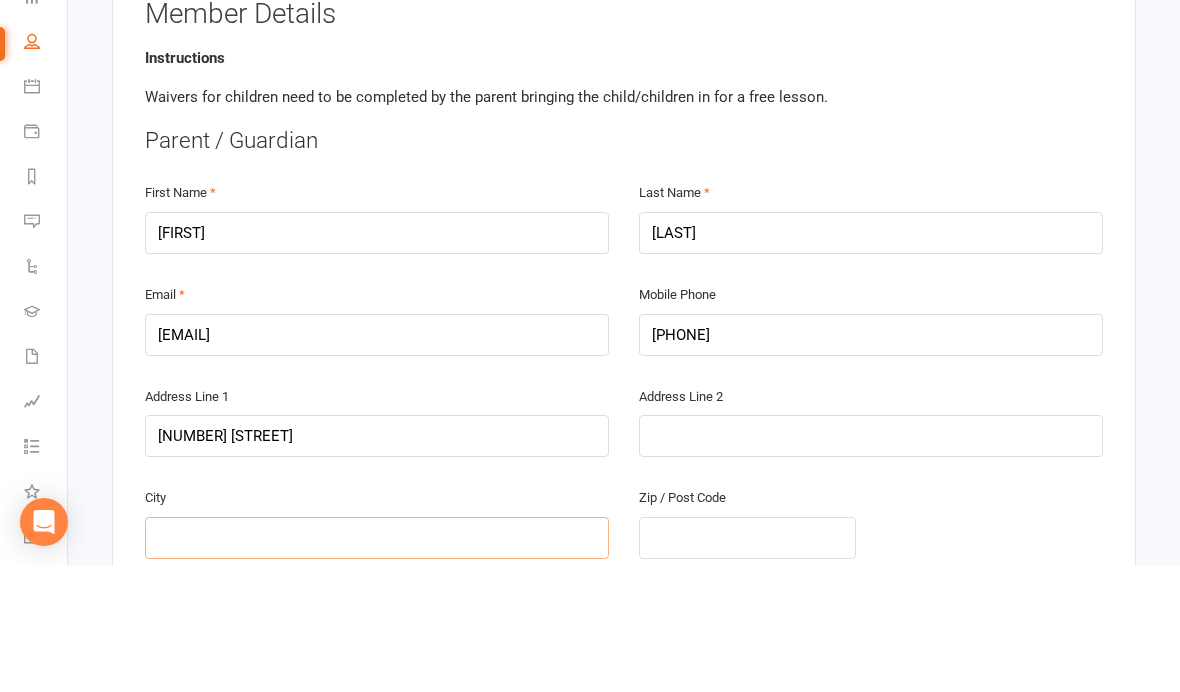 click at bounding box center (377, 664) 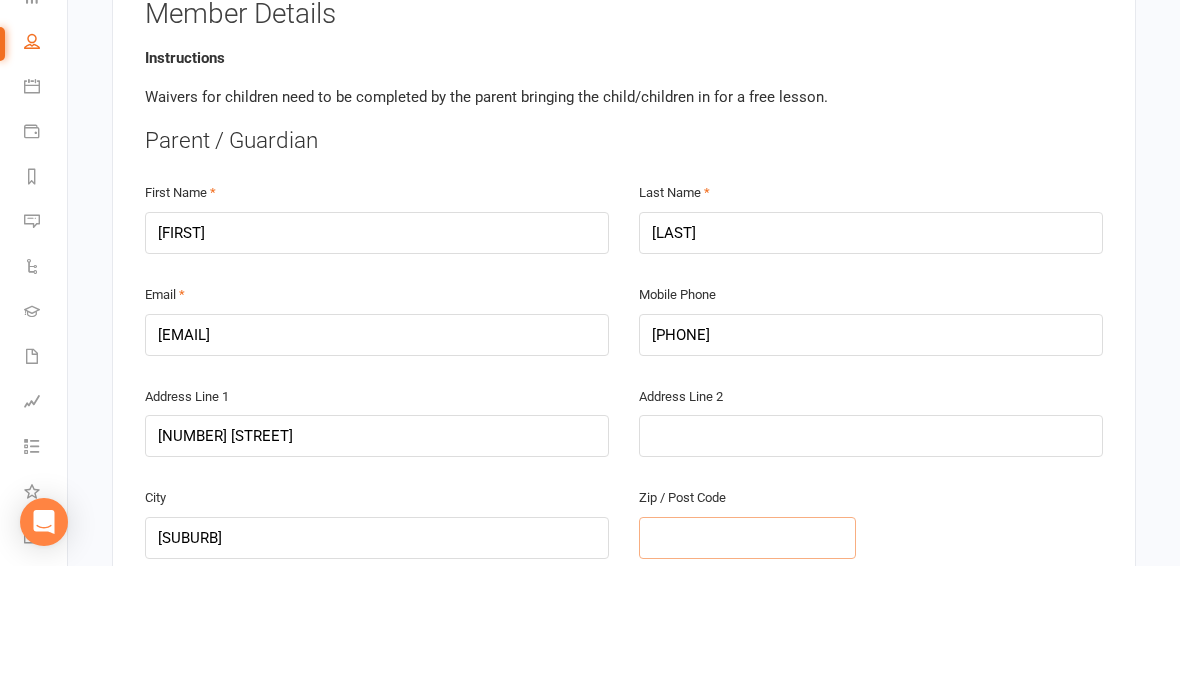 click at bounding box center [747, 664] 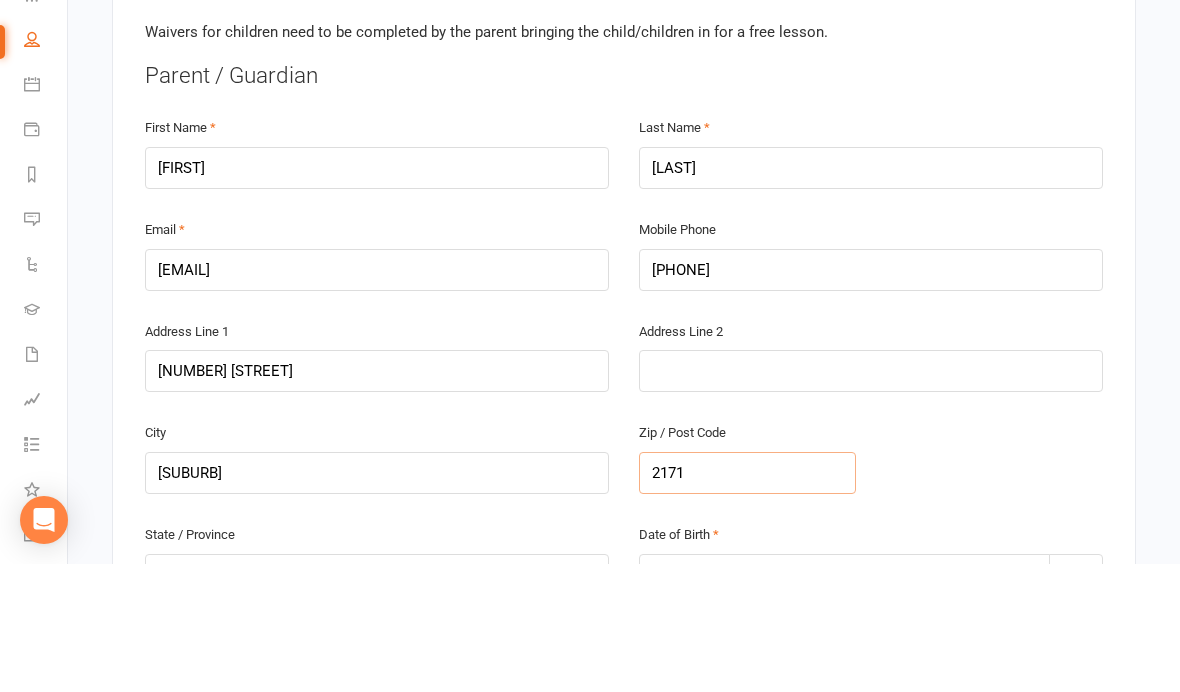 scroll, scrollTop: 398, scrollLeft: 0, axis: vertical 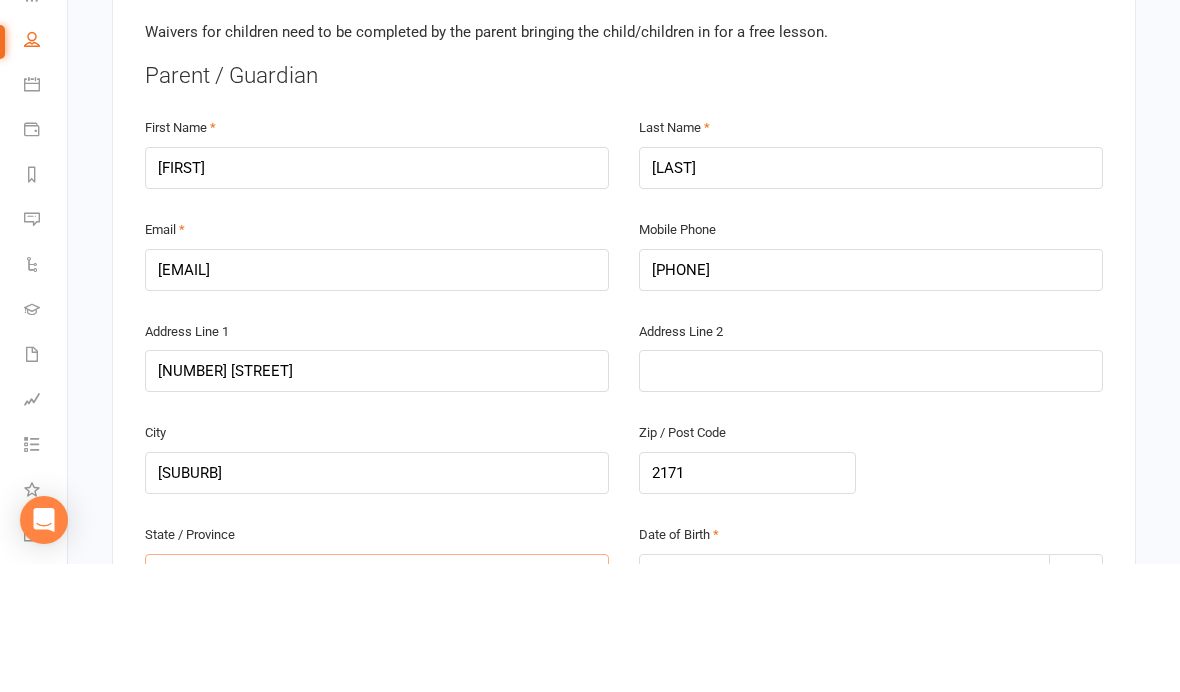 click at bounding box center [377, 703] 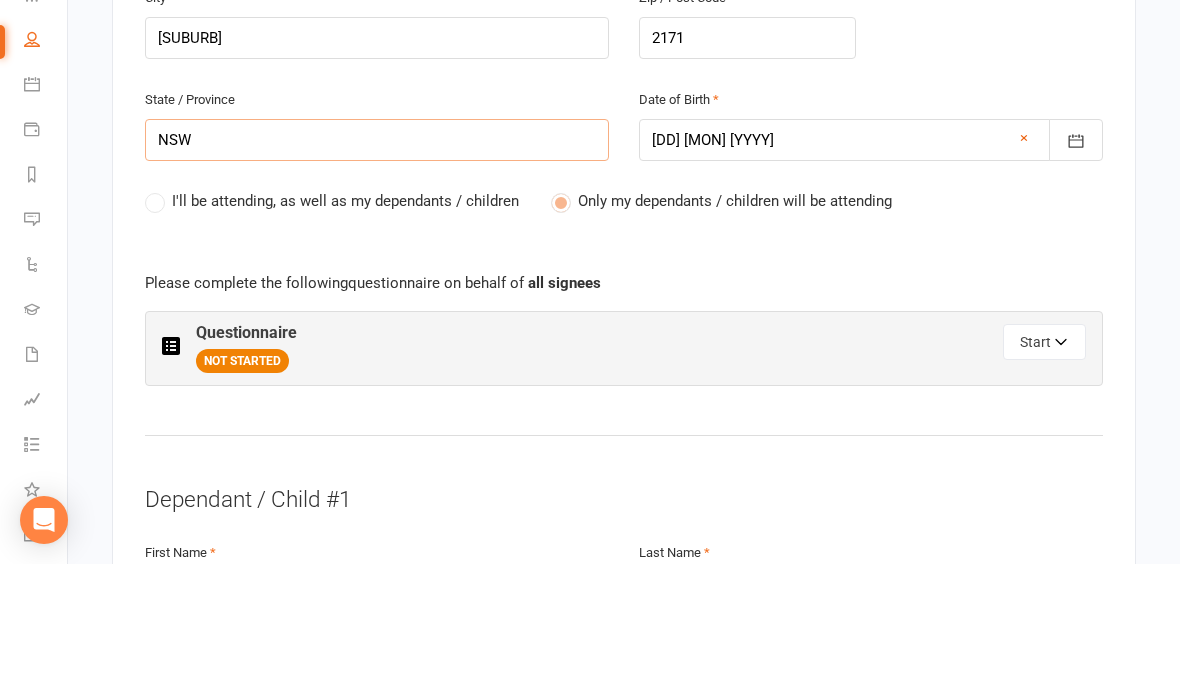 scroll, scrollTop: 836, scrollLeft: 0, axis: vertical 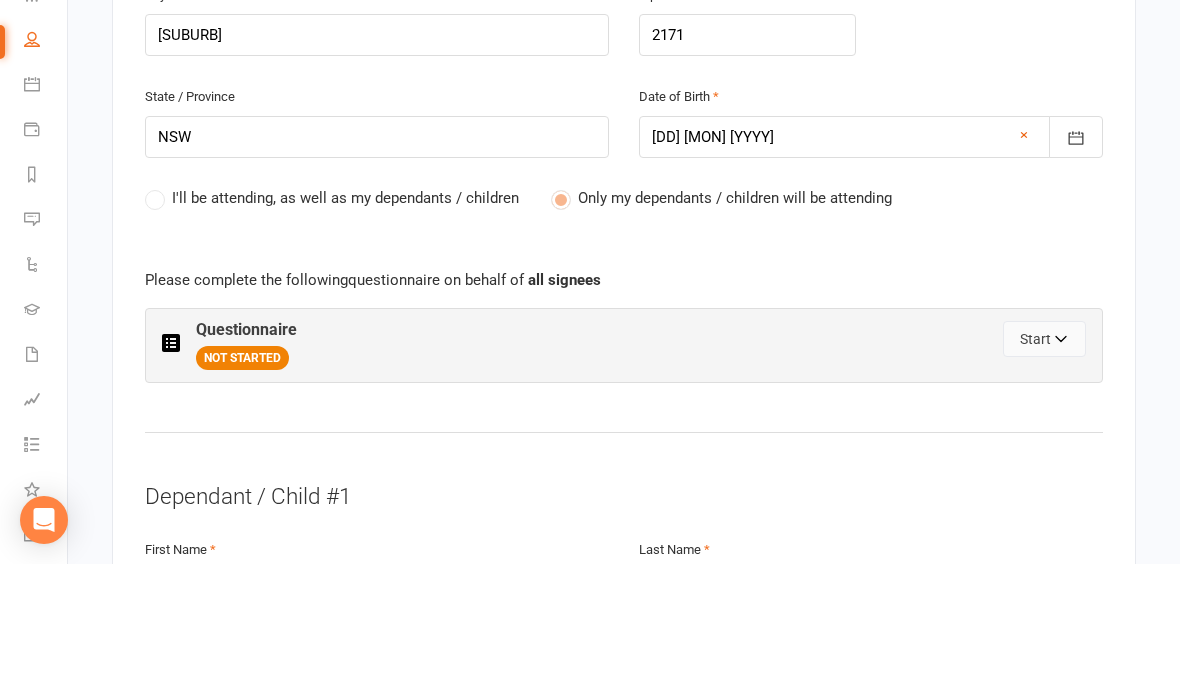 click on "Start" at bounding box center (1044, 467) 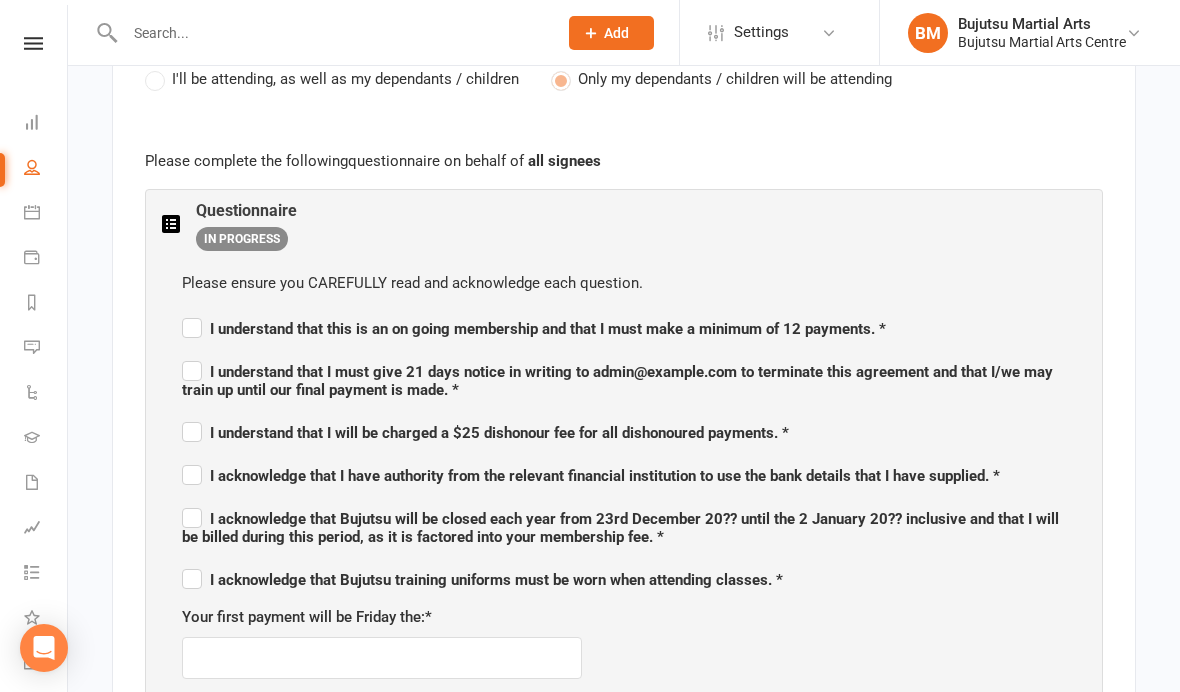 scroll, scrollTop: 1081, scrollLeft: 0, axis: vertical 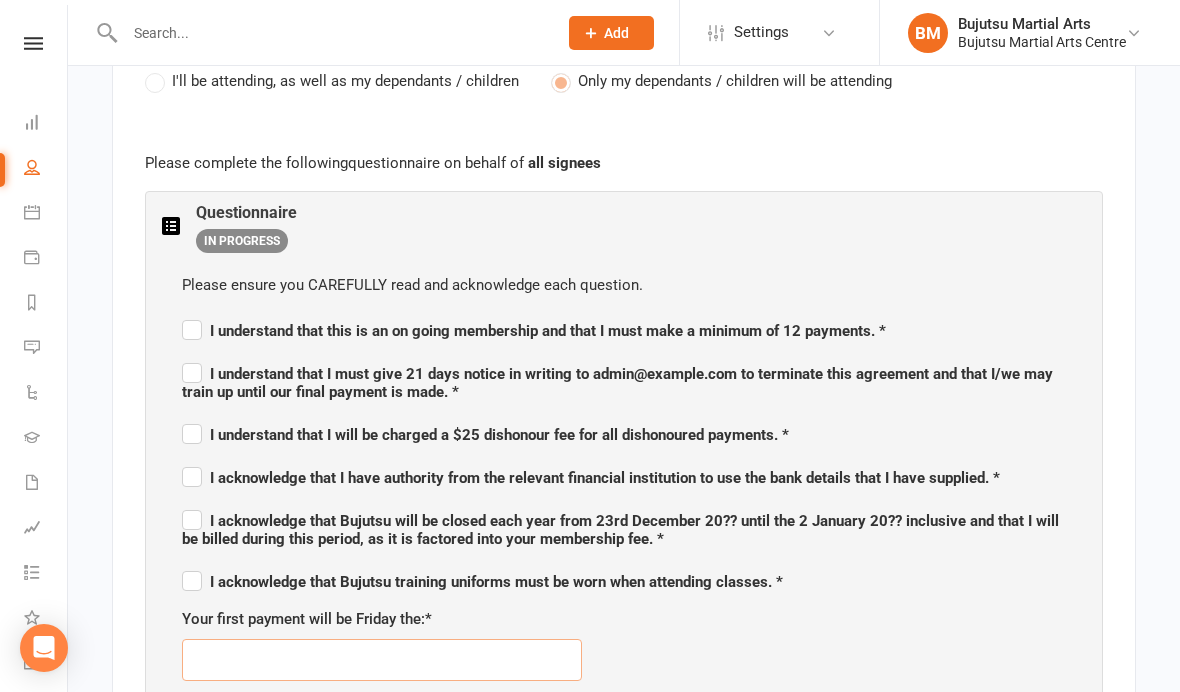 click at bounding box center (382, 660) 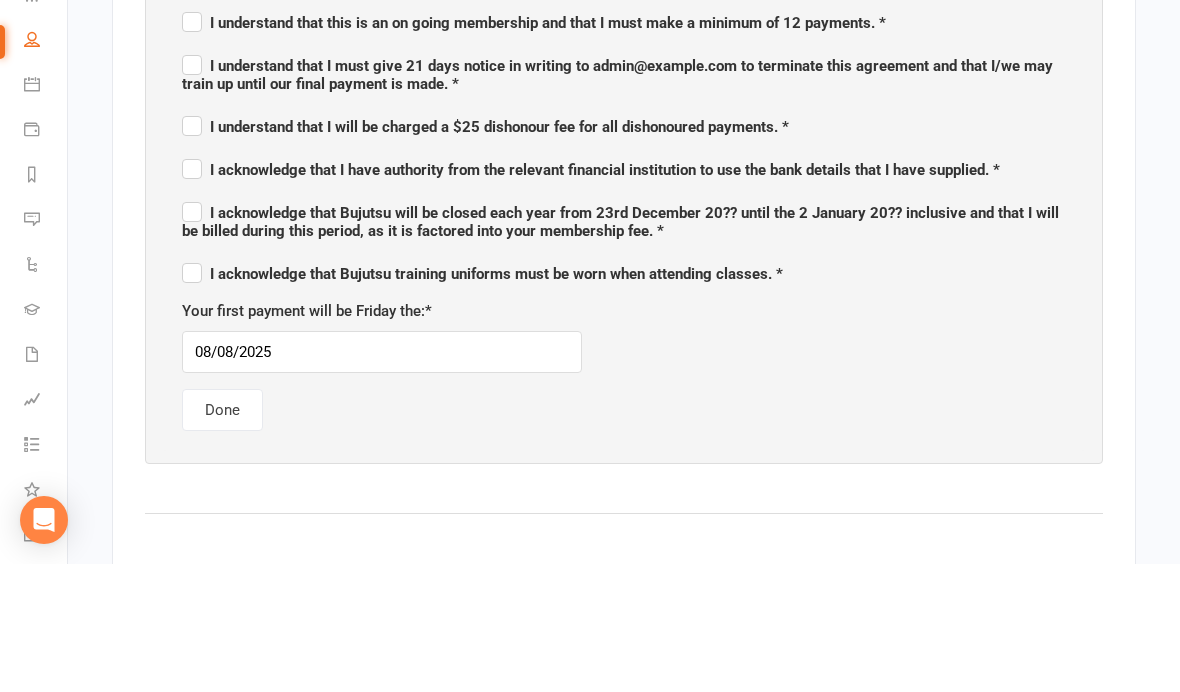 click on "Please ensure you CAREFULLY read and acknowledge each question. I understand that this is an on going membership and that I must make a minimum of 12 payments.   * I understand that I must give 21 days notice in writing to admin@example.com to terminate this agreement and that I/we may train up until our final payment is made.   * I understand that I will be charged a $25 dishonour fee for all dishonoured payments.   * I acknowledge that I have authority from the relevant financial institution to use the bank details that I have supplied.   * I acknowledge that Bujutsu will be closed each year from 23rd December 20?? until the 2 January 20?? inclusive and that I will be billed during this period, as it is factored into your membership fee.   * I acknowledge that Bujutsu training uniforms must be worn when attending classes.   * Your first payment will be Friday the:  * 08/08/2025 Done" at bounding box center (624, 326) 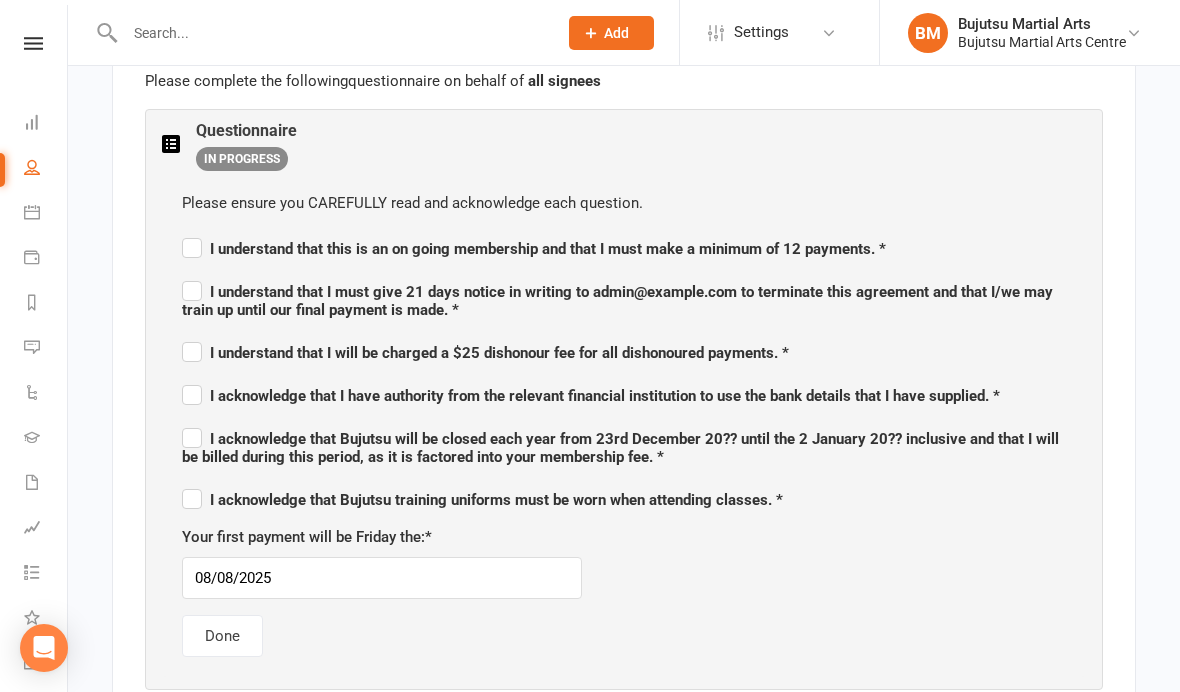 scroll, scrollTop: 1171, scrollLeft: 0, axis: vertical 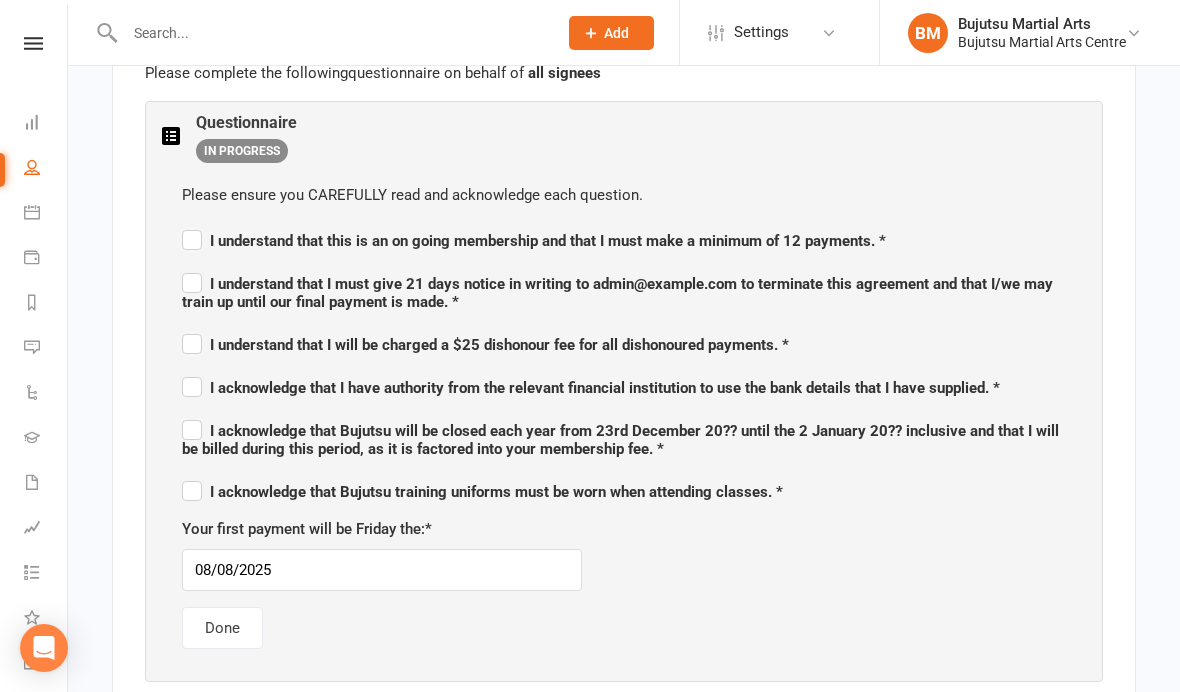 click on "I understand that this is an on going membership and that I must make a minimum of 12 payments.   *" at bounding box center [534, 238] 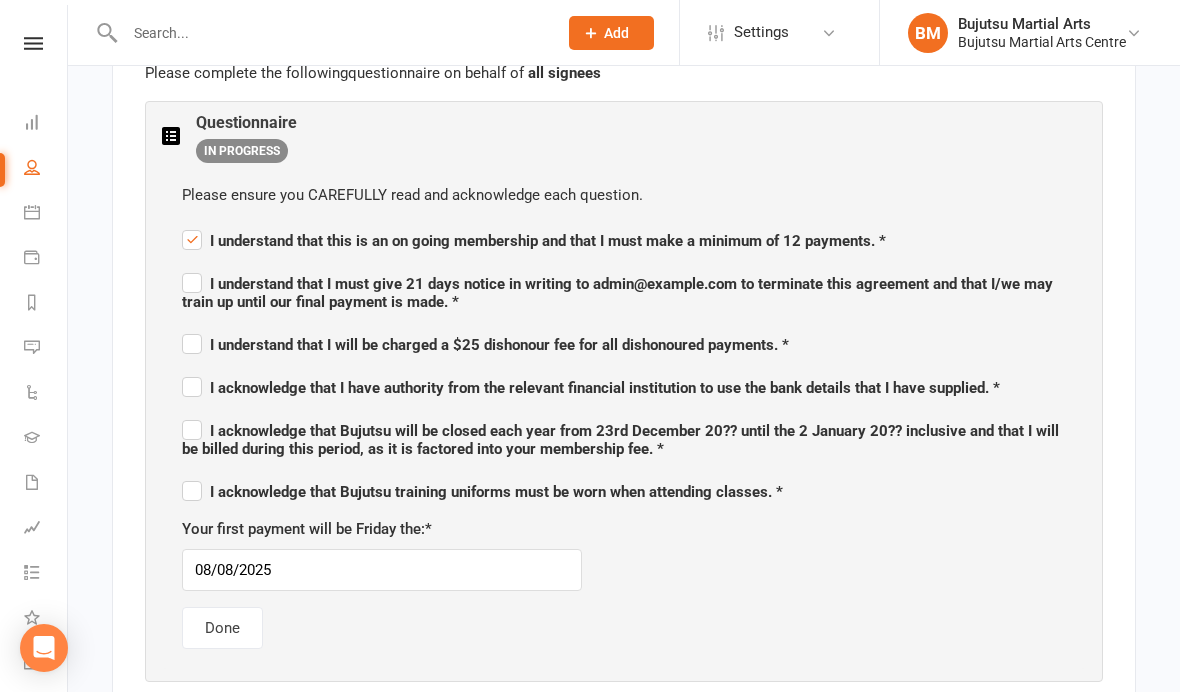 click on "I understand that I must give 21 days notice in writing to admin@example.com to terminate this agreement and that I/we may train up until our final payment is made.   *" at bounding box center [617, 293] 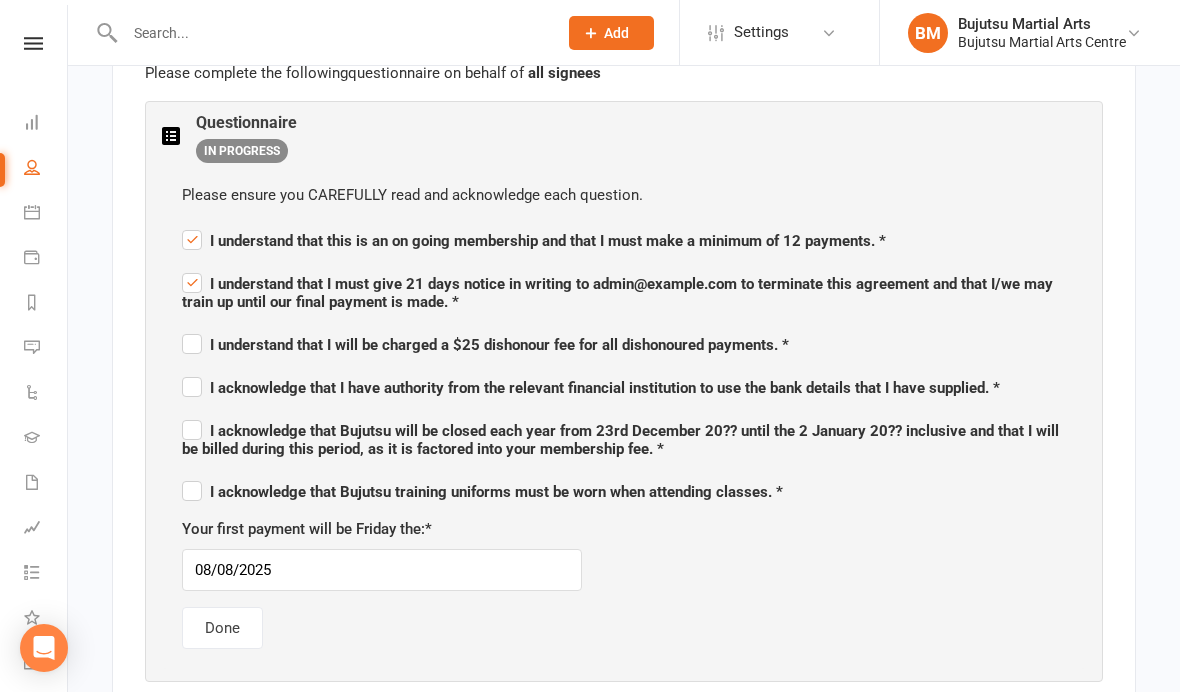 click on "I understand that I will be charged a $25 dishonour fee for all dishonoured payments.   *" at bounding box center [485, 345] 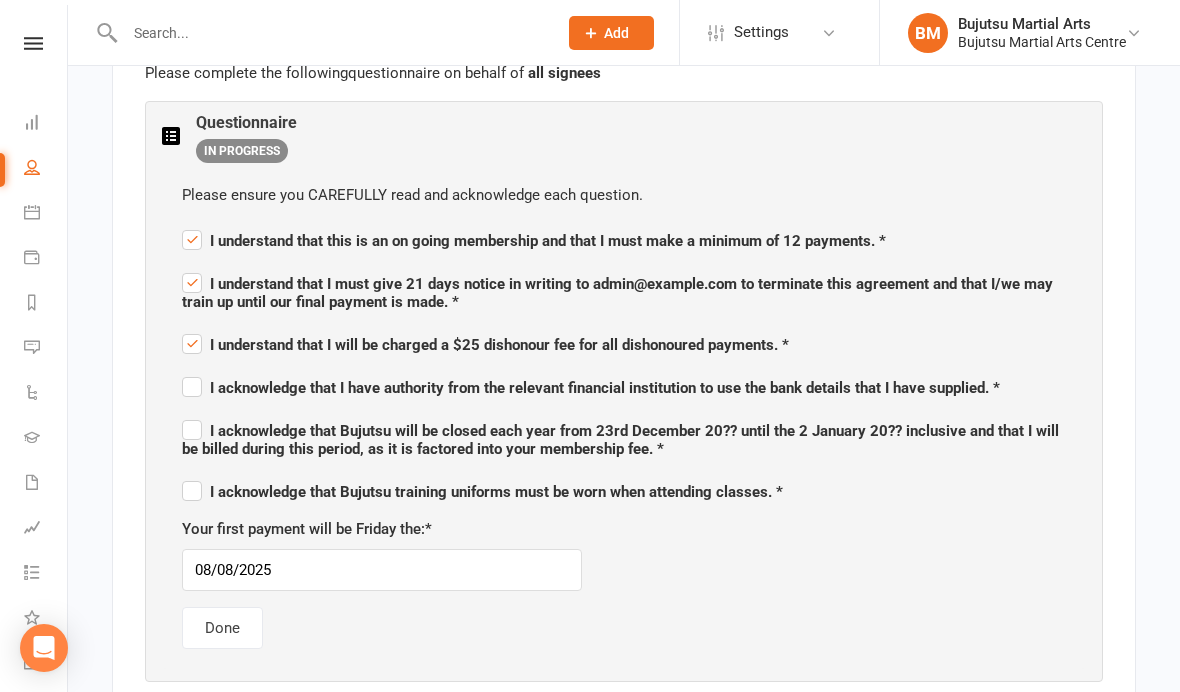 click on "I acknowledge that I have authority from the relevant financial institution to use the bank details that I have supplied.   *" at bounding box center [591, 388] 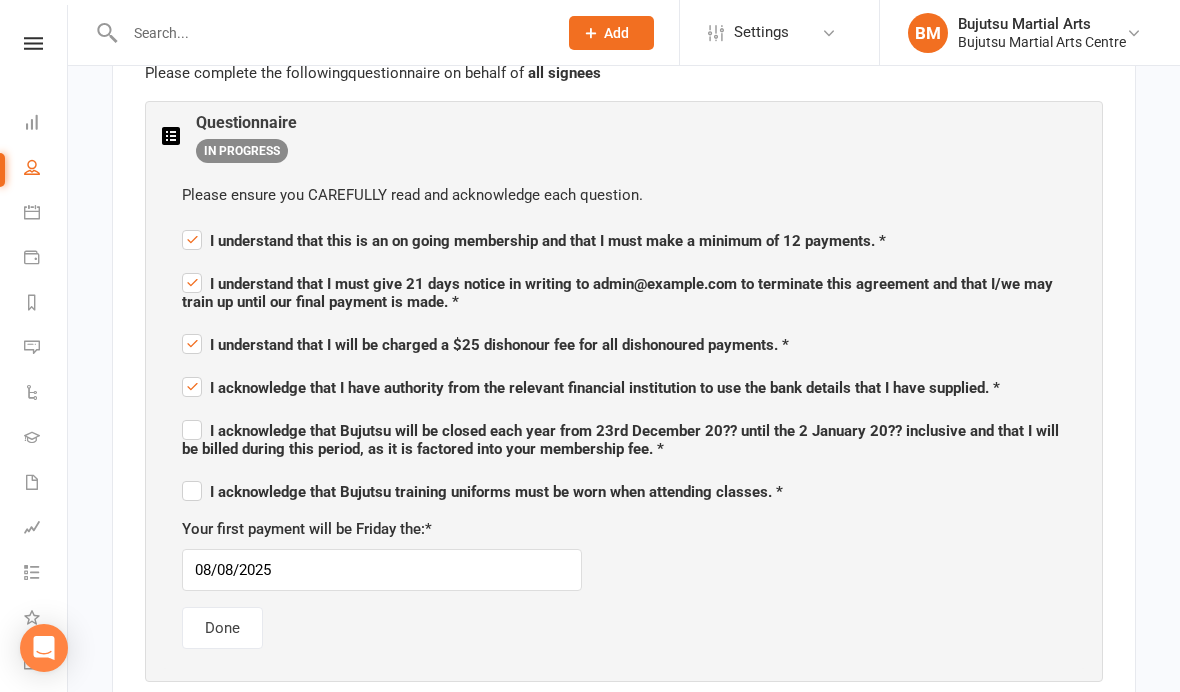 click on "I acknowledge that Bujutsu will be closed each year from 23rd December 20?? until the 2 January 20?? inclusive and that I will be billed during this period, as it is factored into your membership fee.   *" at bounding box center (620, 440) 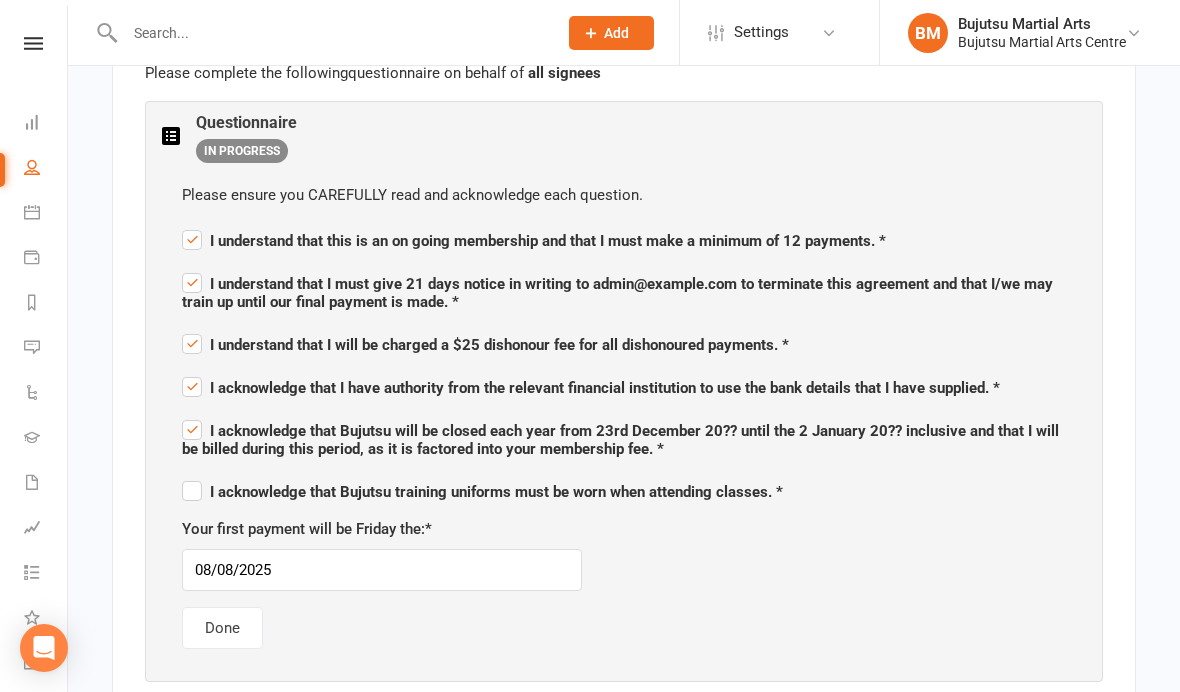 click on "I acknowledge that Bujutsu training uniforms must be worn when attending classes.   *" at bounding box center [482, 492] 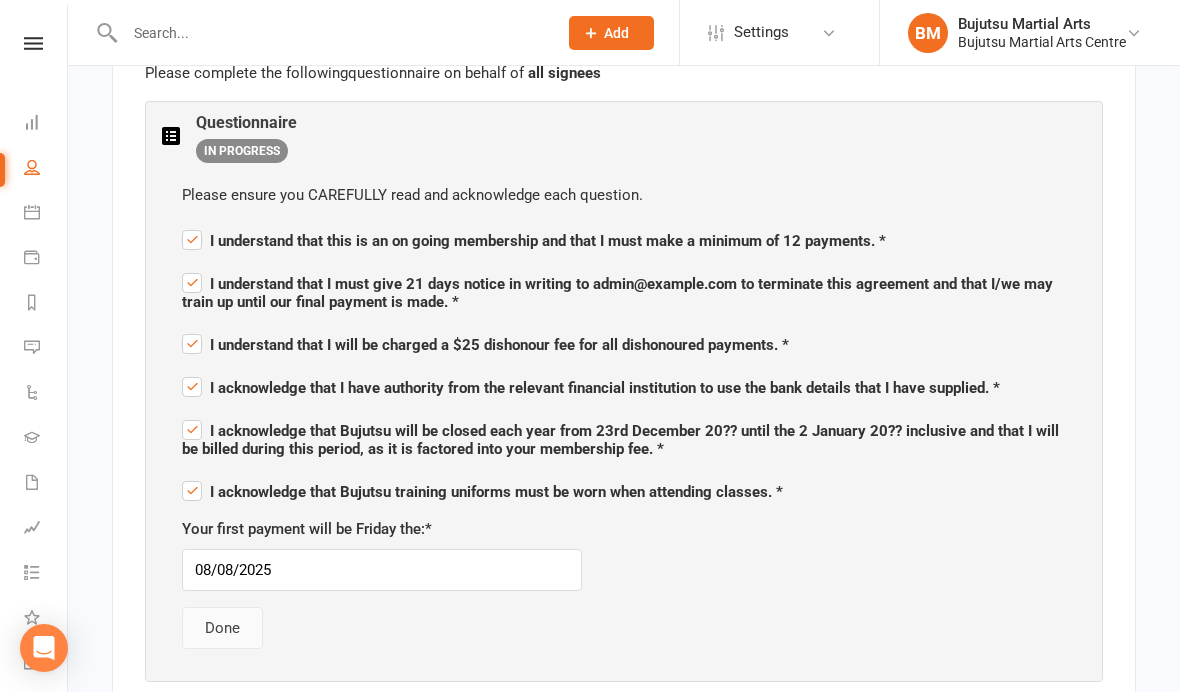 click on "Done" at bounding box center [222, 628] 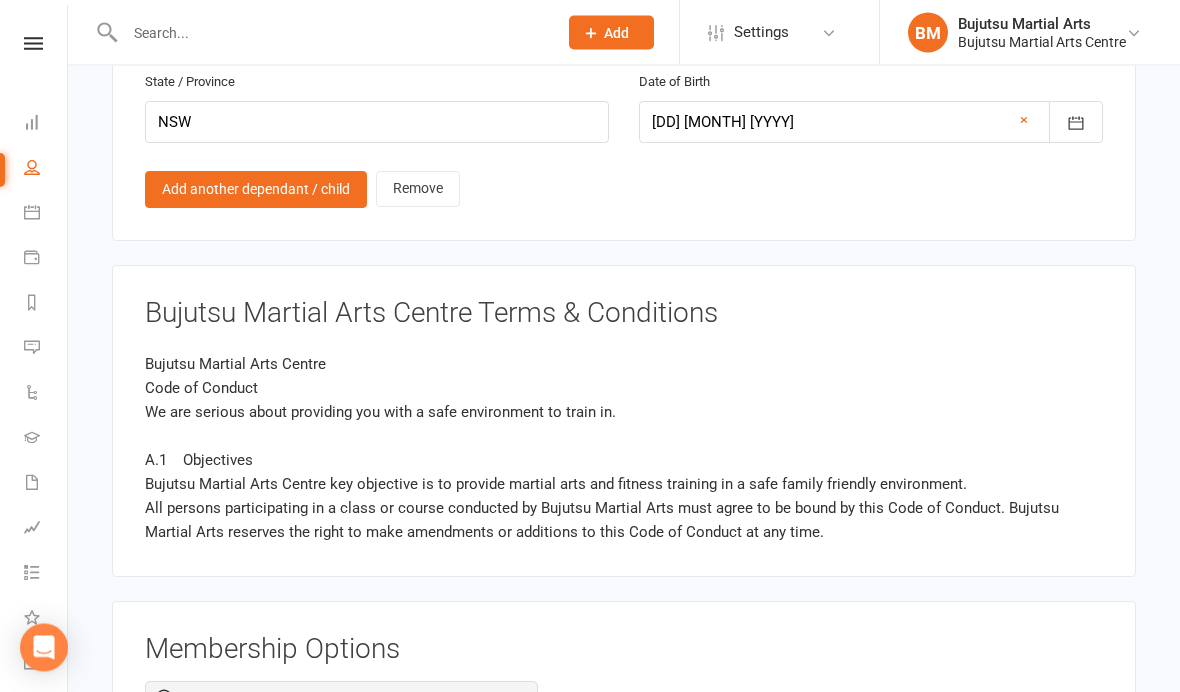 scroll, scrollTop: 1840, scrollLeft: 0, axis: vertical 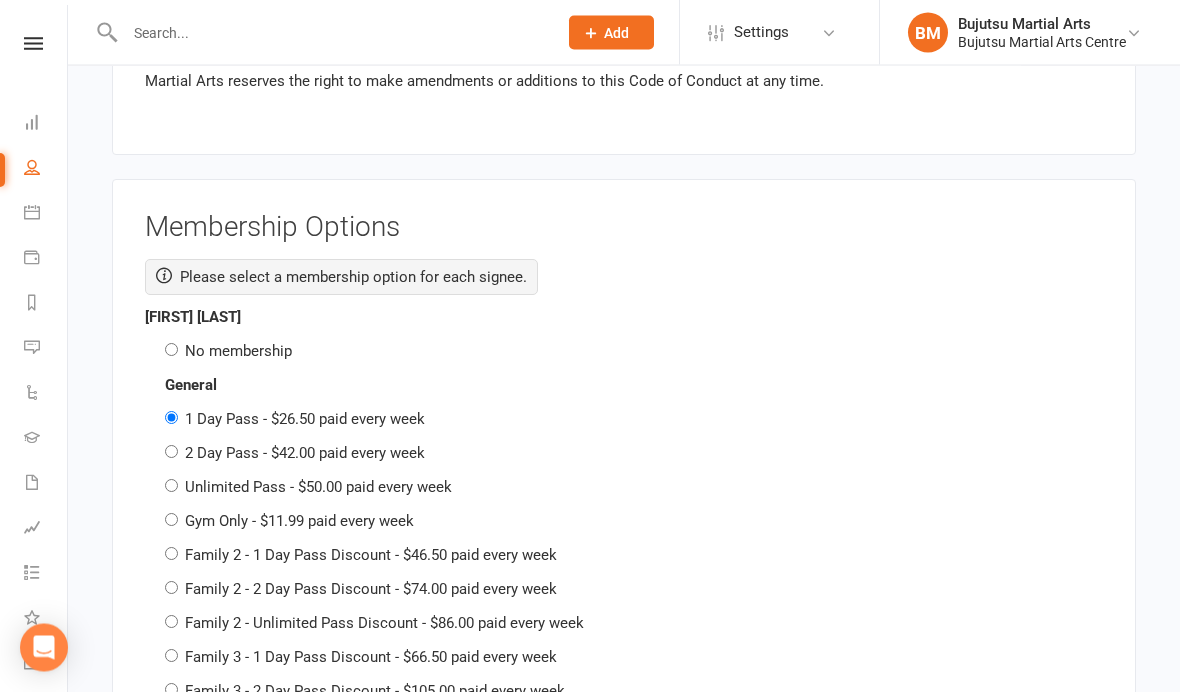 click on "No membership" at bounding box center (238, 352) 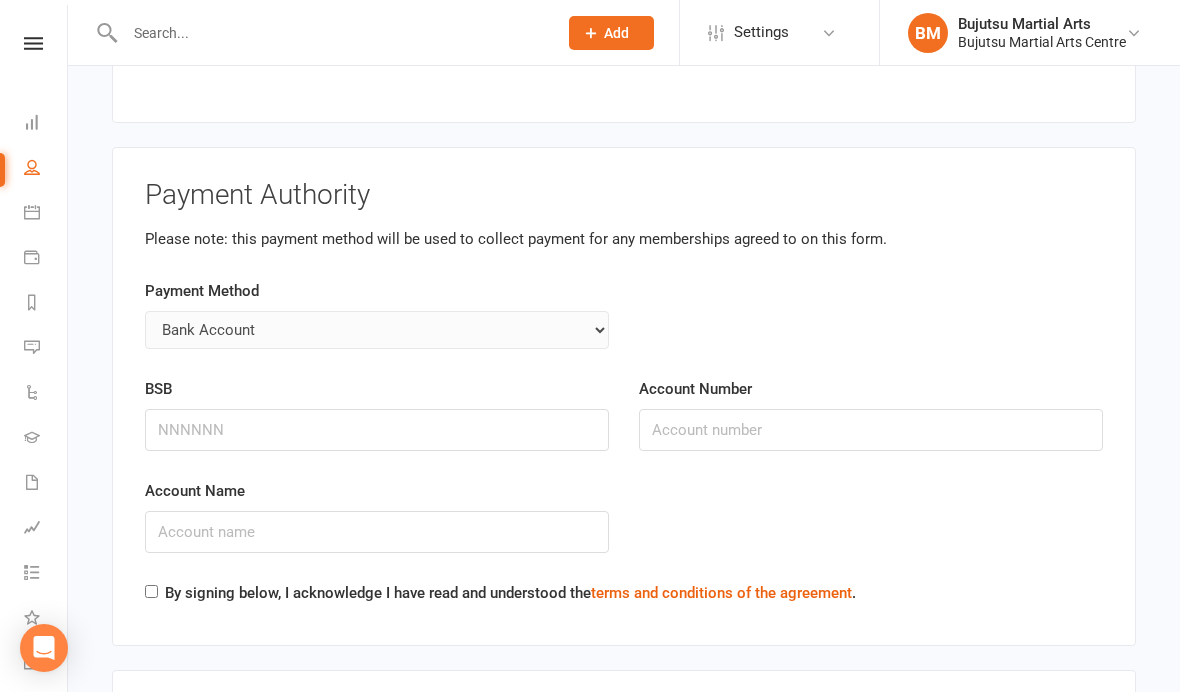 scroll, scrollTop: 4646, scrollLeft: 0, axis: vertical 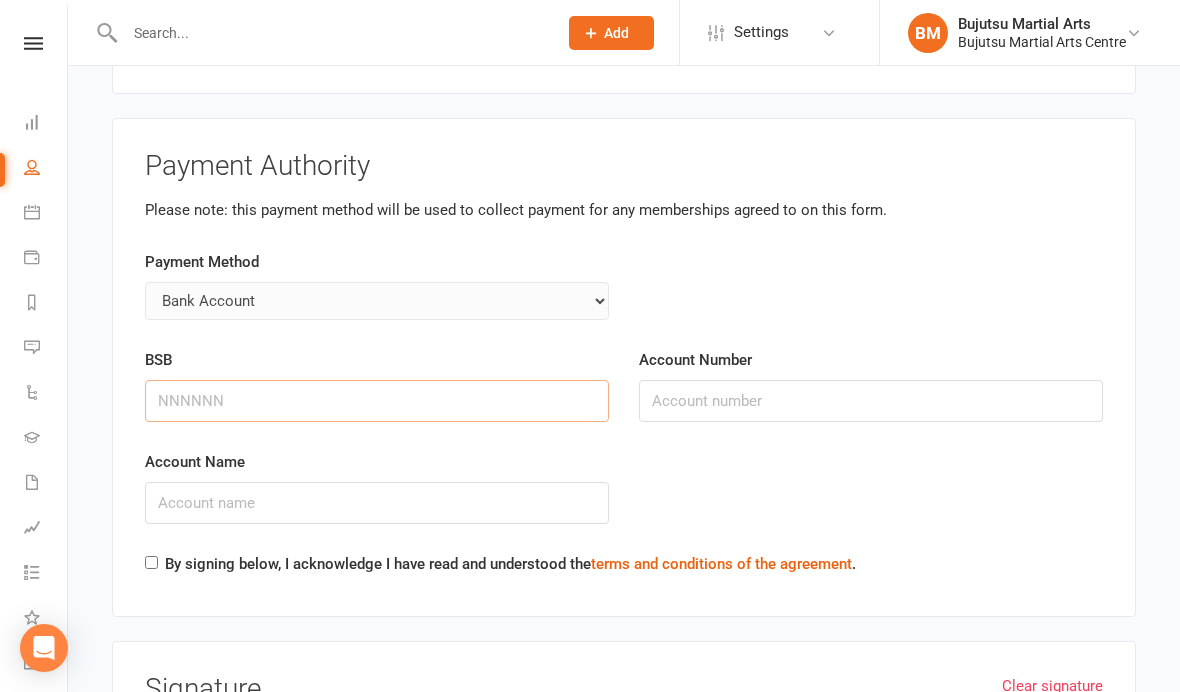 click on "BSB" at bounding box center [377, 401] 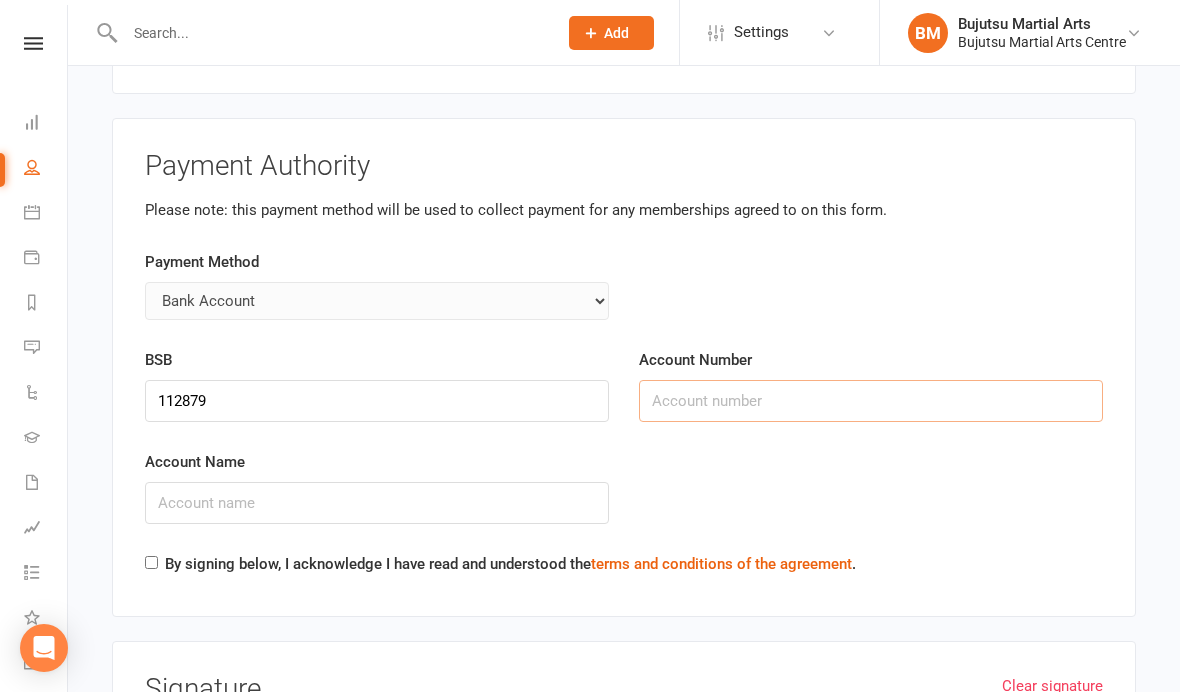 click on "Account Number" at bounding box center (871, 401) 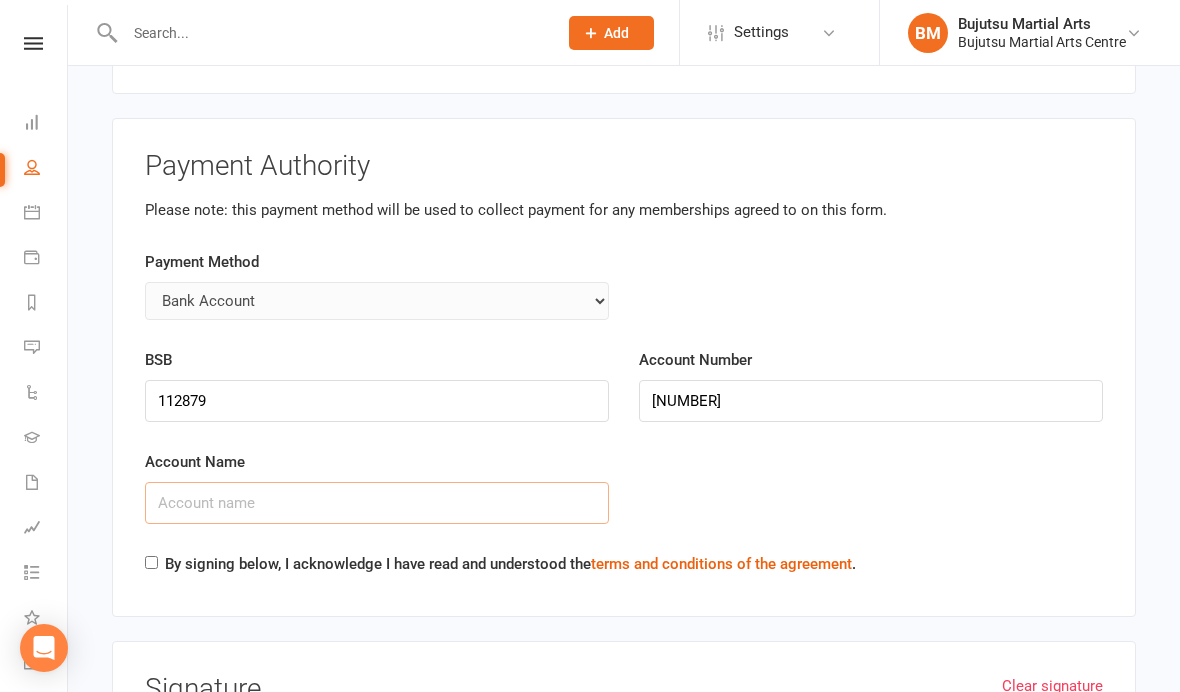 click on "Account Name" at bounding box center [377, 503] 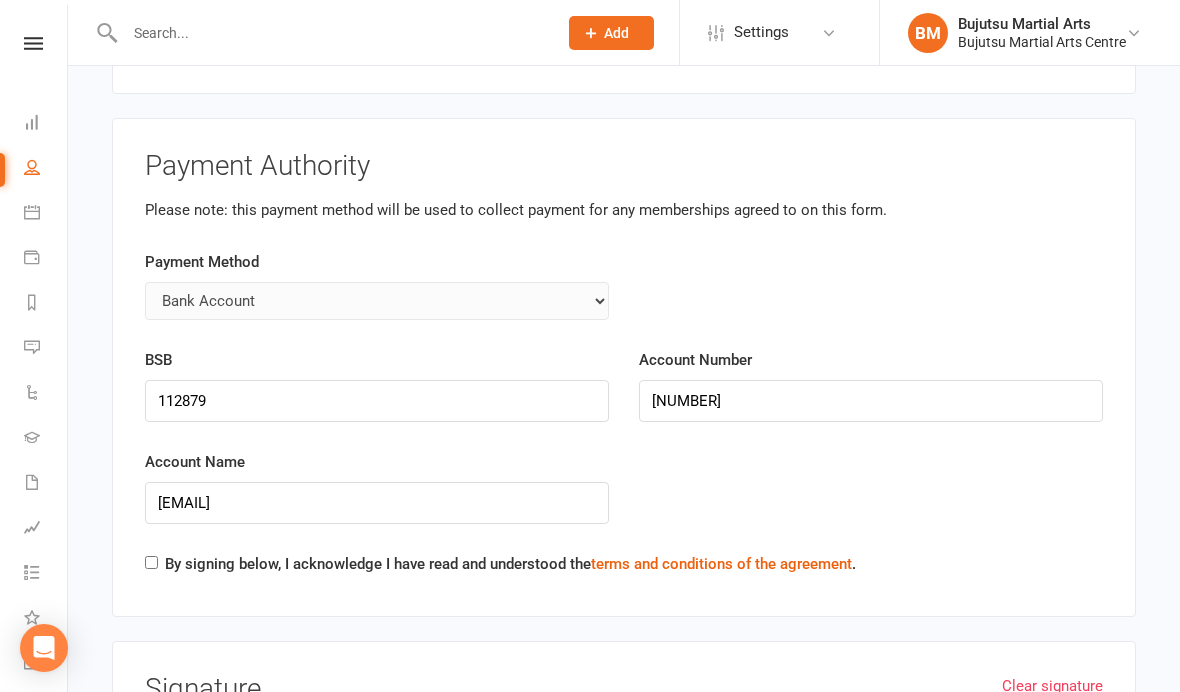 click on "By signing below, I acknowledge I have read and understood the  terms and conditions of the agreement ." at bounding box center [151, 562] 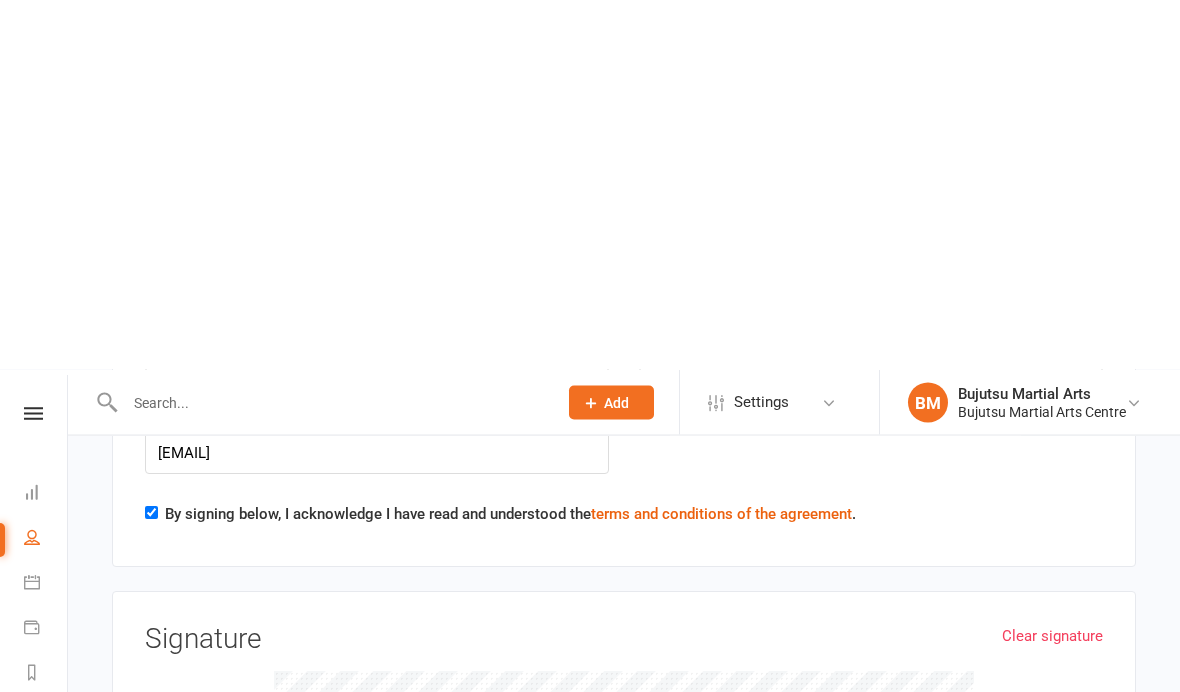 scroll, scrollTop: 5067, scrollLeft: 0, axis: vertical 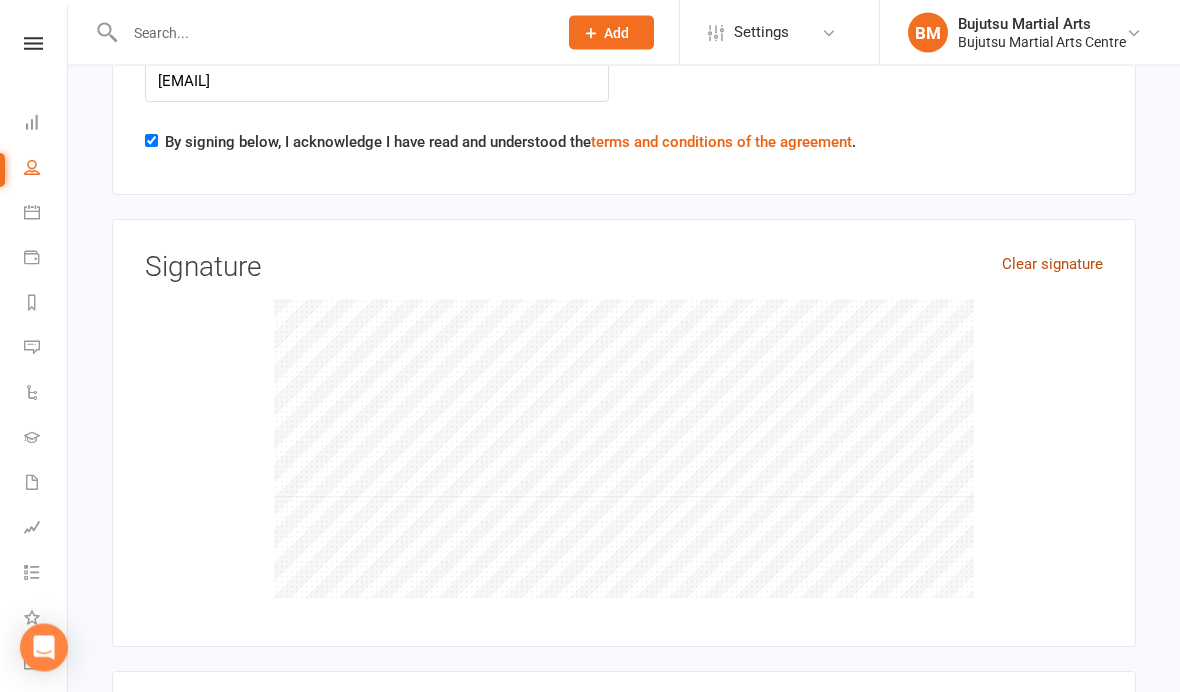 click on "Clear signature" at bounding box center [1052, 265] 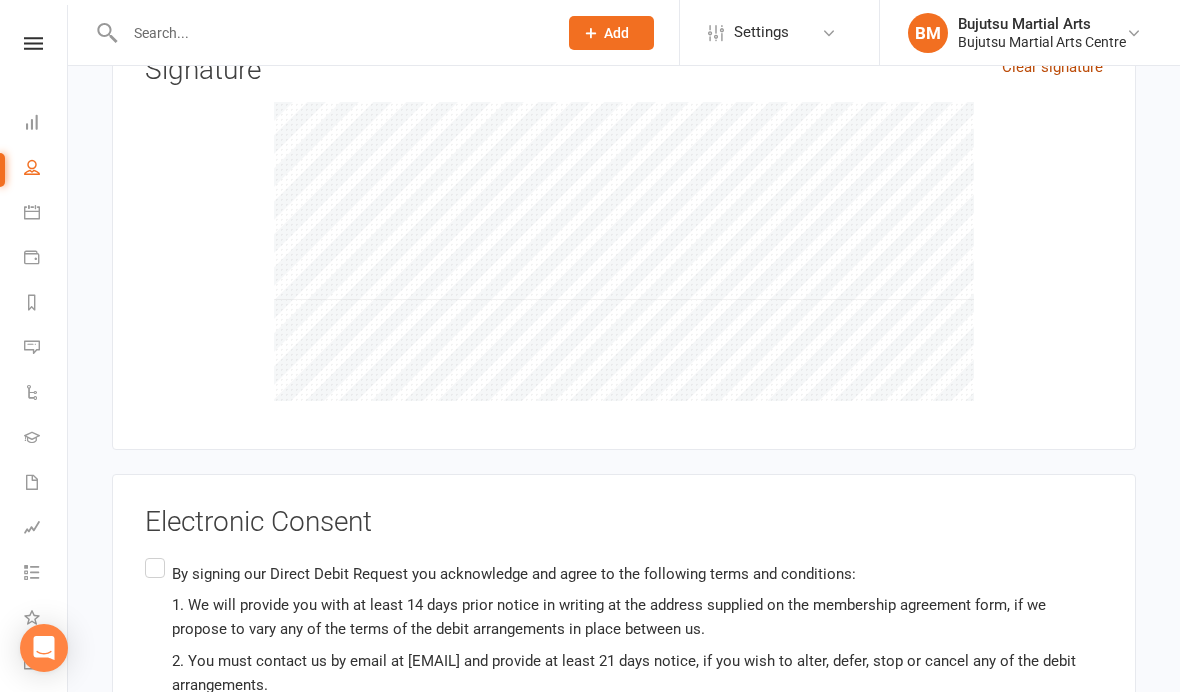 scroll, scrollTop: 5255, scrollLeft: 0, axis: vertical 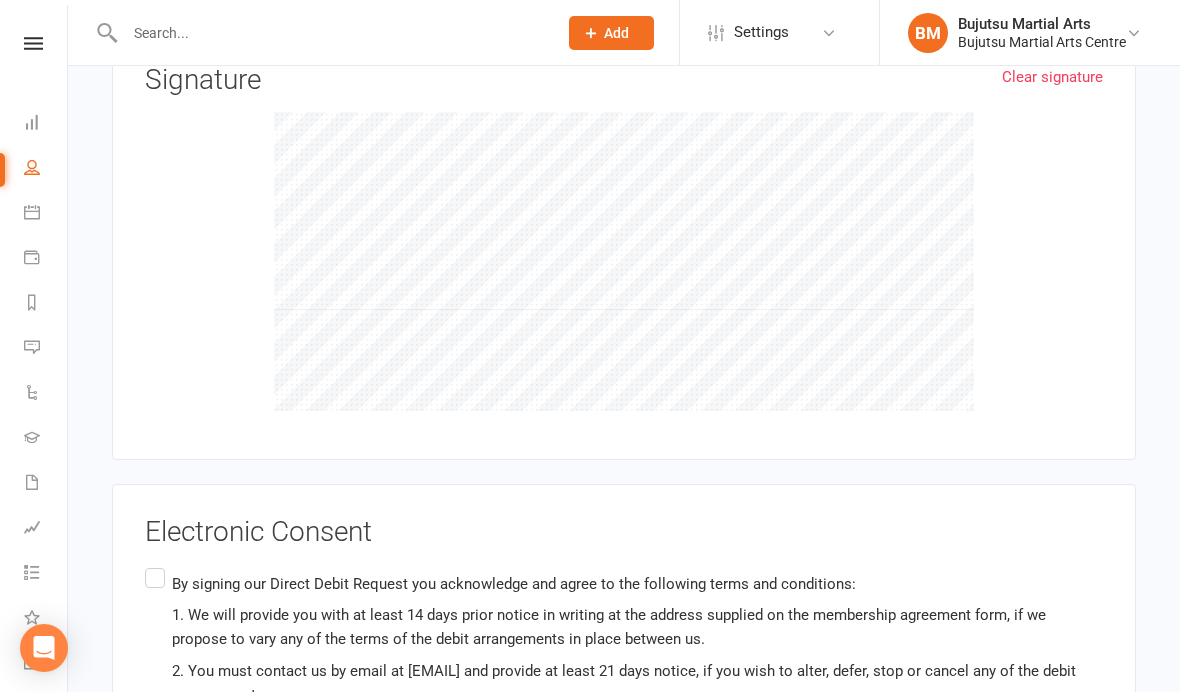 click on "Electronic Consent By signing our Direct Debit Request you acknowledge and agree to the following terms and conditions: 1.	We will provide you with at least 14 days prior notice in writing at the address supplied on the membership agreement form, if we propose to vary any of the terms of the debit arrangements in place between us. 2.	You must contact us by email at [EMAIL]  and provide at least 21 days notice, if you wish to alter, defer, stop or cancel any of the debit arrangements.  3.	You must advise us by email at [EMAIL] if you wish to cancel a Direct Debit Request. 4.	Payments are processed 52 weeks of the year.  5.	We are open school holidays but closed on public holidays.  6.	Bujutsu will be closed each year from 23rd December 20?? until the 2nd January 20?? inclusive. A lot of this is public holidays. You will be billed during this period, as it is factored into your membership fee." at bounding box center (624, 831) 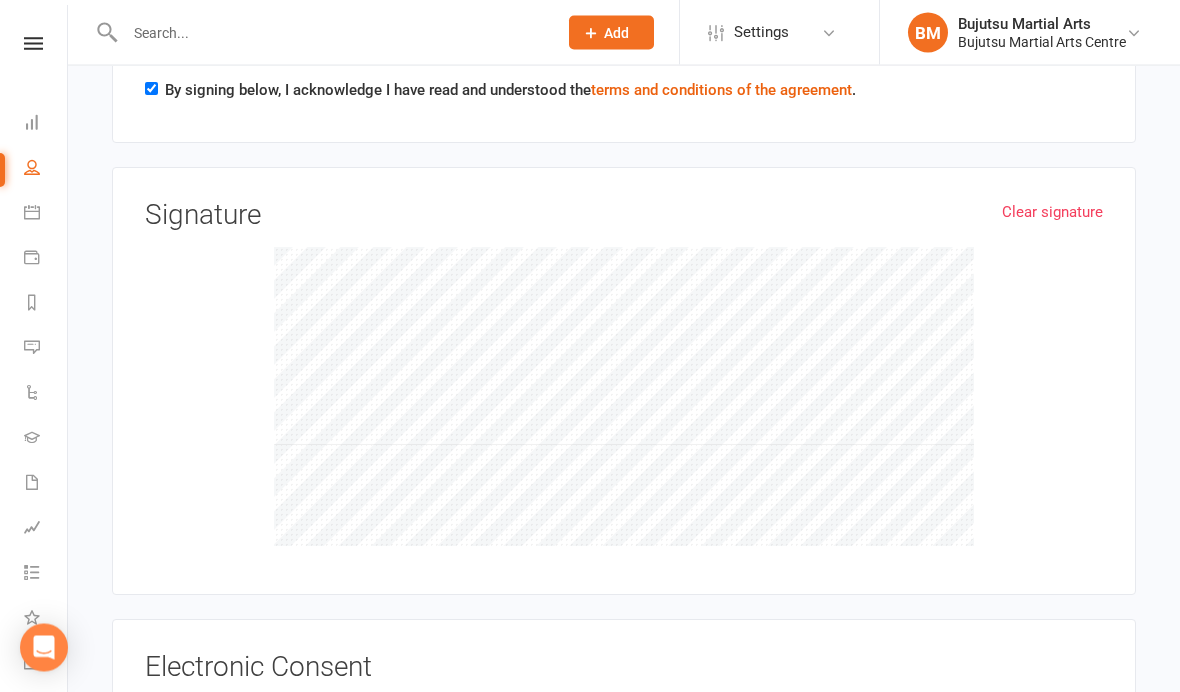 scroll, scrollTop: 5116, scrollLeft: 0, axis: vertical 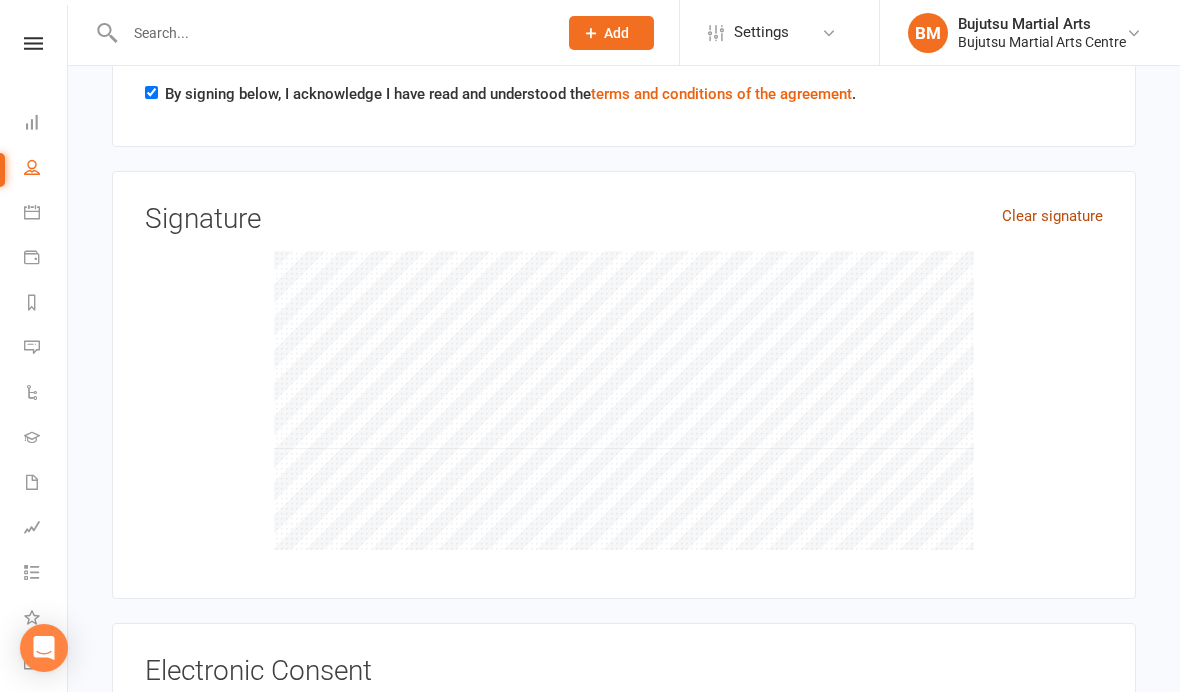 click on "Clear signature" at bounding box center (1052, 216) 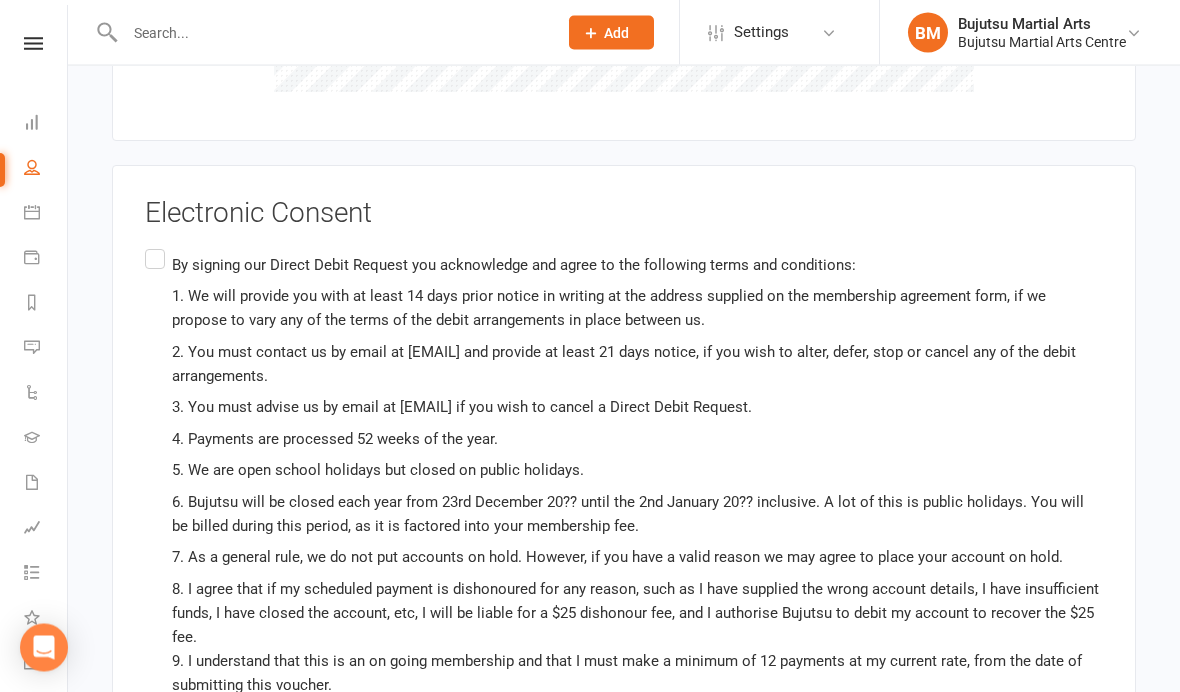 scroll, scrollTop: 5572, scrollLeft: 0, axis: vertical 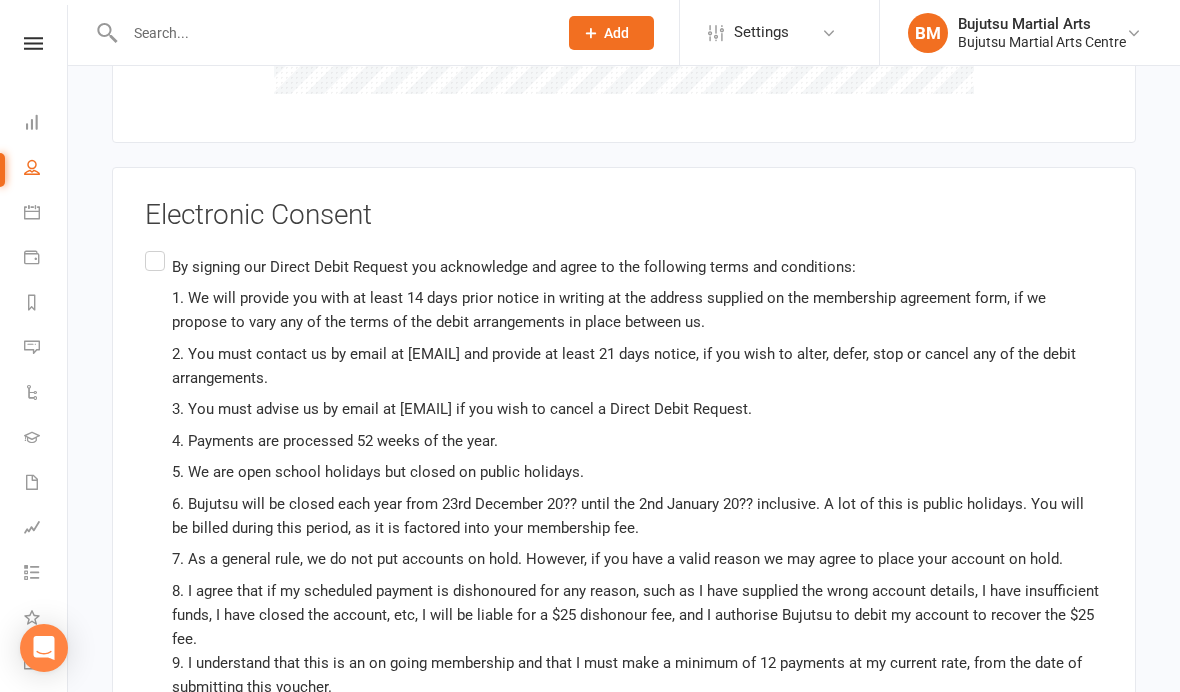 click on "By signing our Direct Debit Request you acknowledge and agree to the following terms and conditions: 1.	We will provide you with at least 14 days prior notice in writing at the address supplied on the membership agreement form, if we propose to vary any of the terms of the debit arrangements in place between us. 2.	You must contact us by email at [EMAIL]  and provide at least 21 days notice, if you wish to alter, defer, stop or cancel any of the debit arrangements.  3.	You must advise us by email at [EMAIL] if you wish to cancel a Direct Debit Request. 4.	Payments are processed 52 weeks of the year.  5.	We are open school holidays but closed on public holidays.  6.	Bujutsu will be closed each year from 23rd December 20?? until the 2nd January 20?? inclusive. A lot of this is public holidays. You will be billed during this period, as it is factored into your membership fee." at bounding box center (624, 524) 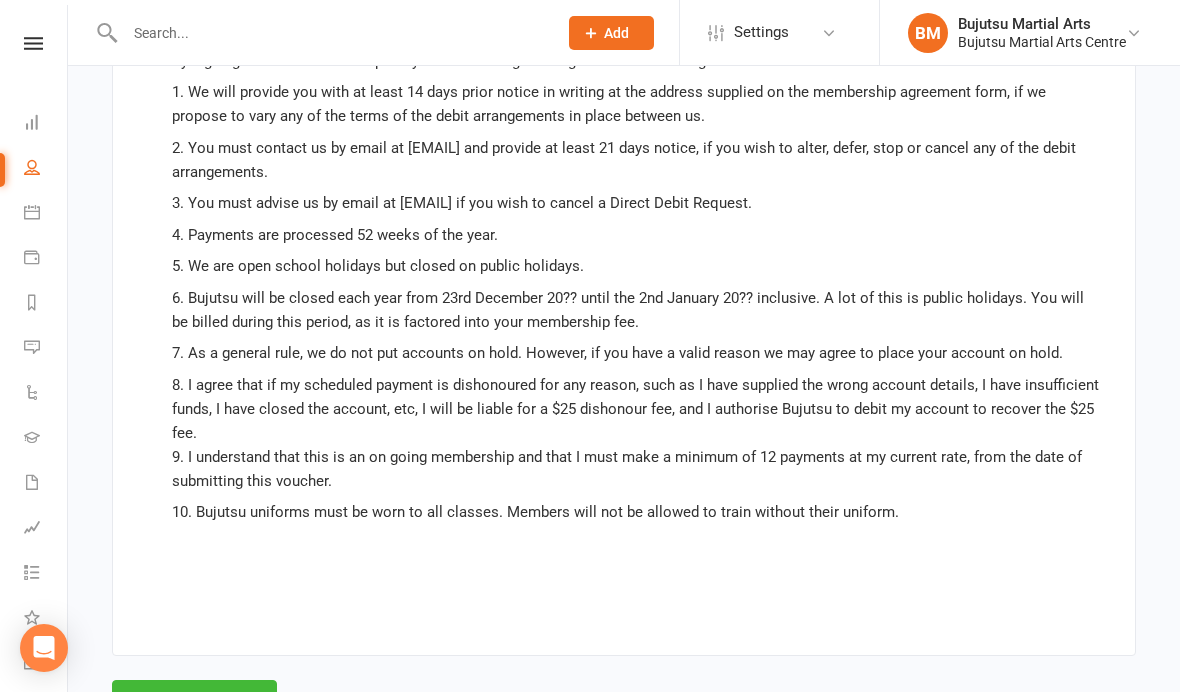 scroll, scrollTop: 5776, scrollLeft: 0, axis: vertical 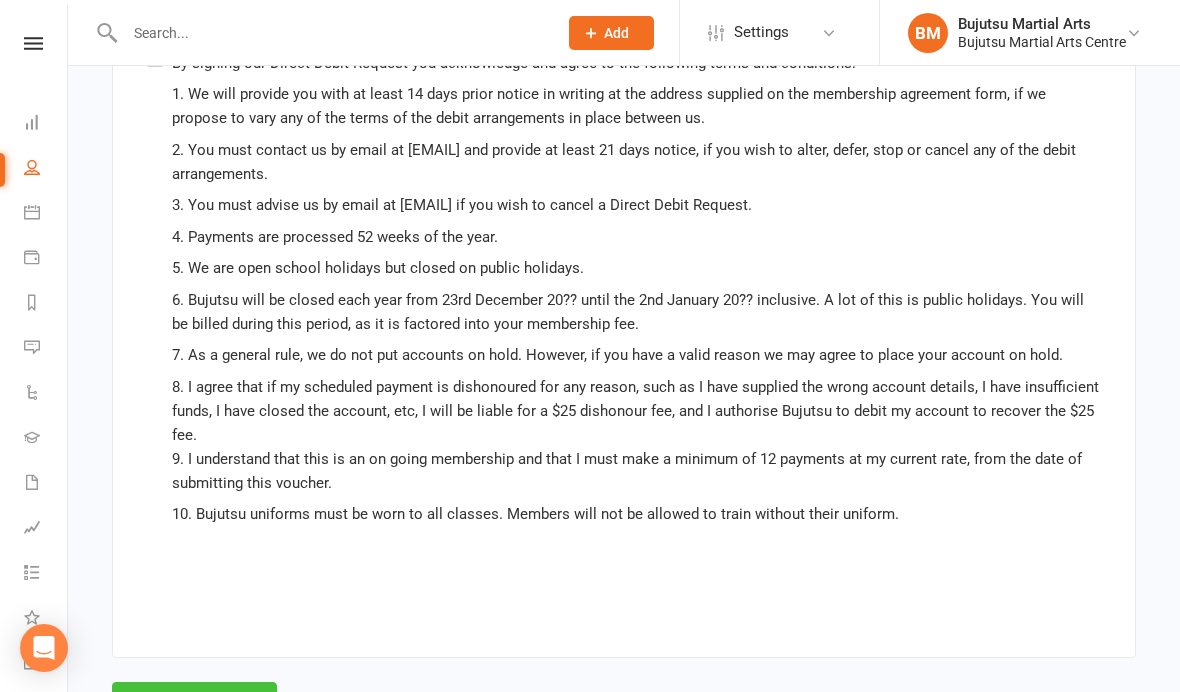 click on "Agree & Submit" at bounding box center [194, 703] 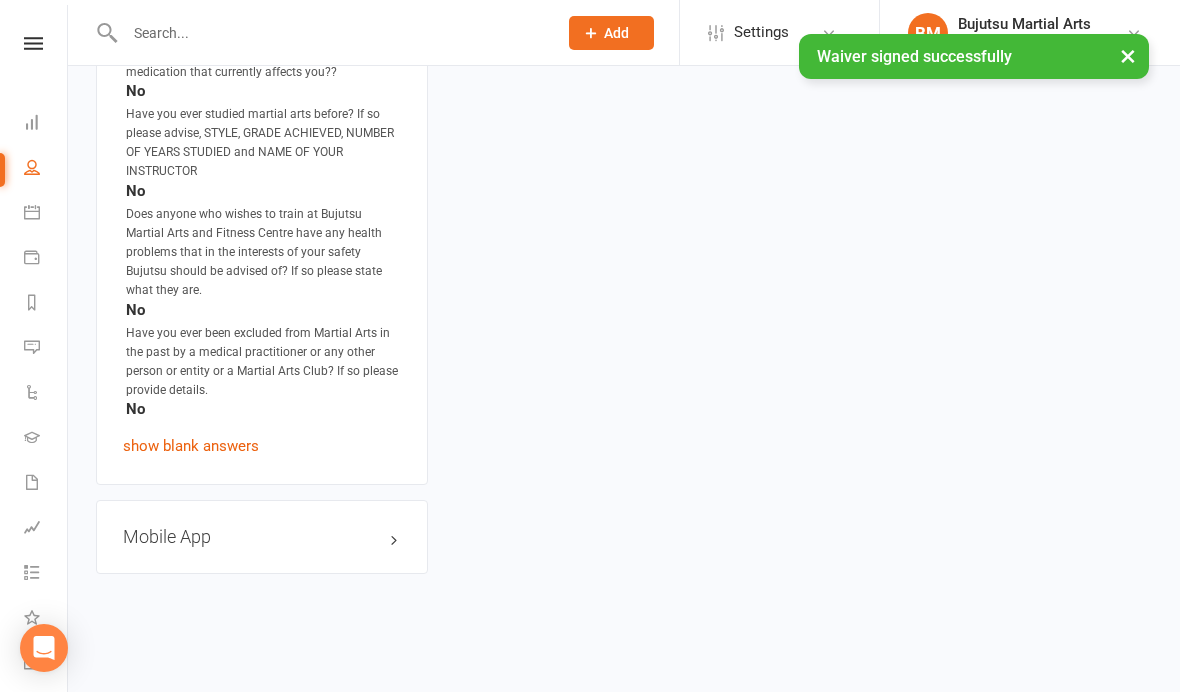 scroll, scrollTop: 0, scrollLeft: 0, axis: both 